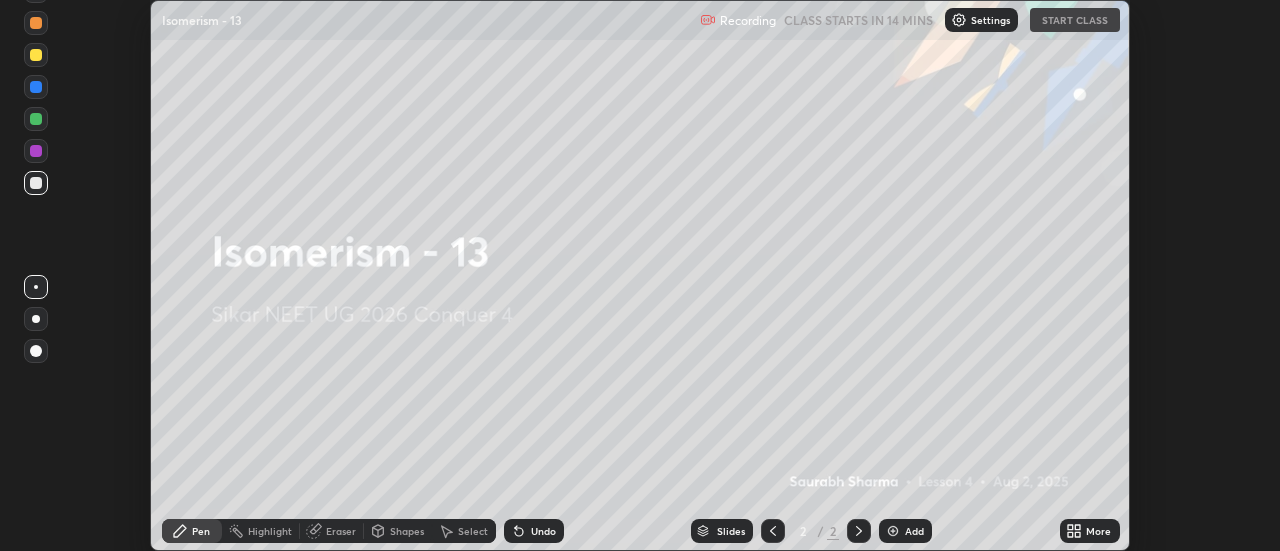 scroll, scrollTop: 0, scrollLeft: 0, axis: both 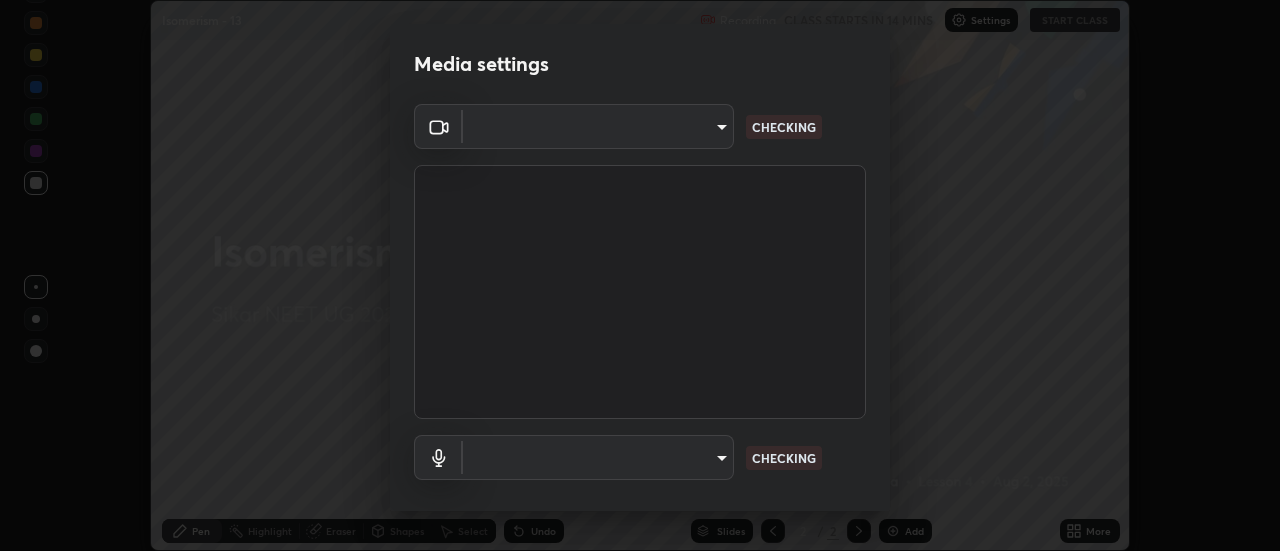 type on "28859c64a8e3d58139daa62c4cbb3a58b4059ef2bfed964700f789928c4fc7db" 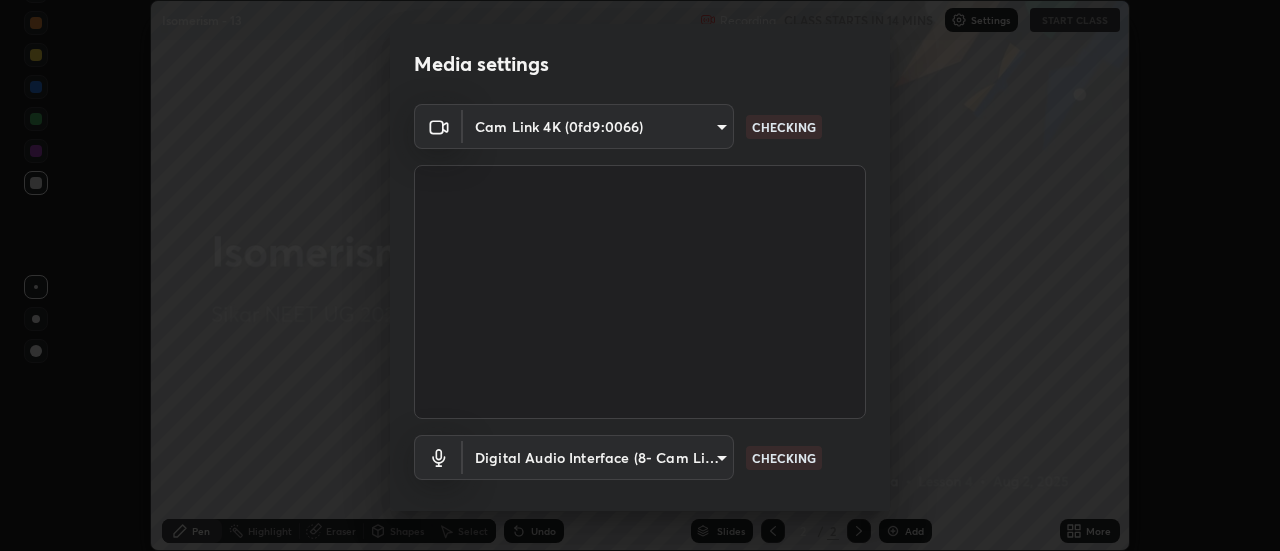 scroll, scrollTop: 105, scrollLeft: 0, axis: vertical 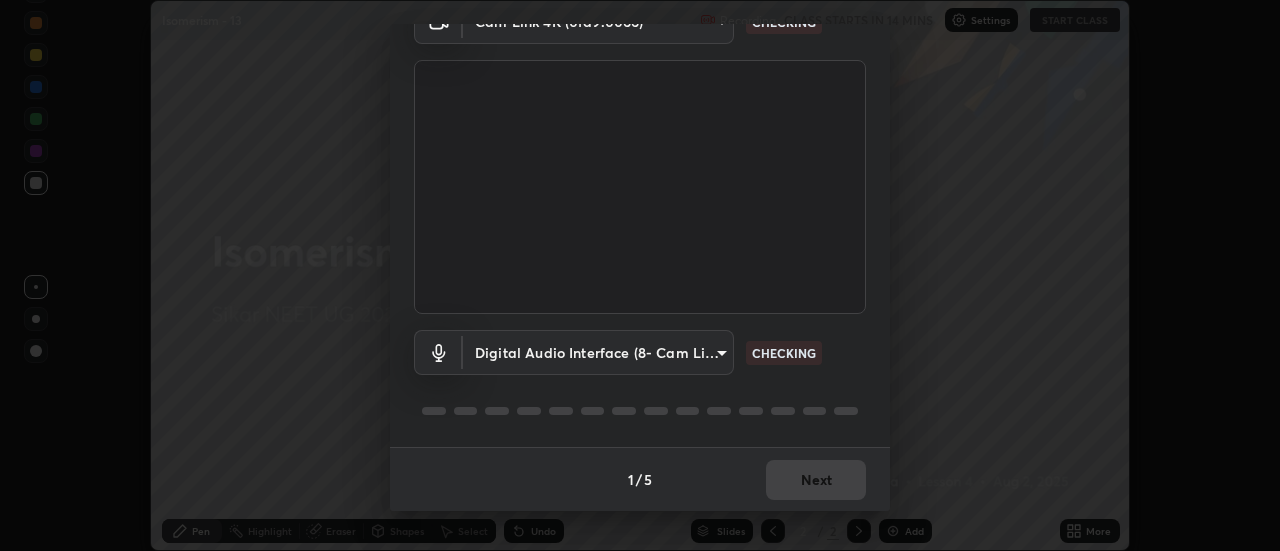 click on "Erase all Isomerism - 13 Recording CLASS STARTS IN 14 MINS Settings START CLASS Setting up your live class Isomerism - 13 • L4 of Sikar NEET UG 2026 Conquer 4 [FIRST] [LAST] Pen Highlight Eraser Shapes Select Undo Slides 2 / 2 Add More No doubts shared Encourage your learners to ask a doubt for better clarity Report an issue Reason for reporting Buffering Chat not working Audio - Video sync issue Educator video quality low ​ Attach an image Report Media settings Cam Link 4K ([HASH]) [HASH] CHECKING Digital Audio Interface ([HASH]) [HASH] CHECKING 1 / 5 Next" at bounding box center (640, 275) 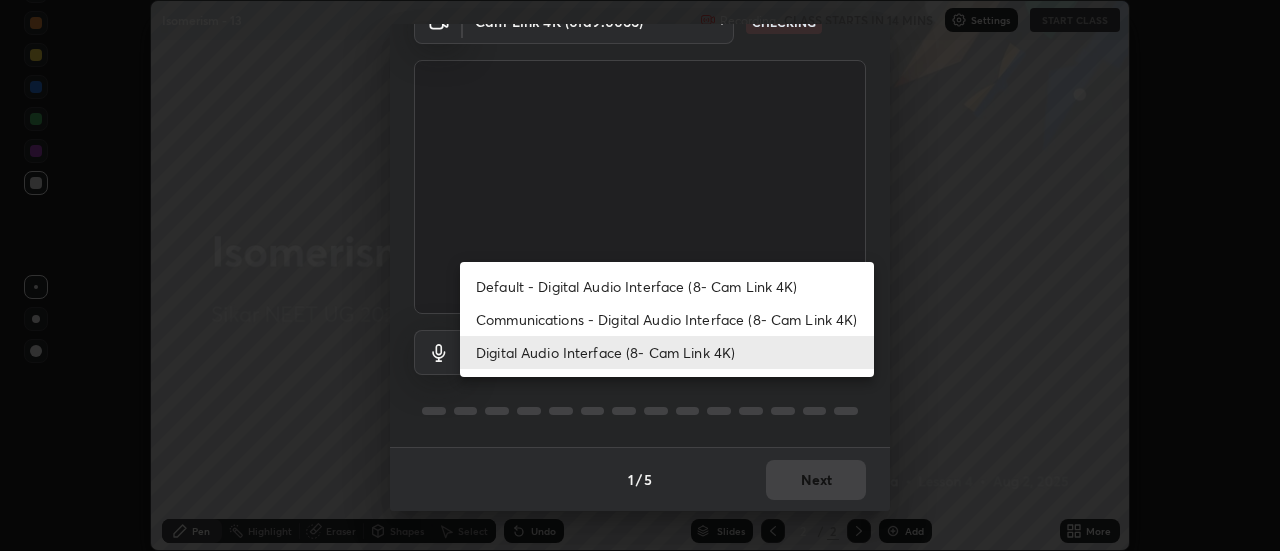 click on "Communications - Digital Audio Interface (8- Cam Link 4K)" at bounding box center (667, 319) 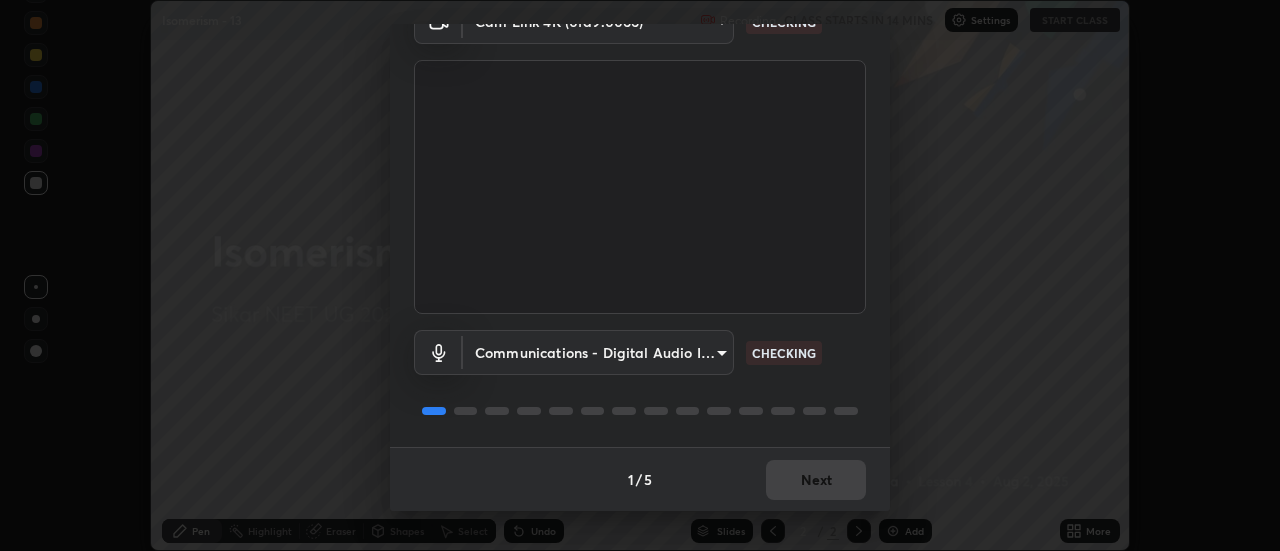 click on "Erase all Isomerism - 13 Recording CLASS STARTS IN 14 MINS Settings START CLASS Setting up your live class Isomerism - 13 • L4 of Sikar NEET UG 2026 Conquer 4 [FIRST] [LAST] Pen Highlight Eraser Shapes Select Undo Slides 2 / 2 Add More No doubts shared Encourage your learners to ask a doubt for better clarity Report an issue Reason for reporting Buffering Chat not working Audio - Video sync issue Educator video quality low ​ Attach an image Report Media settings Cam Link 4K ([HASH]) [HASH] CHECKING Communications - Digital Audio Interface ([HASH]) communications CHECKING 1 / 5 Next" at bounding box center (640, 275) 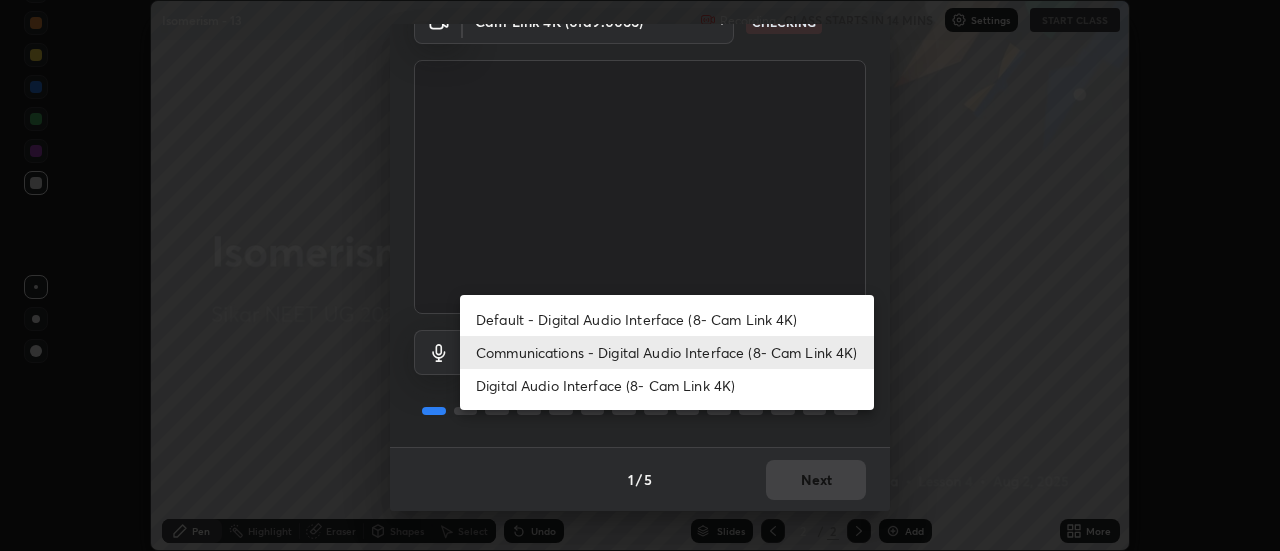 click on "Digital Audio Interface (8- Cam Link 4K)" at bounding box center (667, 385) 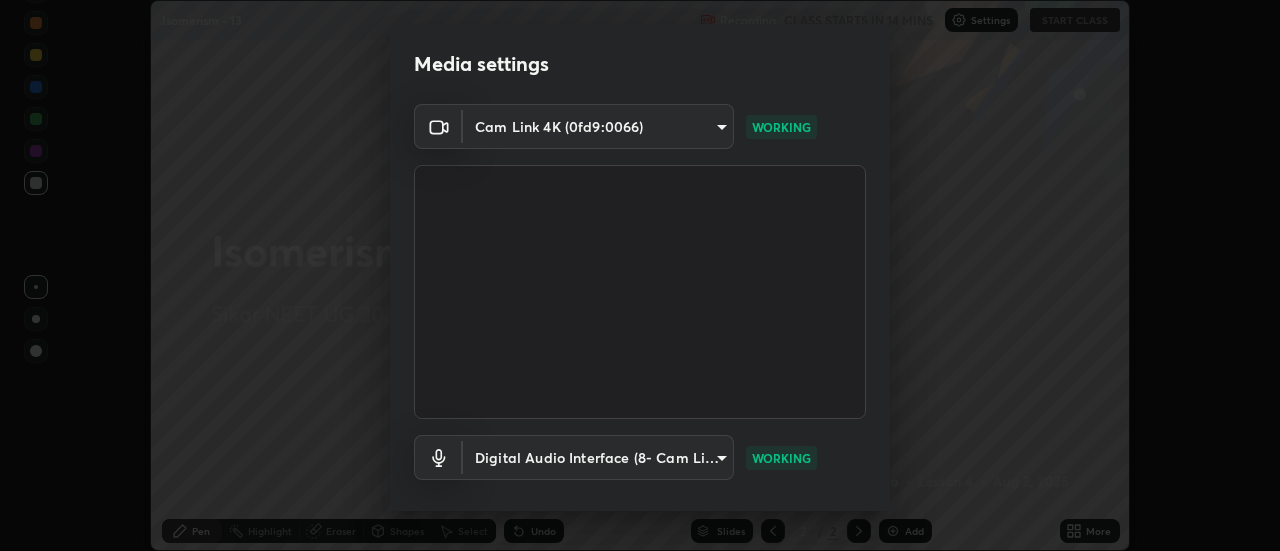 scroll, scrollTop: 105, scrollLeft: 0, axis: vertical 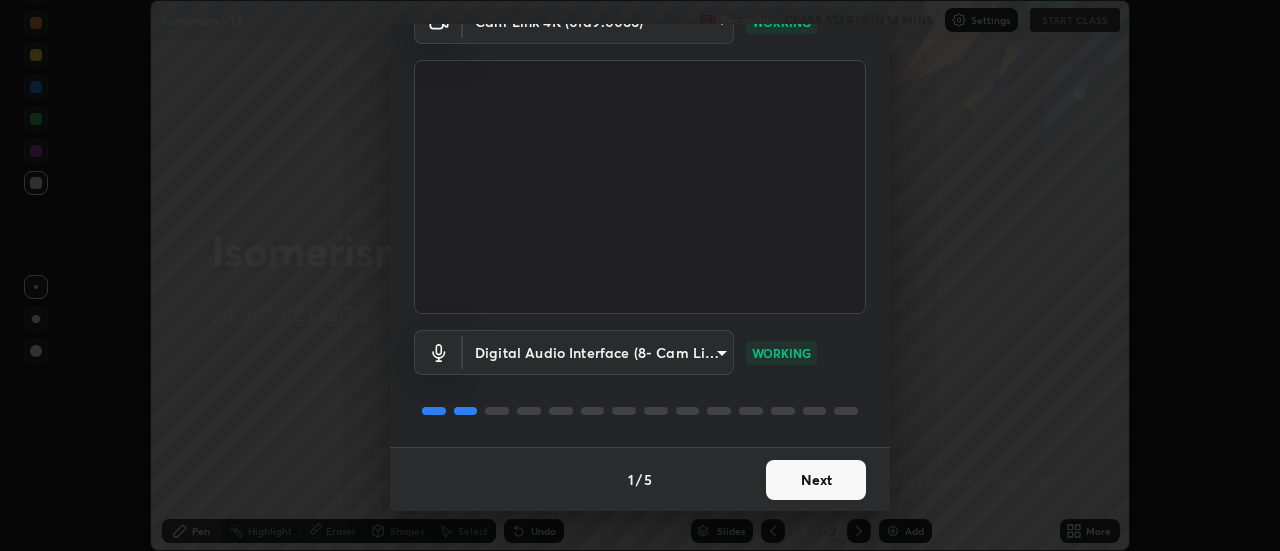 click on "Erase all Isomerism - 13 Recording CLASS STARTS IN 14 MINS Settings START CLASS Setting up your live class Isomerism - 13 • L4 of Sikar NEET UG 2026 Conquer 4 [FIRST] [LAST] Pen Highlight Eraser Shapes Select Undo Slides 2 / 2 Add More No doubts shared Encourage your learners to ask a doubt for better clarity Report an issue Reason for reporting Buffering Chat not working Audio - Video sync issue Educator video quality low ​ Attach an image Report Media settings Cam Link 4K ([HASH]) [HASH] WORKING Digital Audio Interface ([HASH]) [HASH] WORKING 1 / 5 Next" at bounding box center (640, 275) 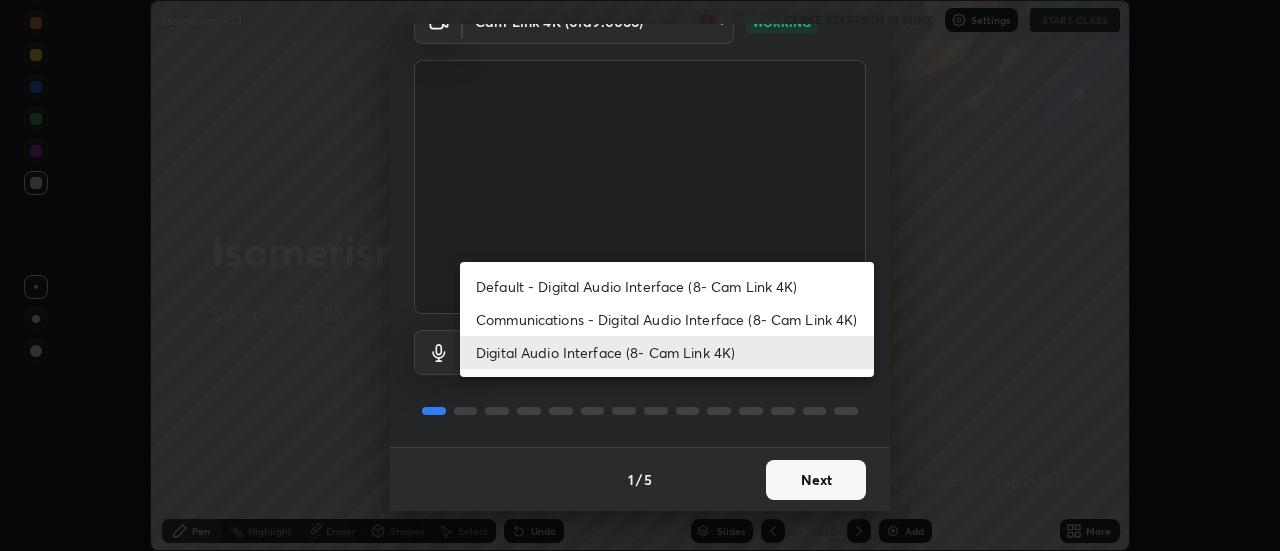 click at bounding box center (640, 275) 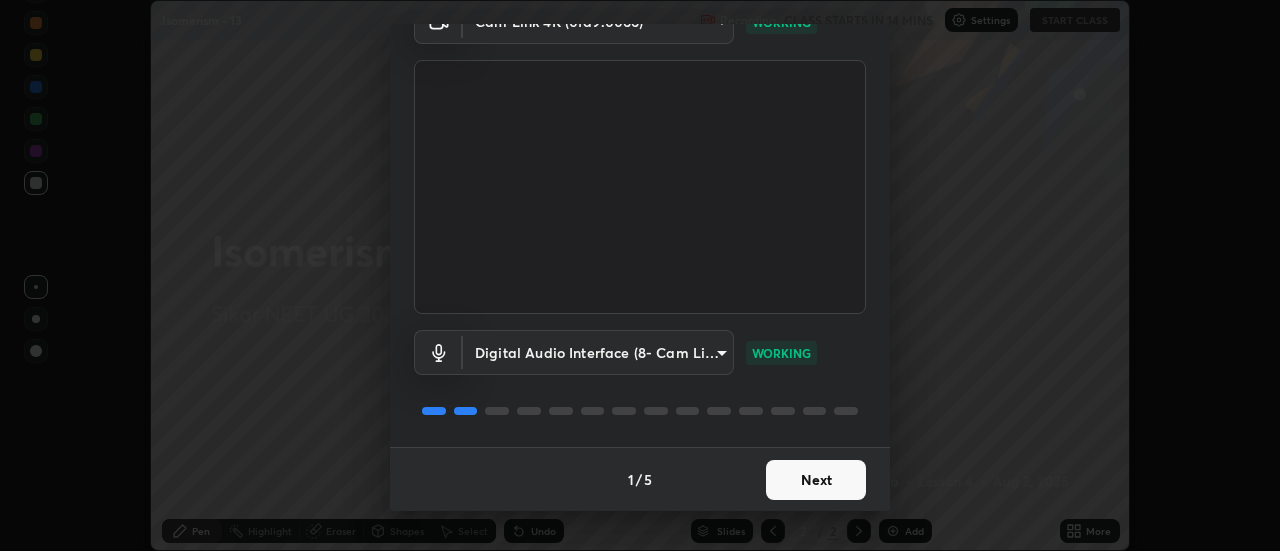 click on "Default - Digital Audio Interface ([HASH]) Communications - Digital Audio Interface ([HASH]) Digital Audio Interface ([HASH])" at bounding box center [640, 275] 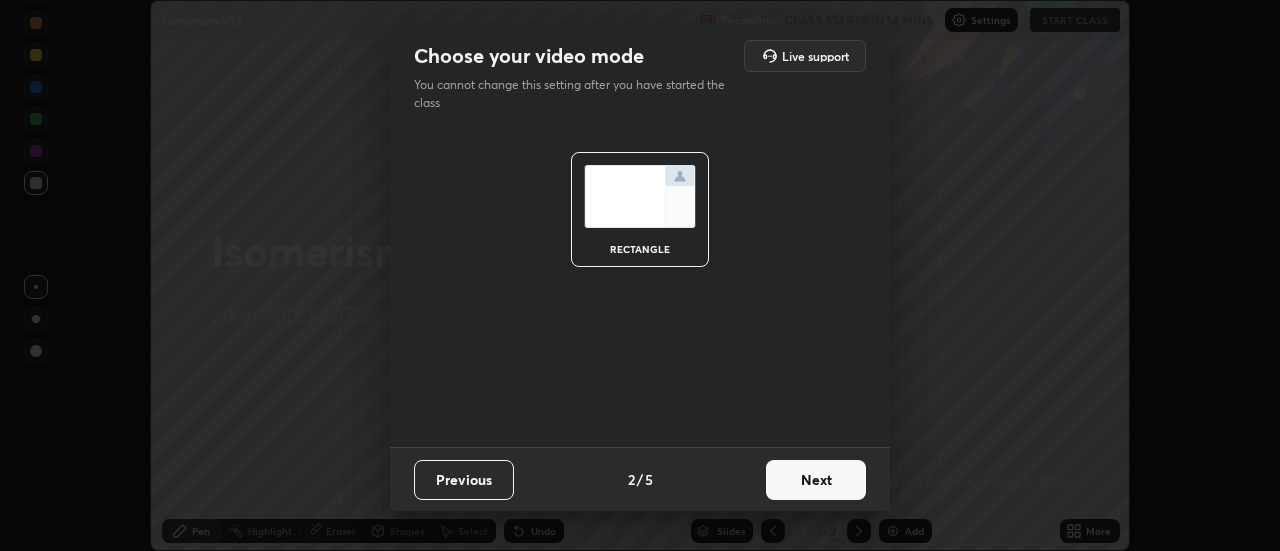 scroll, scrollTop: 0, scrollLeft: 0, axis: both 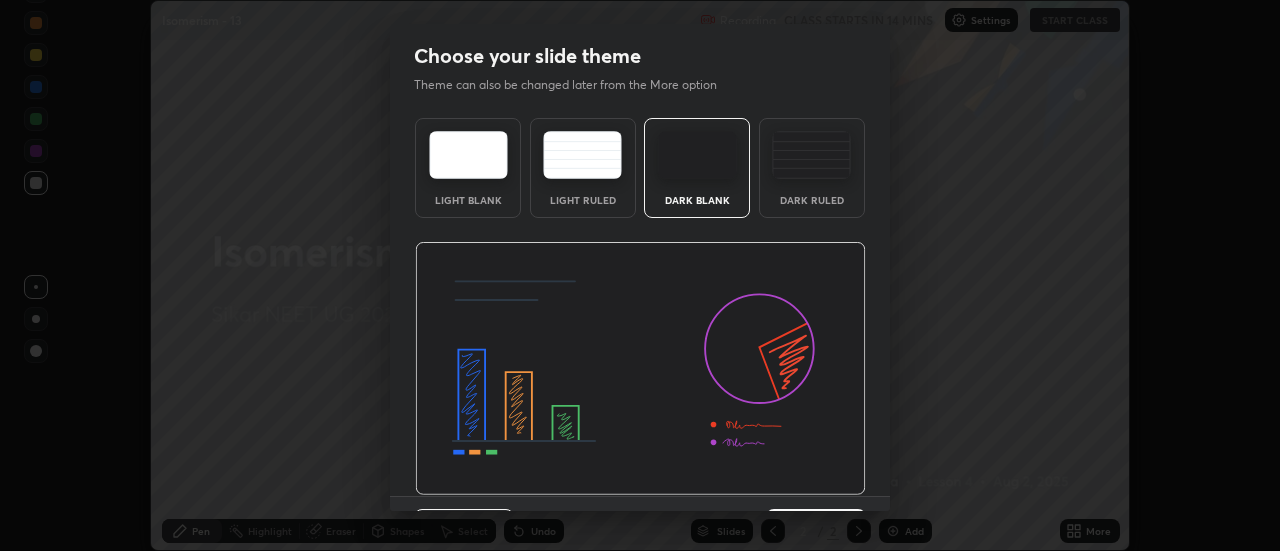 click at bounding box center [640, 369] 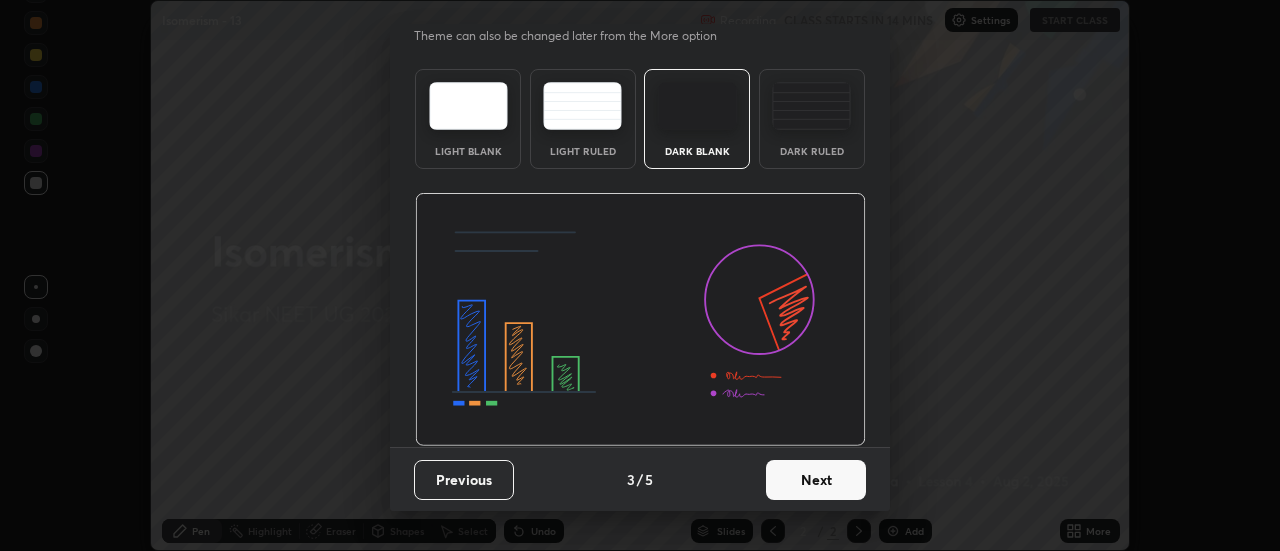click on "Next" at bounding box center (816, 480) 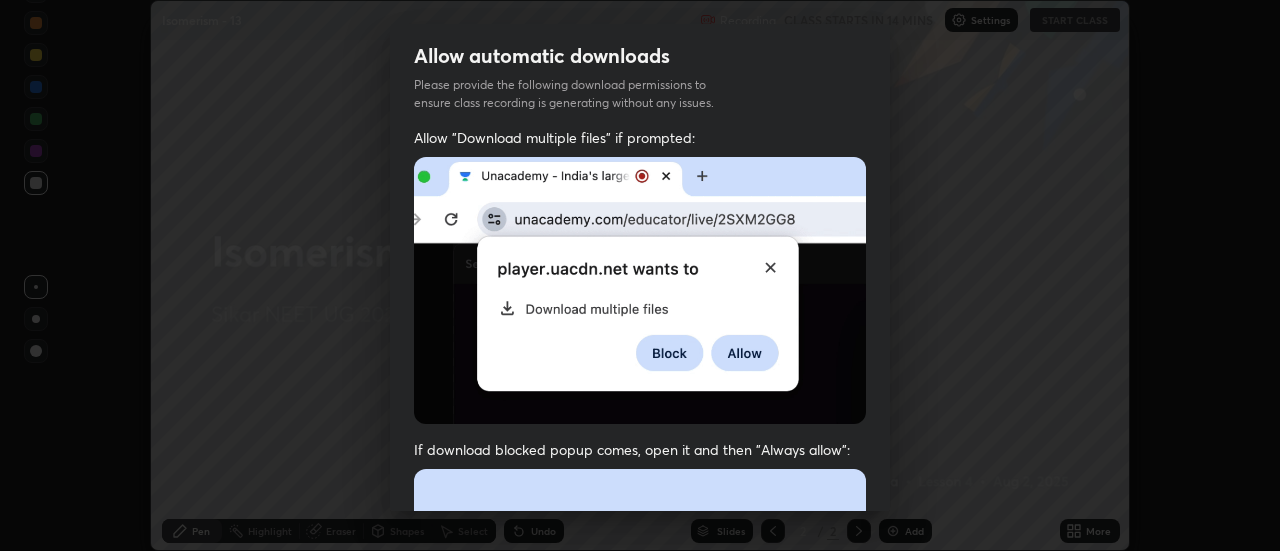 click on "Previous 5 / 5 Done" at bounding box center (640, 1002) 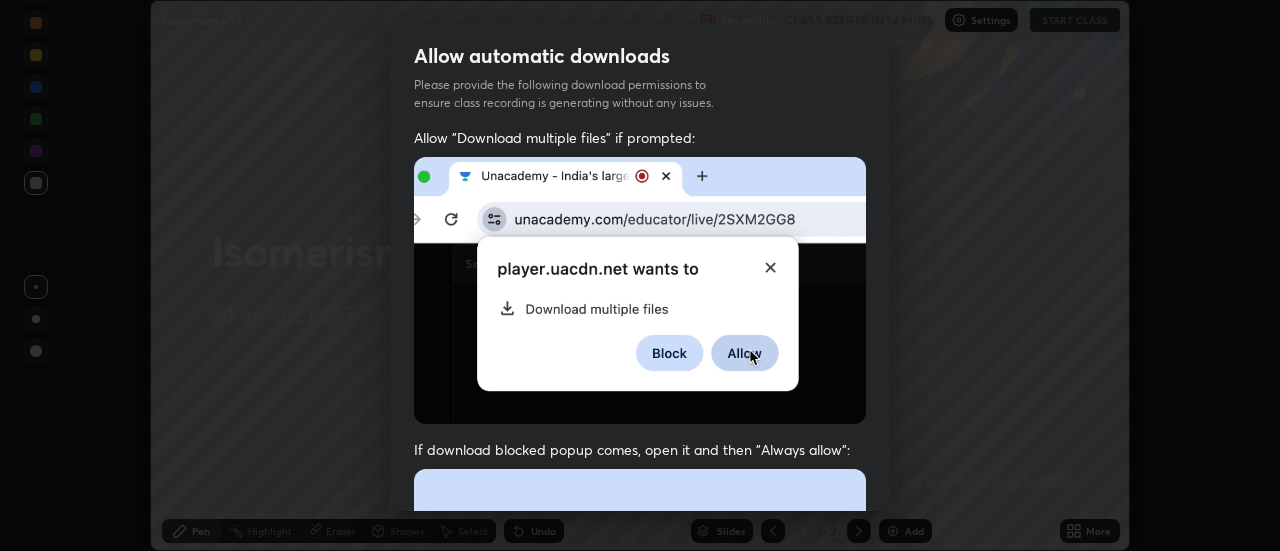 click on "Allow "Download multiple files" if prompted: If download blocked popup comes, open it and then "Always allow": I agree that if I don't provide required permissions, class recording will not be generated" at bounding box center [640, 549] 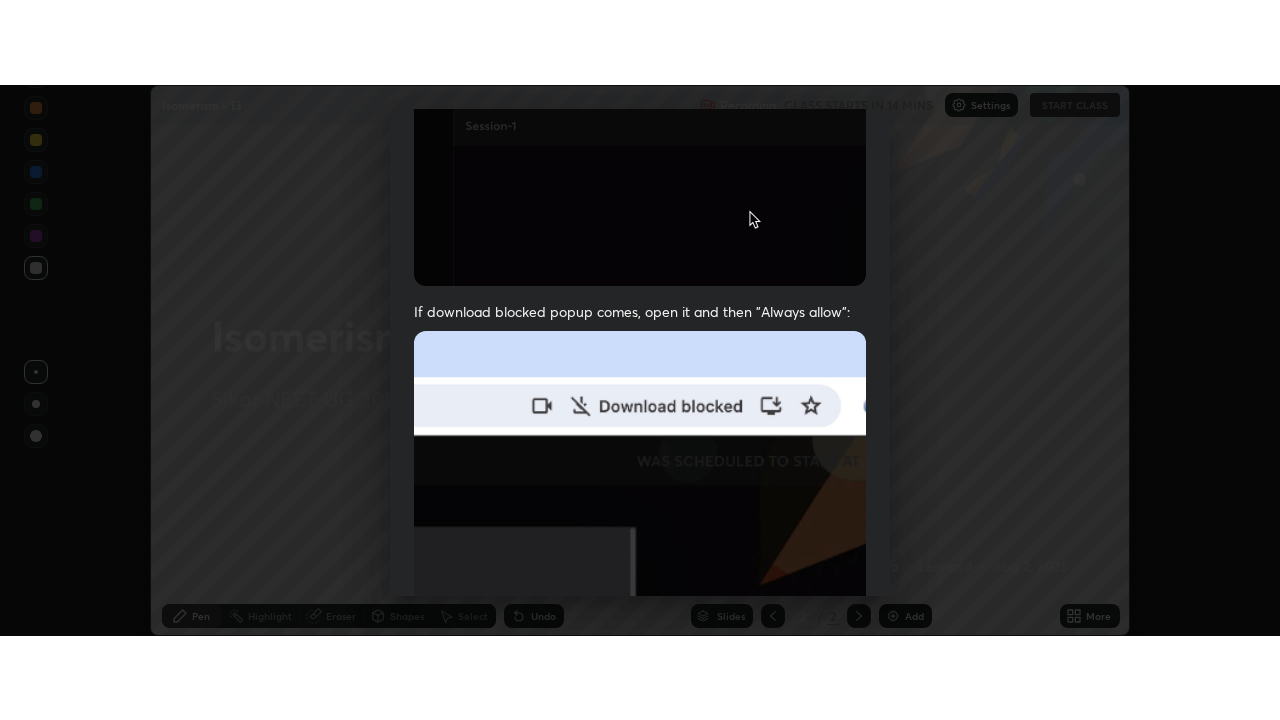scroll, scrollTop: 513, scrollLeft: 0, axis: vertical 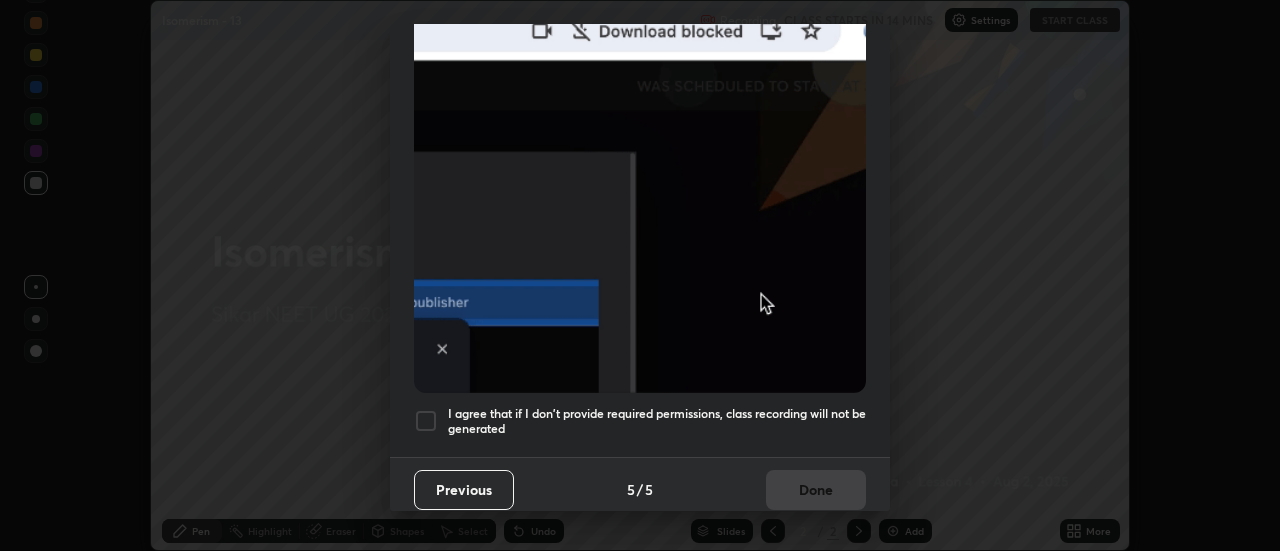 click on "Previous 5 / 5 Done" at bounding box center (640, 489) 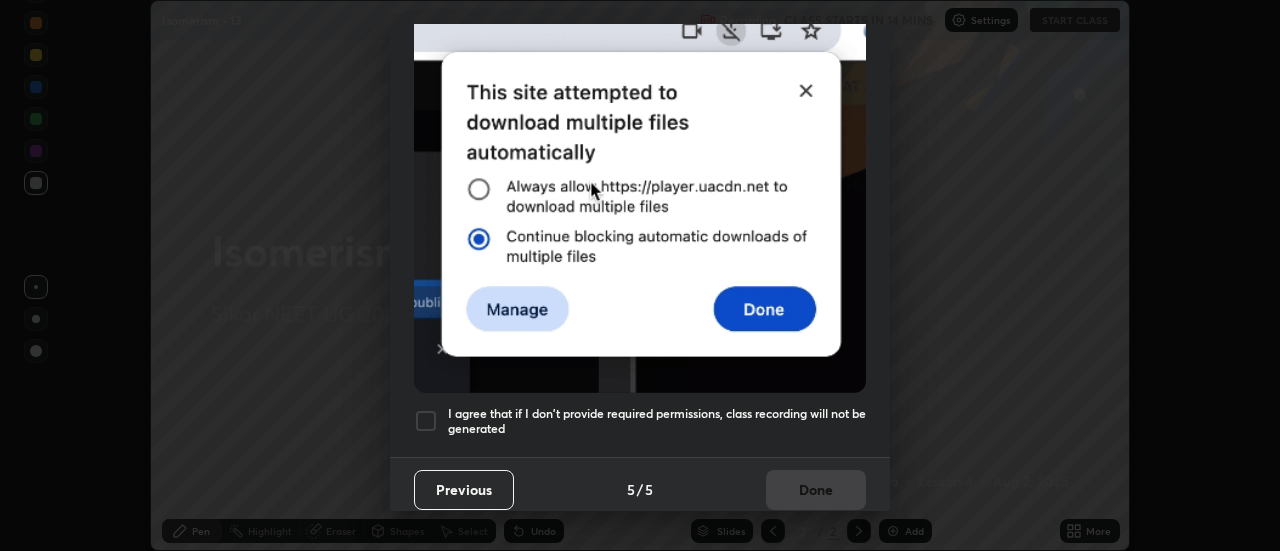 click on "I agree that if I don't provide required permissions, class recording will not be generated" at bounding box center [657, 421] 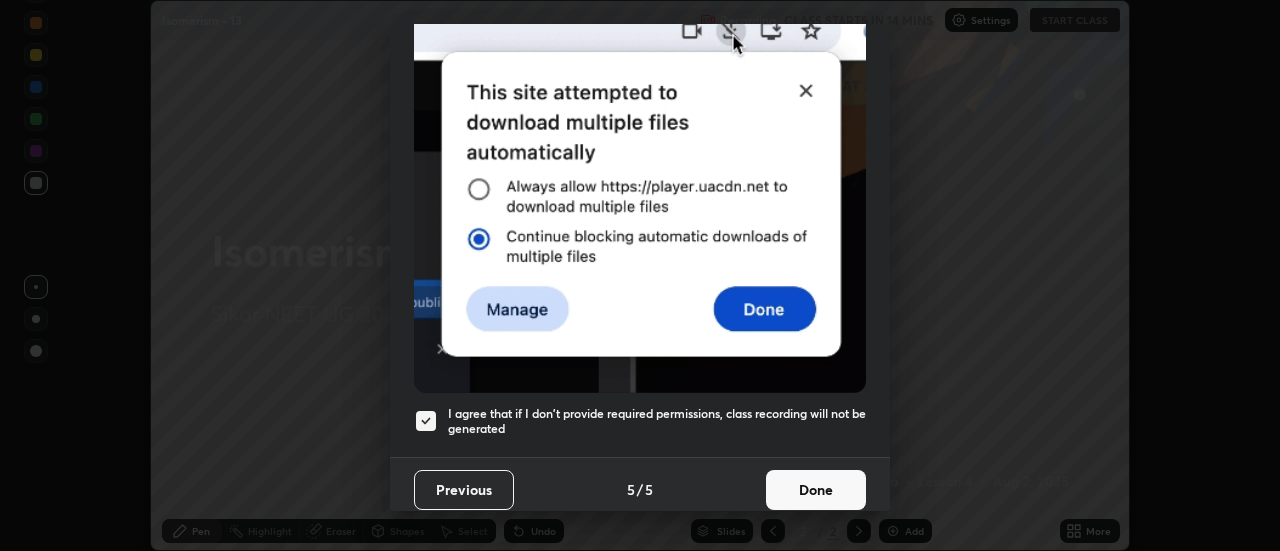 click on "Done" at bounding box center [816, 490] 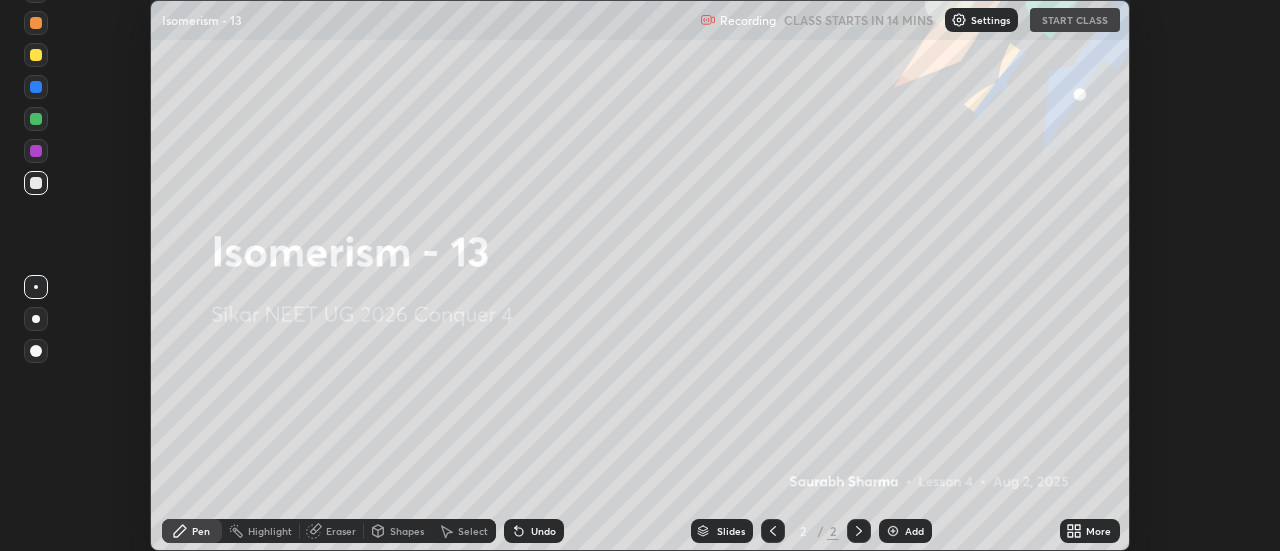 click 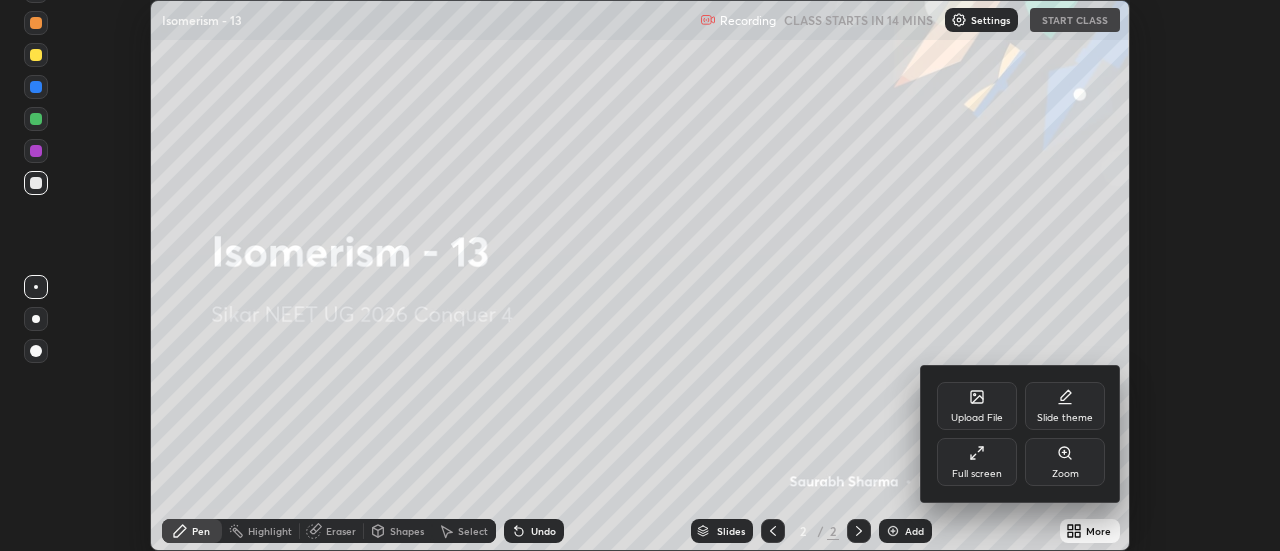 click on "Full screen" at bounding box center [977, 462] 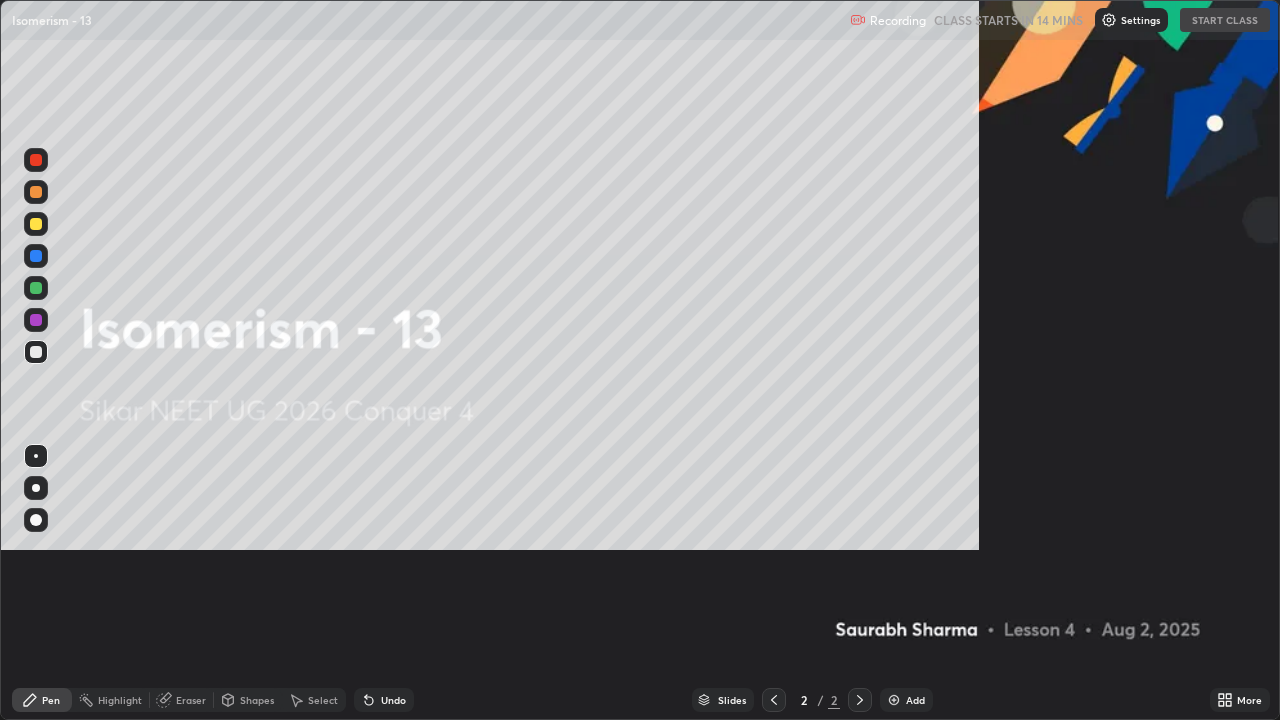 scroll, scrollTop: 99280, scrollLeft: 98720, axis: both 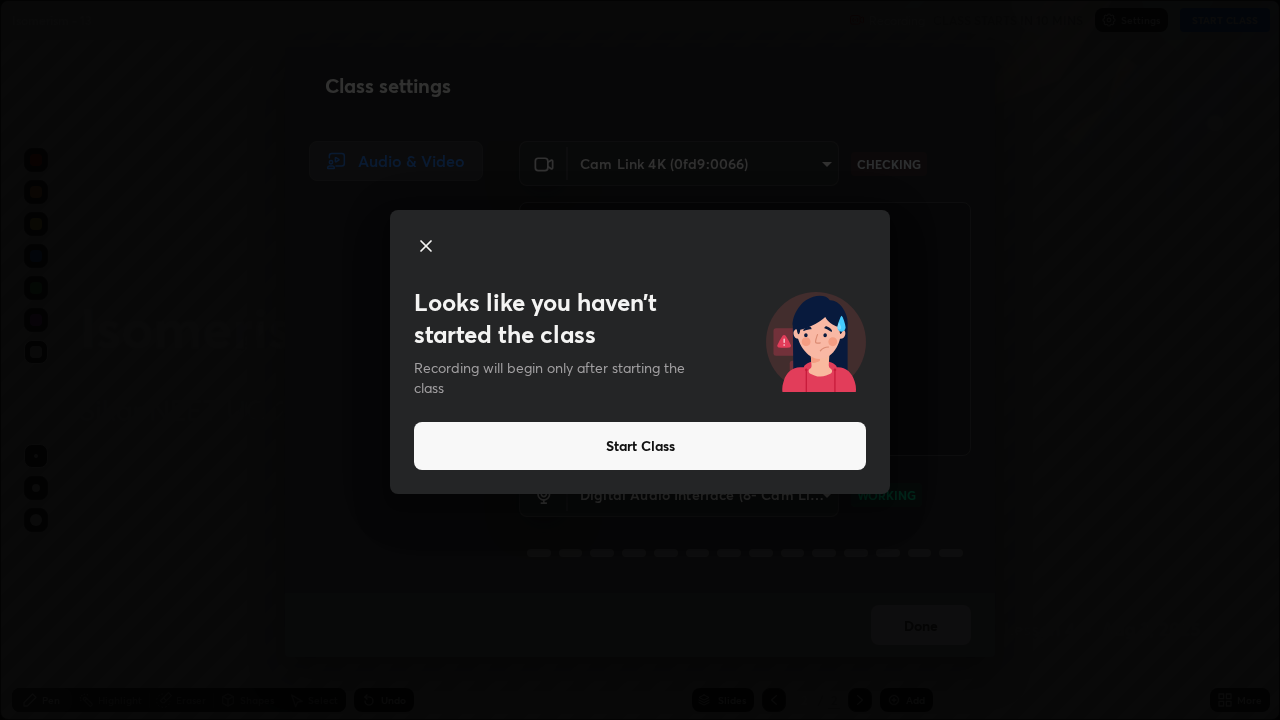 click 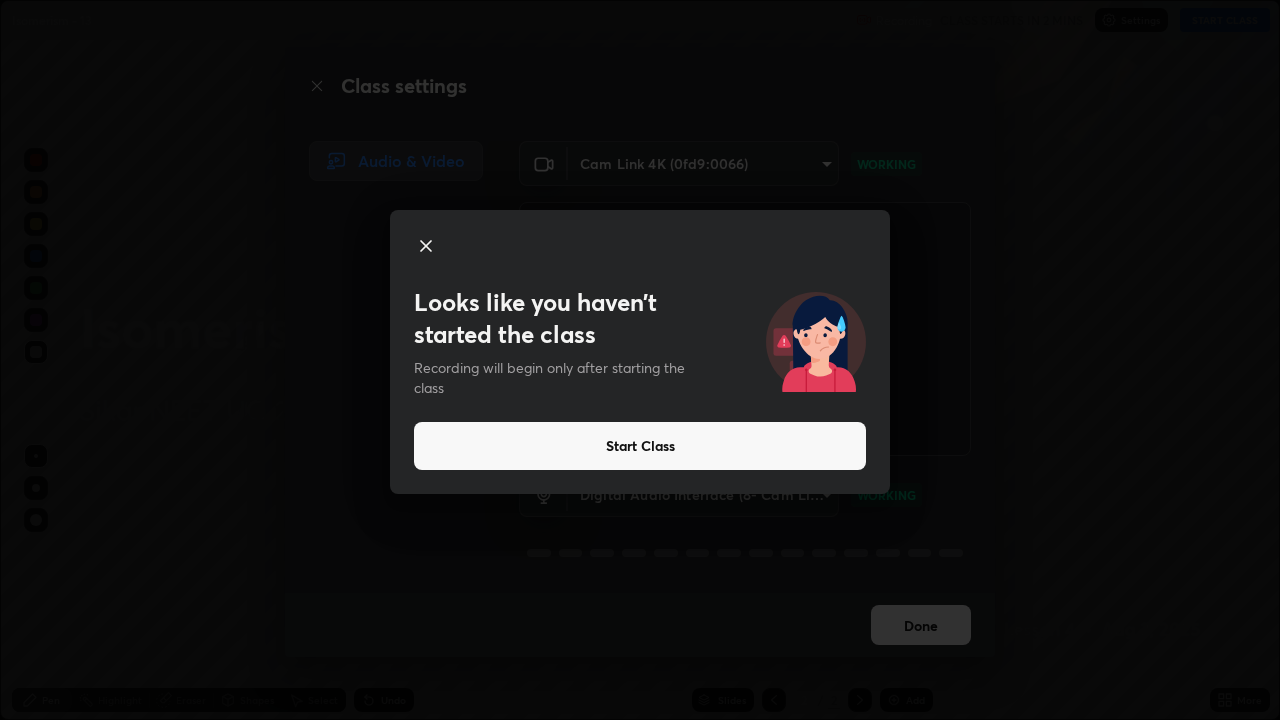 click on "Looks like you haven’t started the class Recording will begin only after starting the class Start Class" at bounding box center [640, 360] 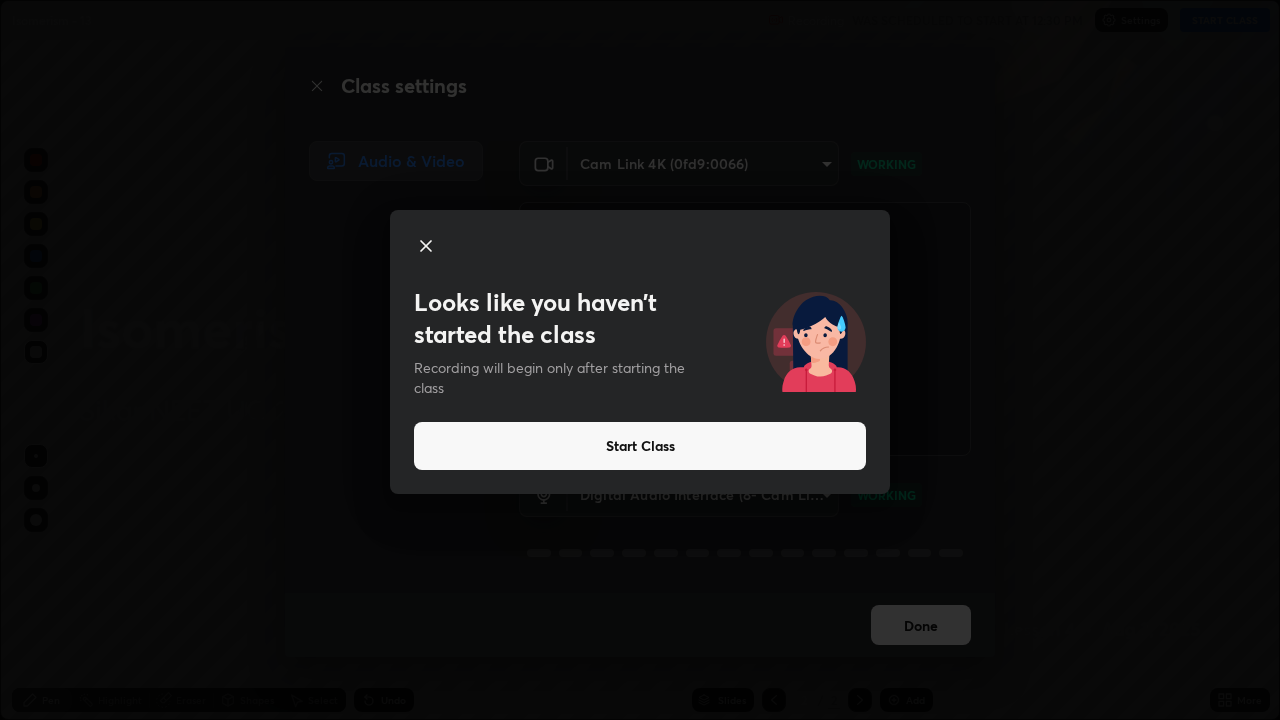 click on "Start Class" at bounding box center (640, 446) 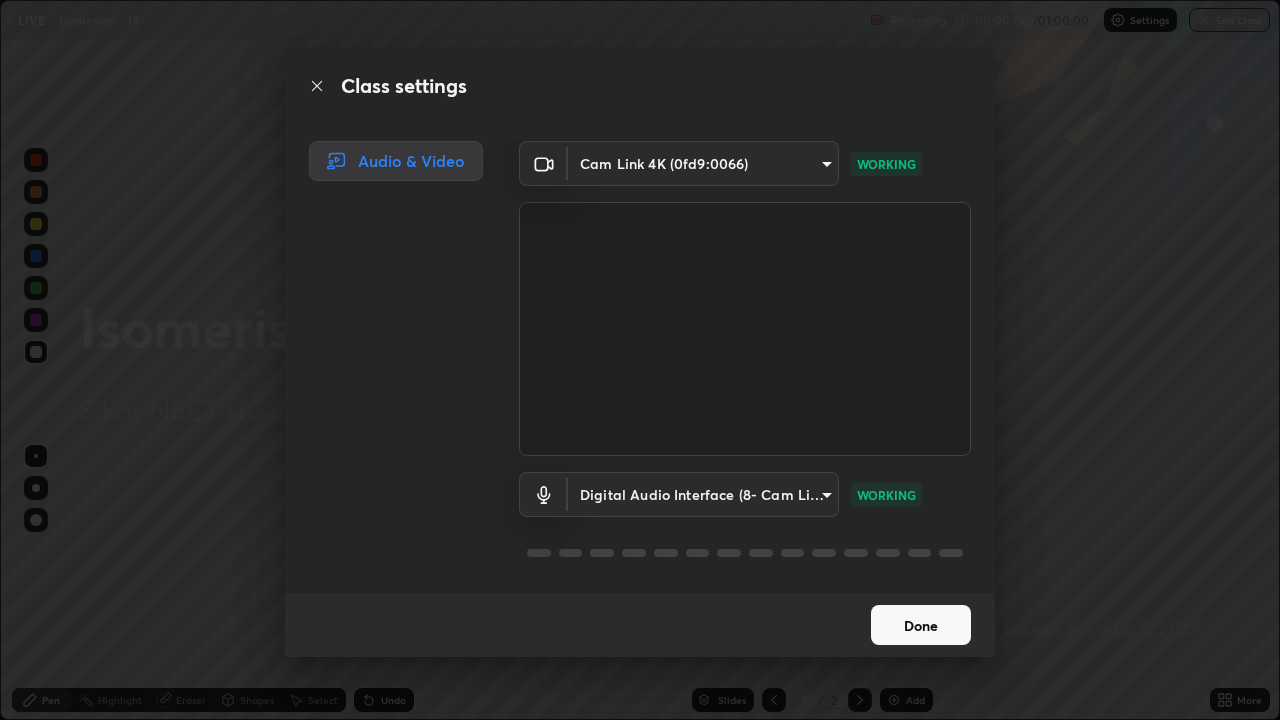 click at bounding box center (745, 329) 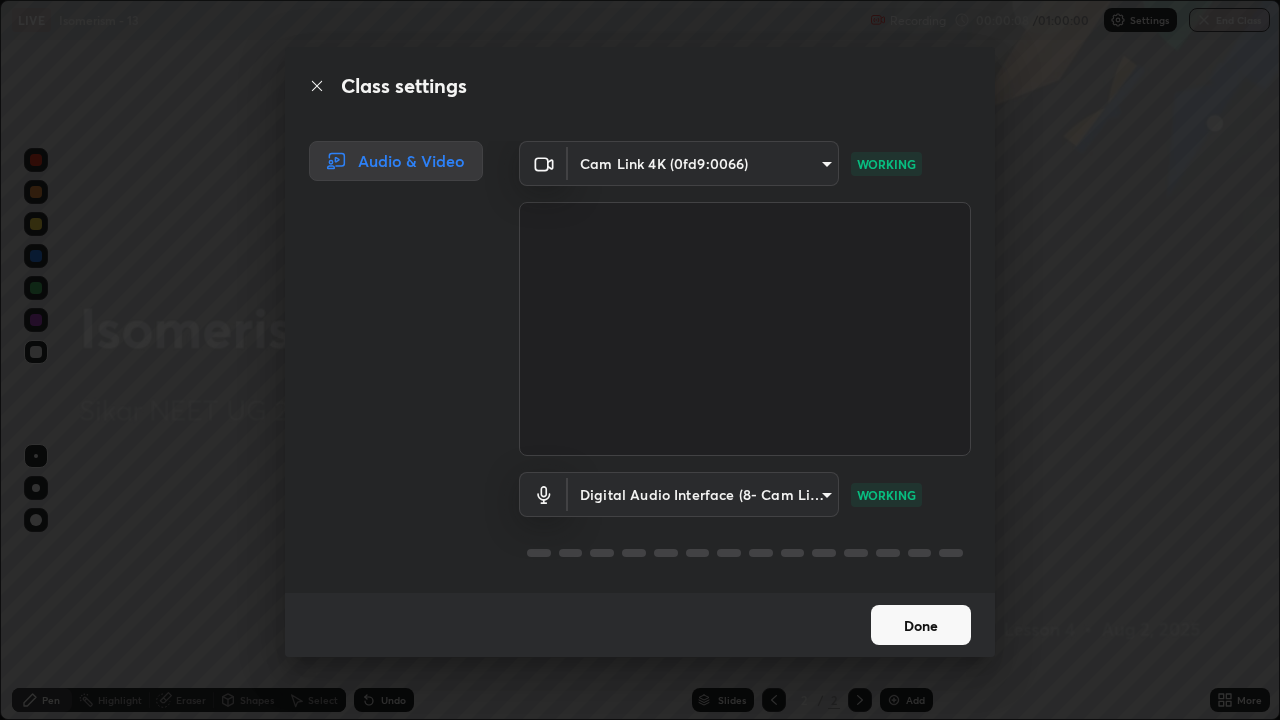 click on "Done" at bounding box center [921, 625] 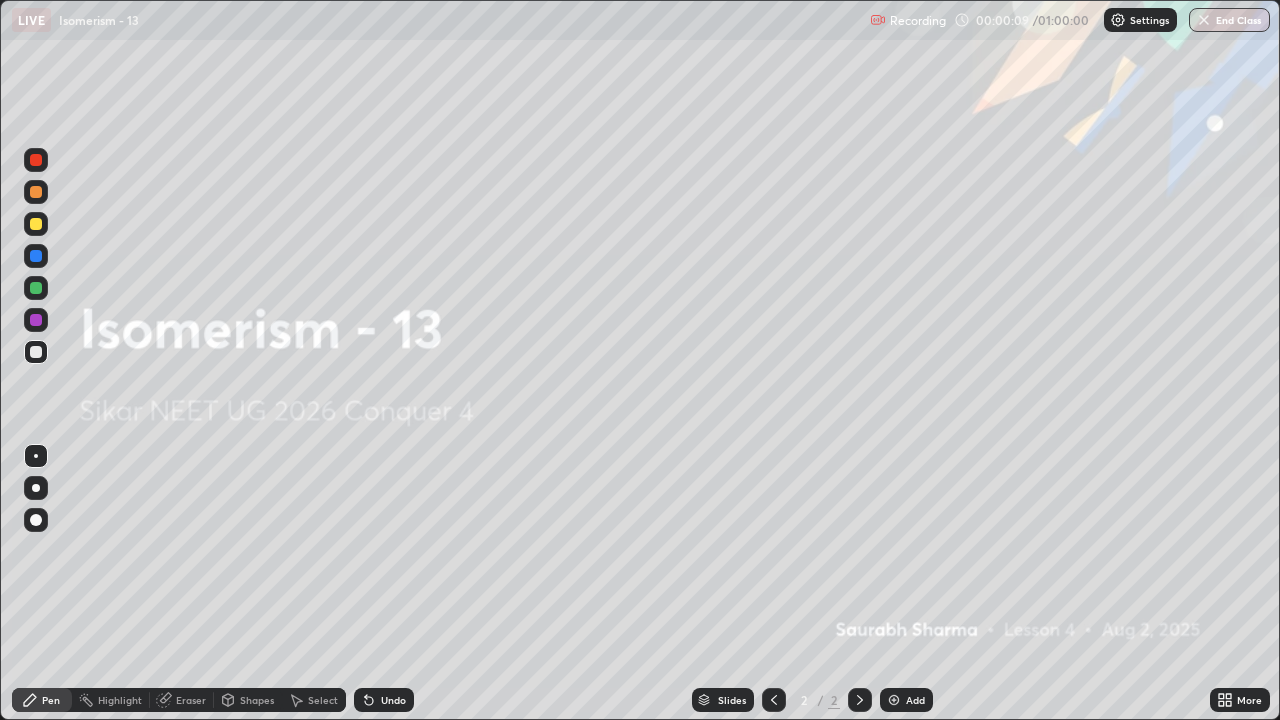 click at bounding box center (894, 700) 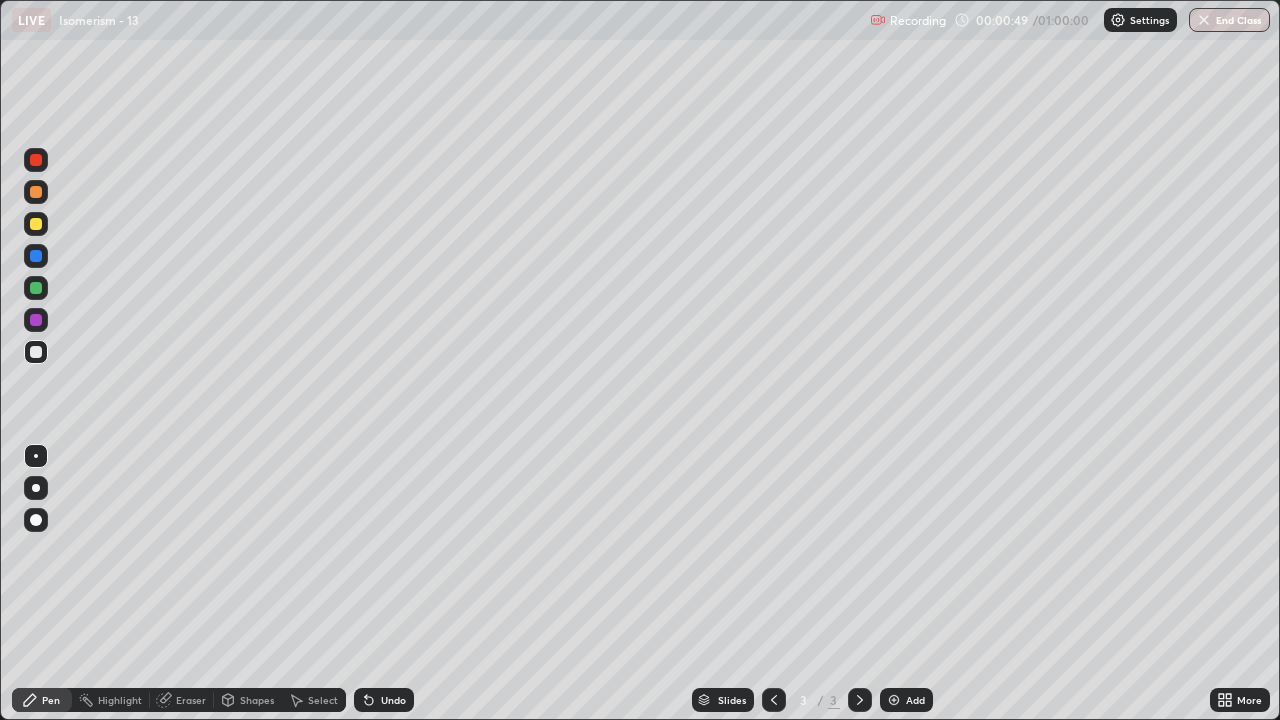 click on "Eraser" at bounding box center [191, 700] 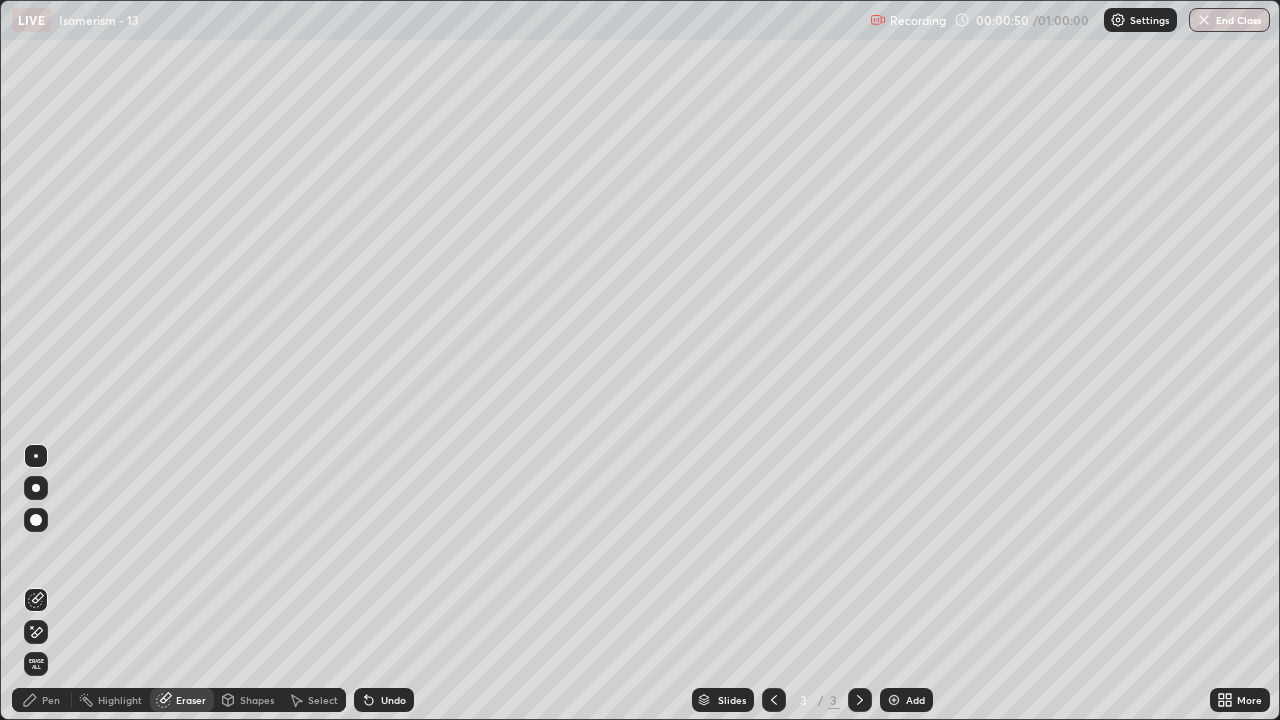 click on "Erase all" at bounding box center [36, 664] 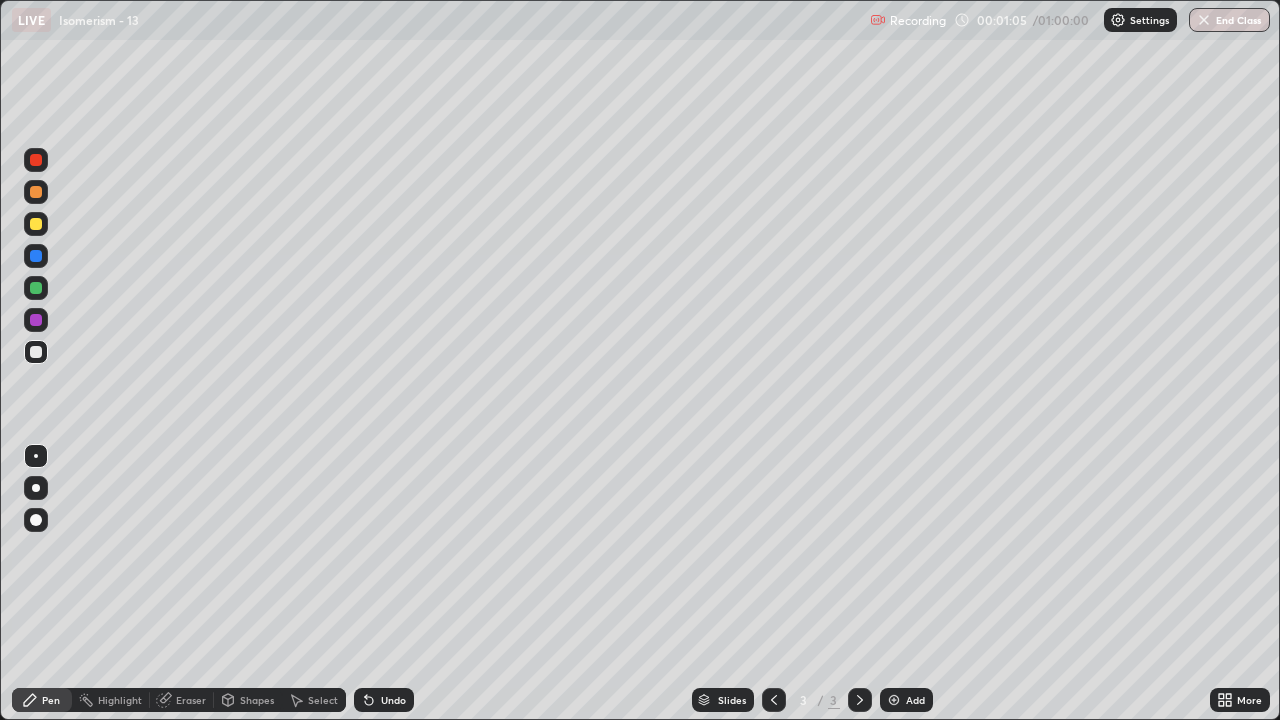 click at bounding box center (36, 224) 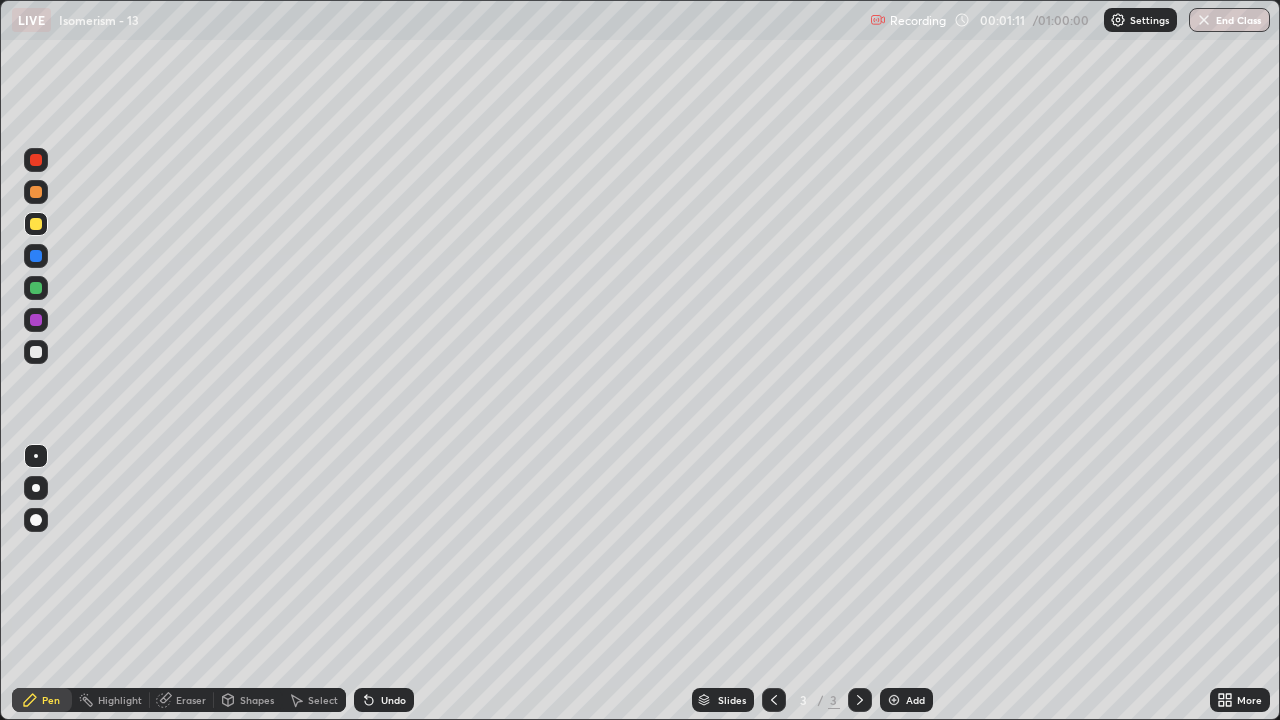 click on "Undo" at bounding box center (384, 700) 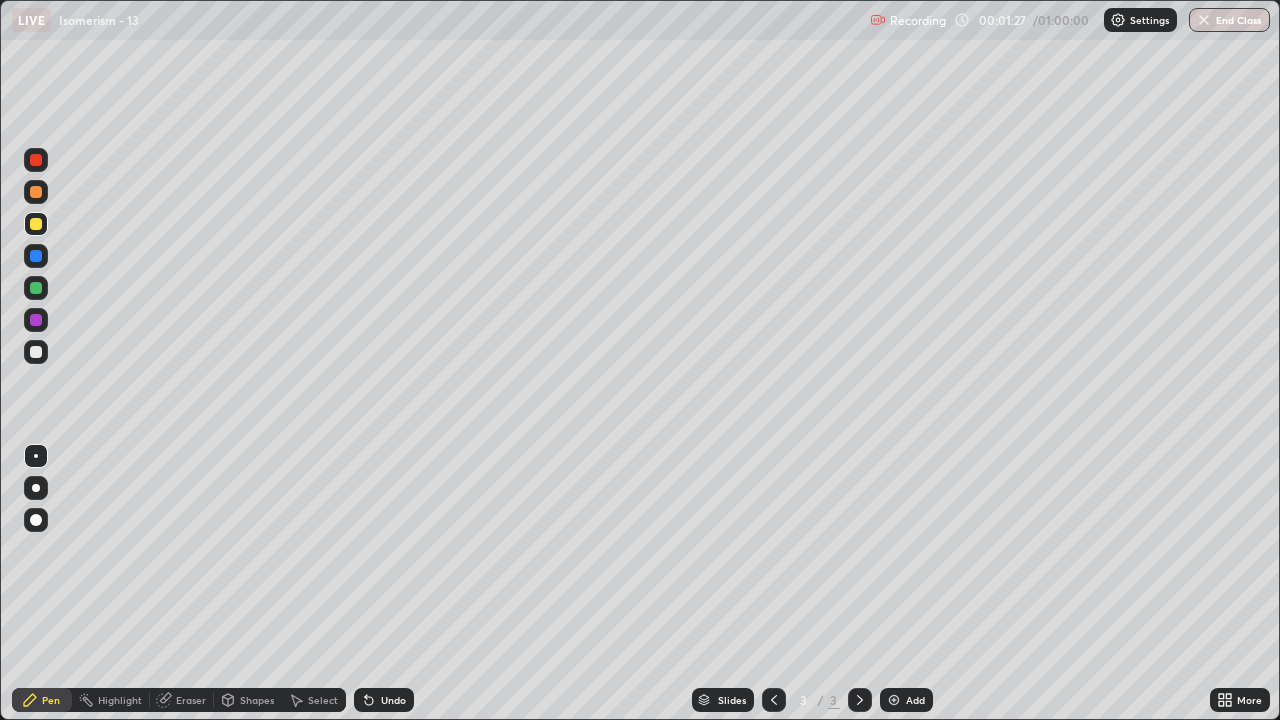 click 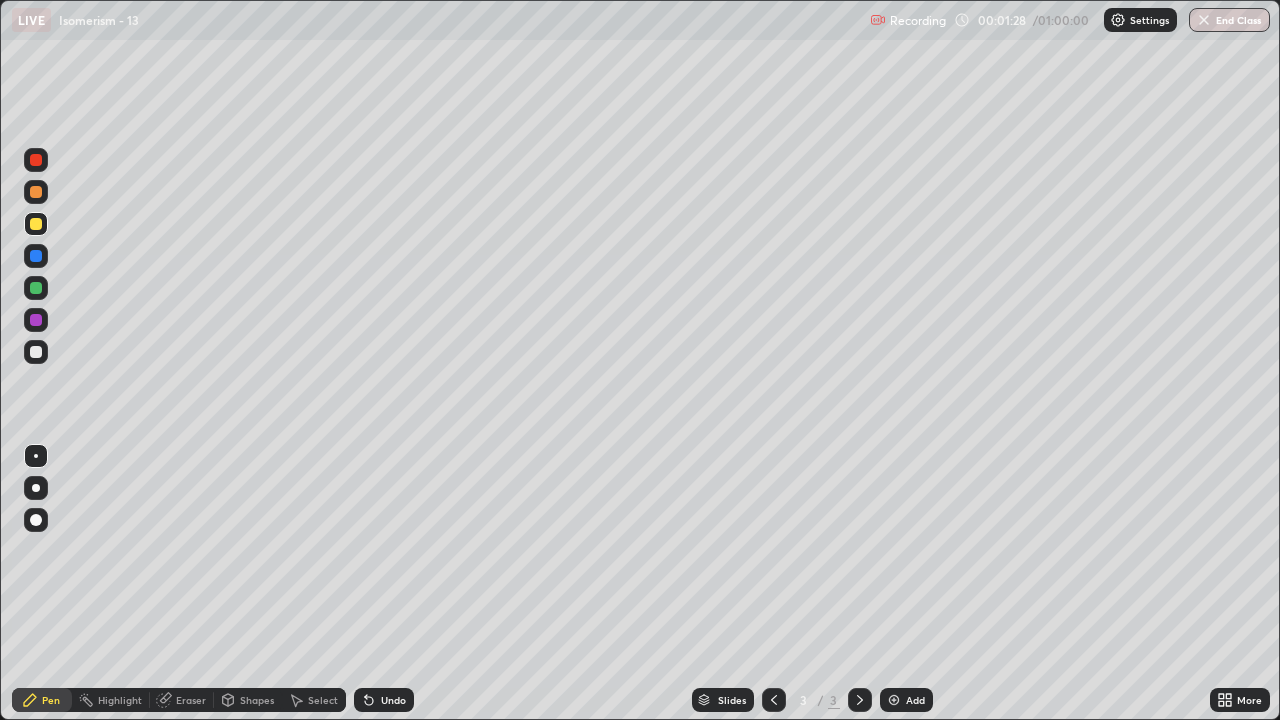 click on "Undo" at bounding box center (384, 700) 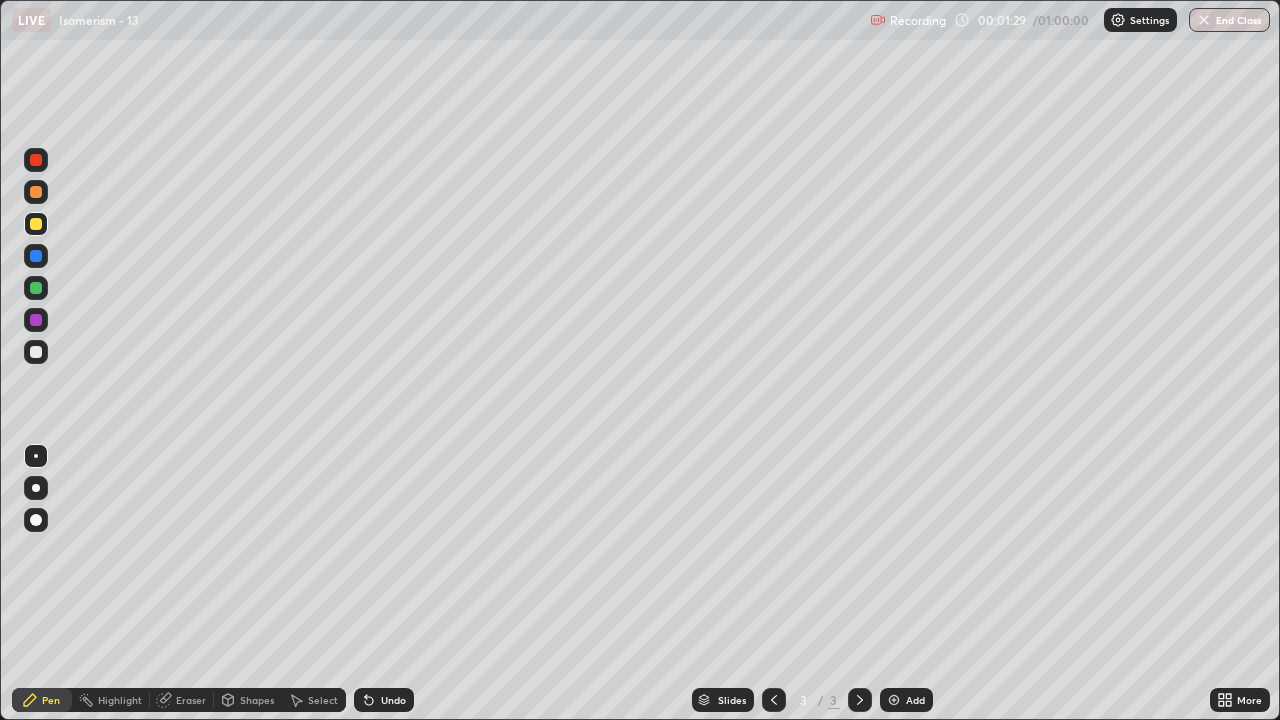 click on "Undo" at bounding box center (384, 700) 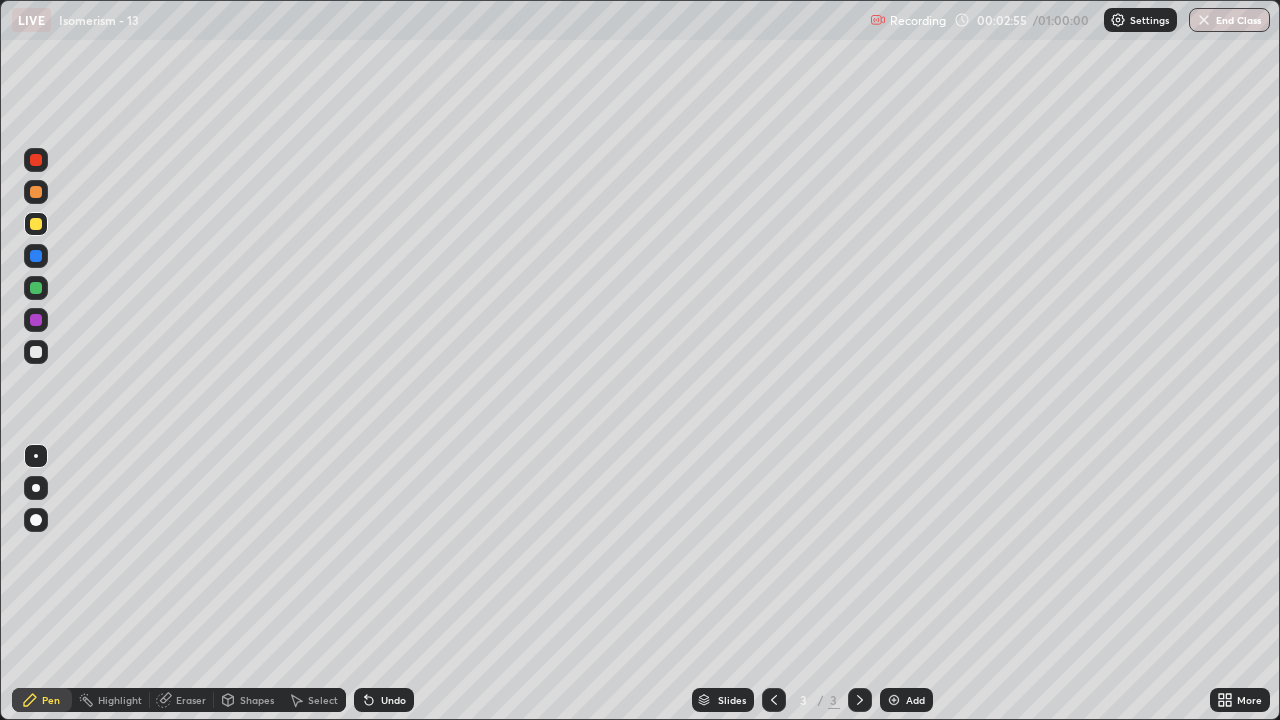 click on "Select" at bounding box center (314, 700) 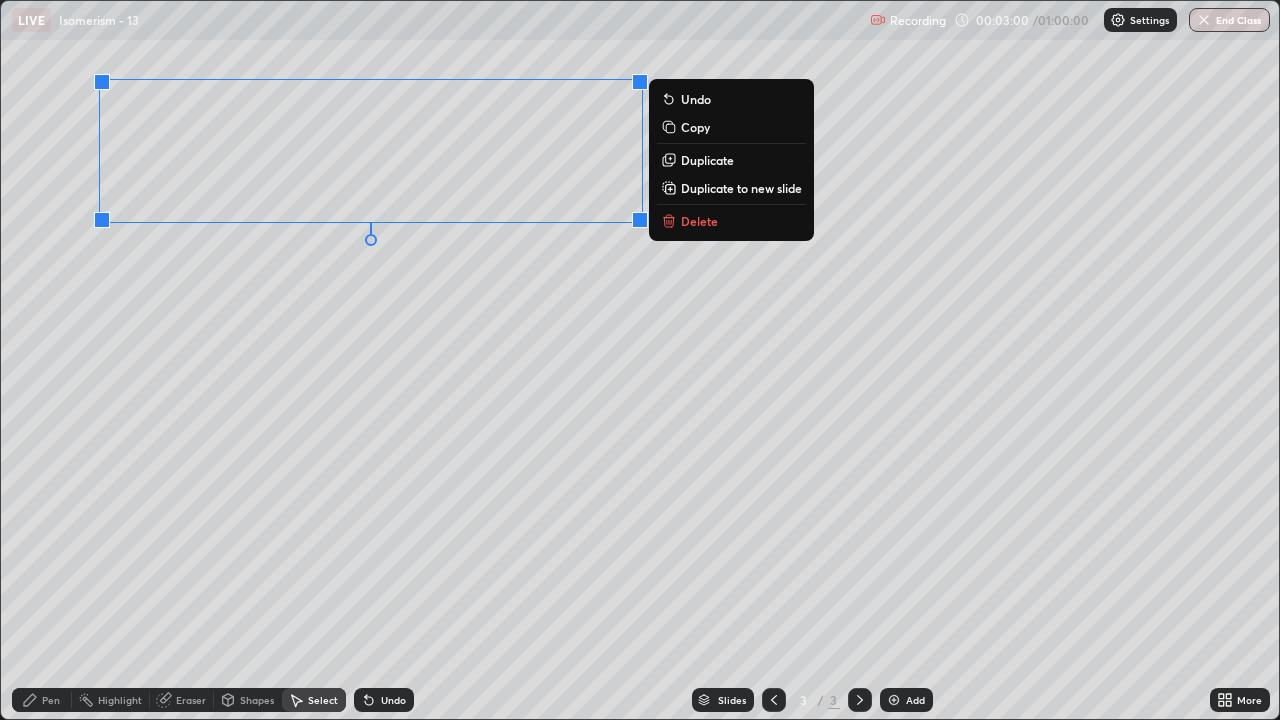 click on "0 ° Undo Copy Duplicate Duplicate to new slide Delete" at bounding box center [640, 360] 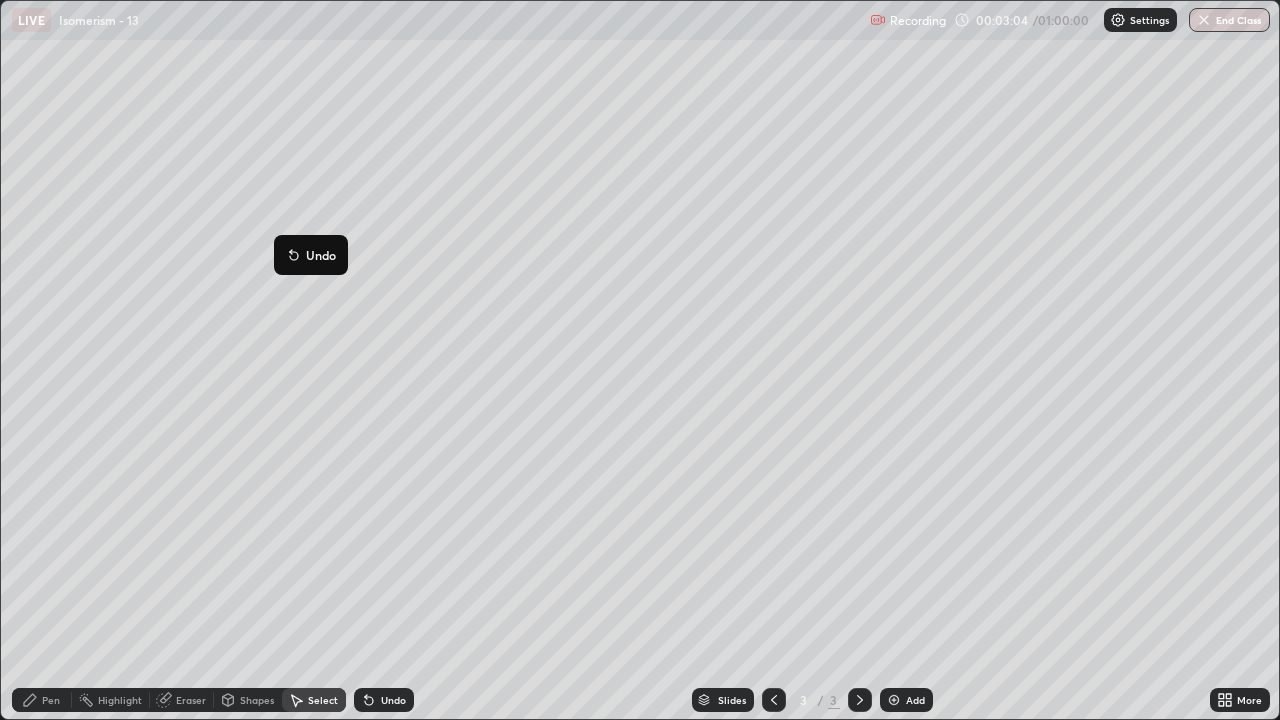 click on "0 ° Undo Copy Duplicate Duplicate to new slide Delete" at bounding box center [640, 360] 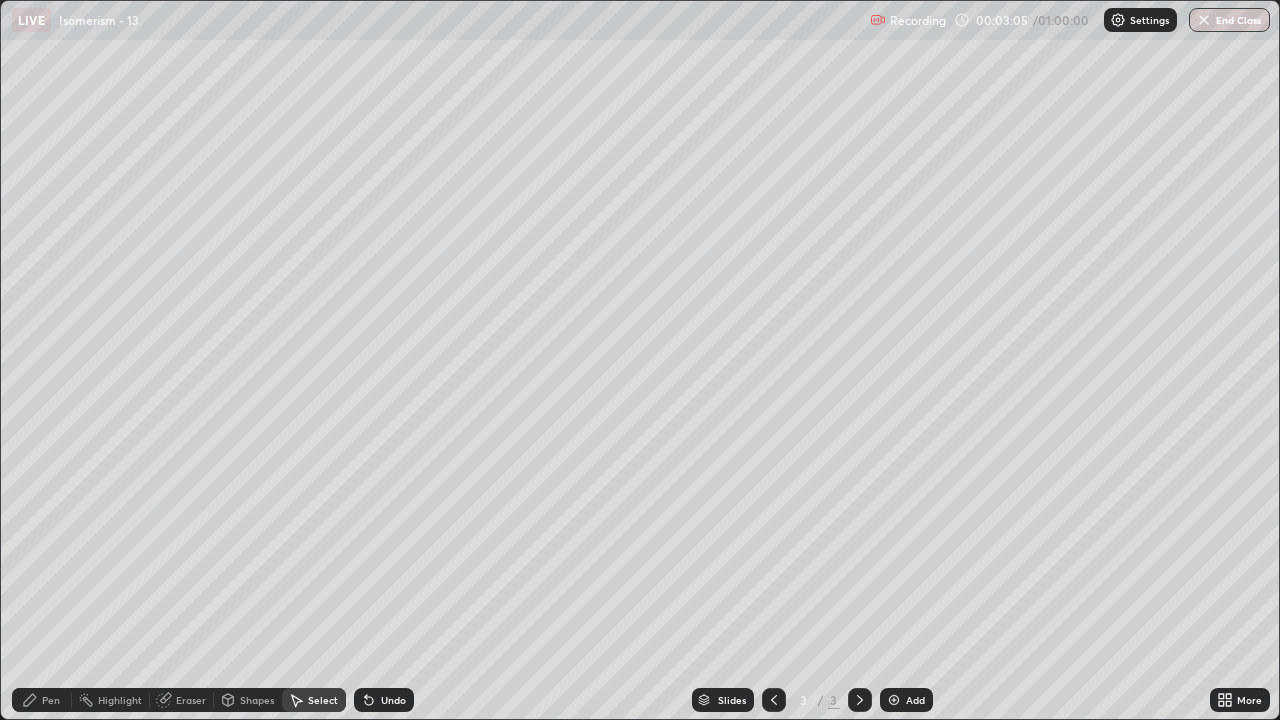 click on "Pen" at bounding box center (42, 700) 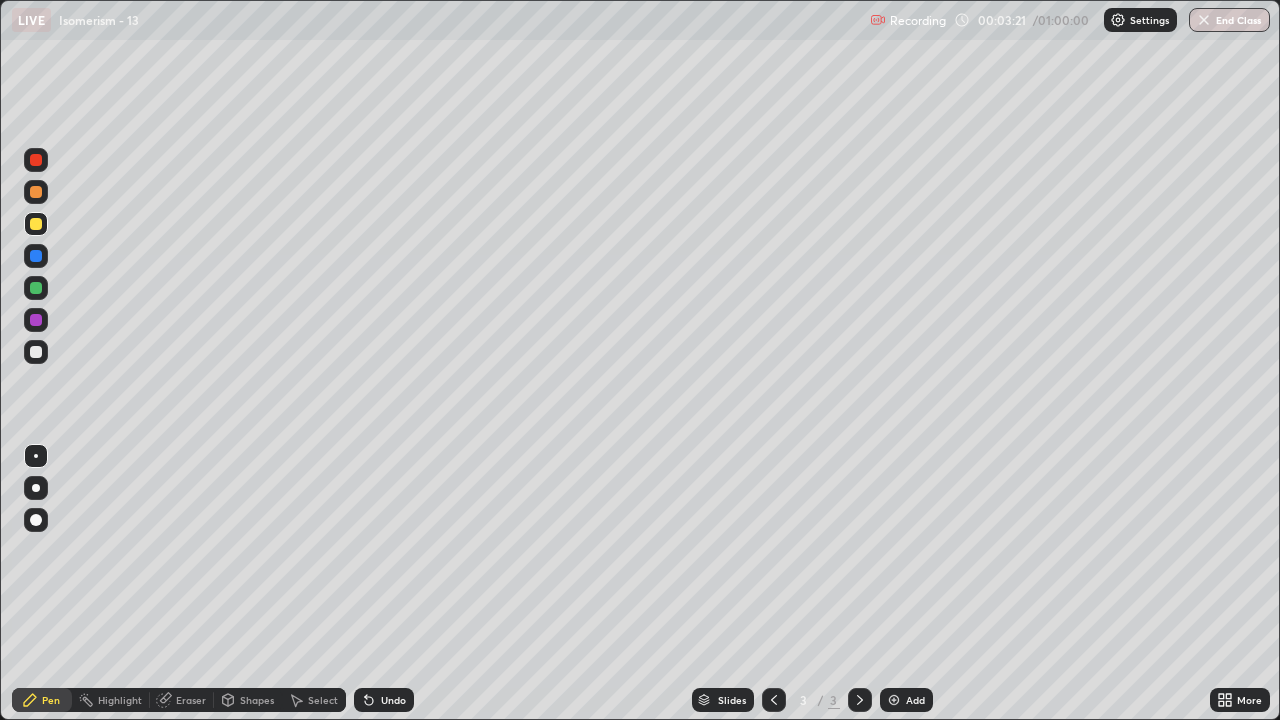 click at bounding box center (36, 352) 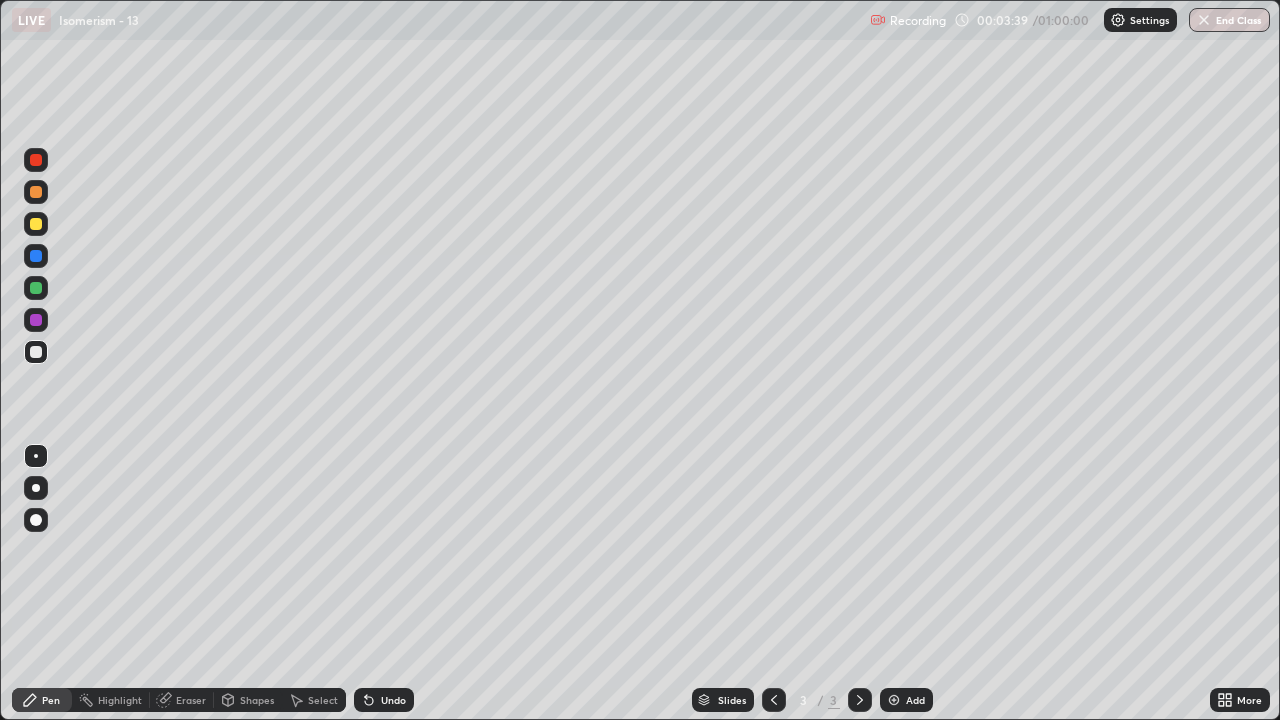 click on "Select" at bounding box center (314, 700) 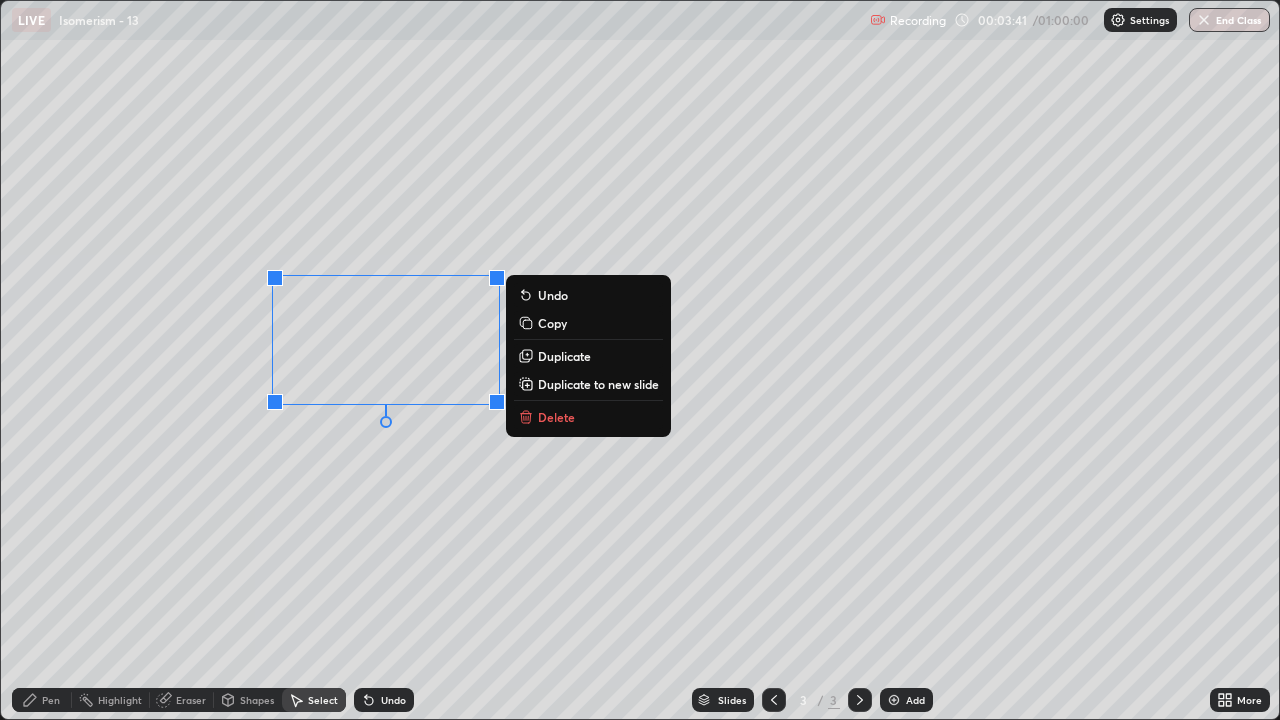 click on "Duplicate" at bounding box center [564, 356] 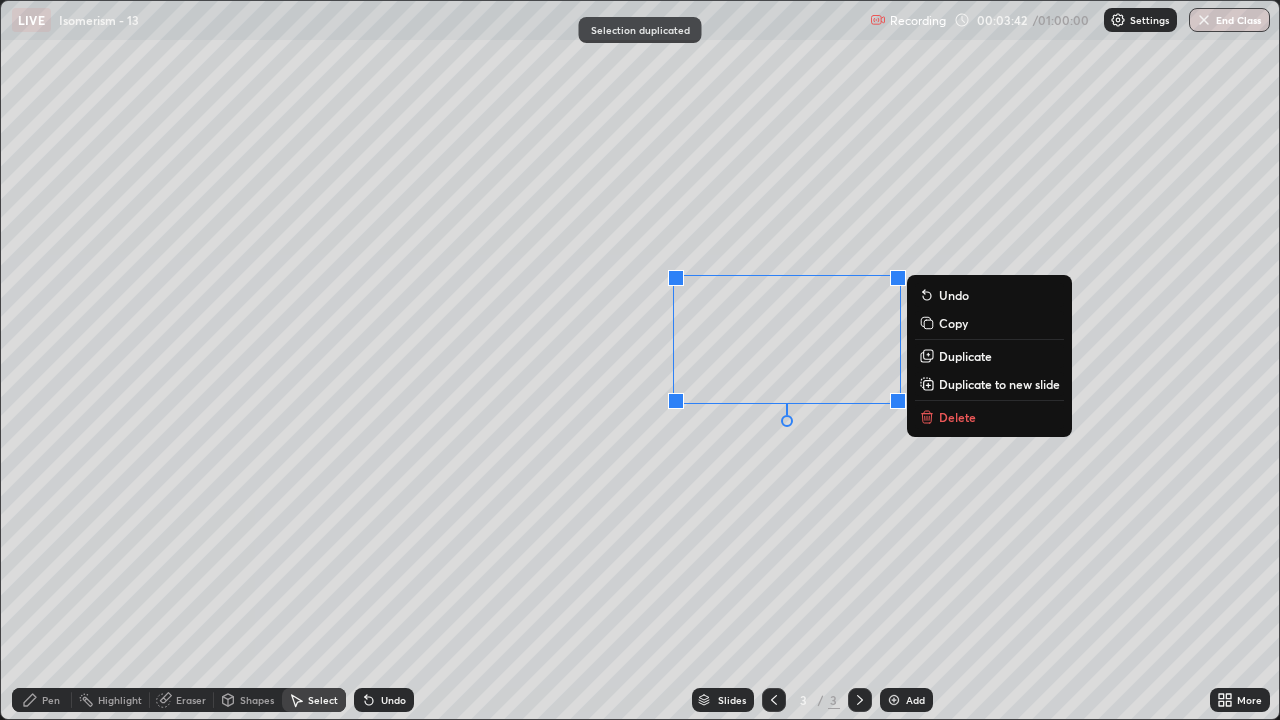 click on "0 ° Undo Copy Duplicate Duplicate to new slide Delete" at bounding box center [640, 360] 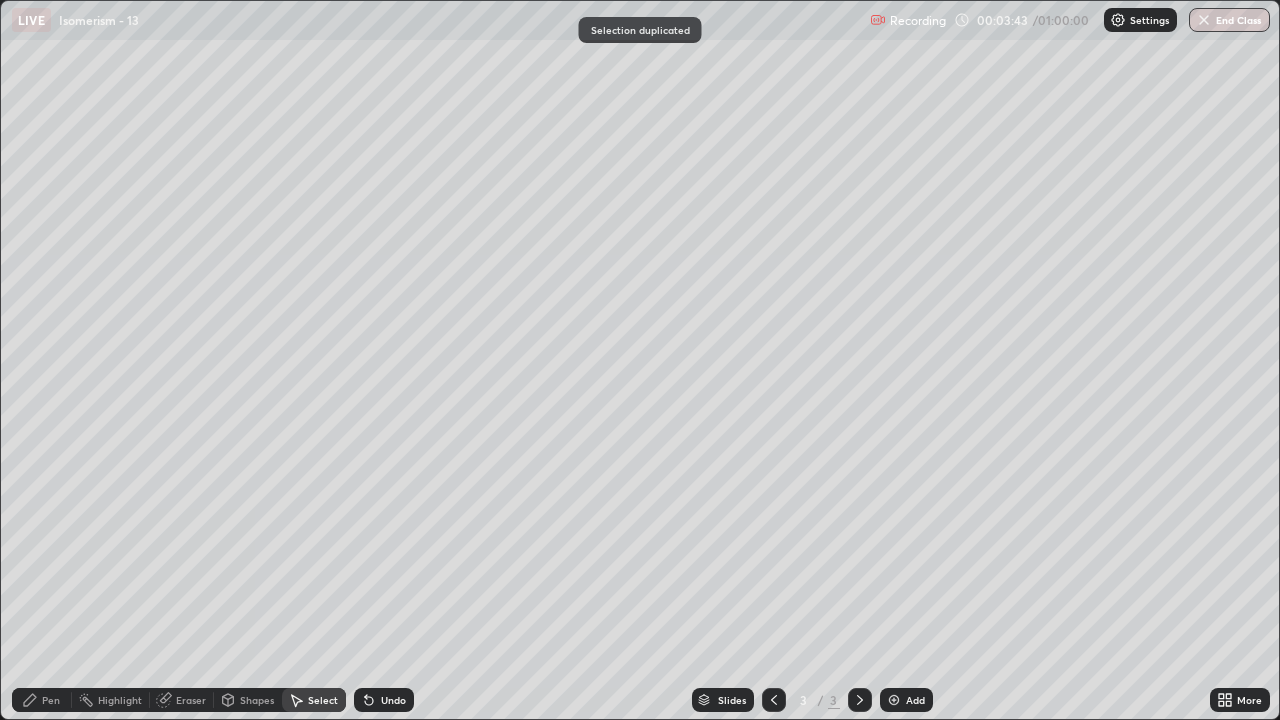 click on "Shapes" at bounding box center (257, 700) 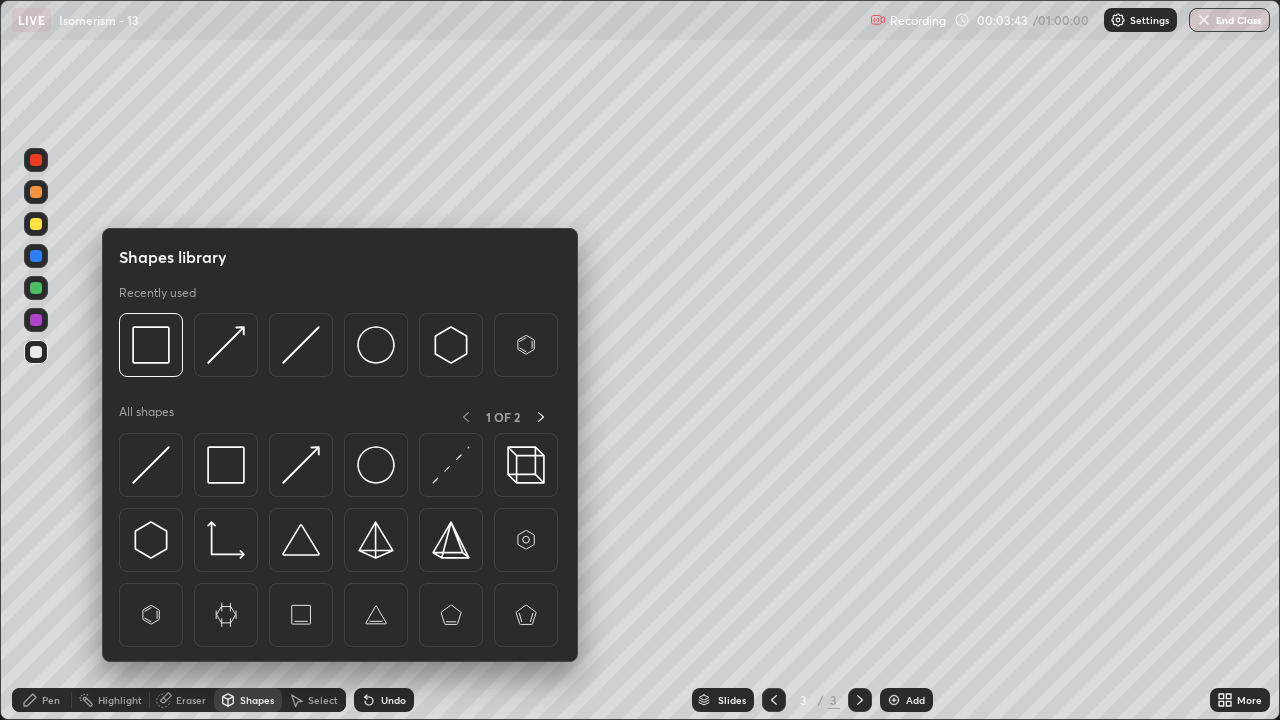 click on "Eraser" at bounding box center (191, 700) 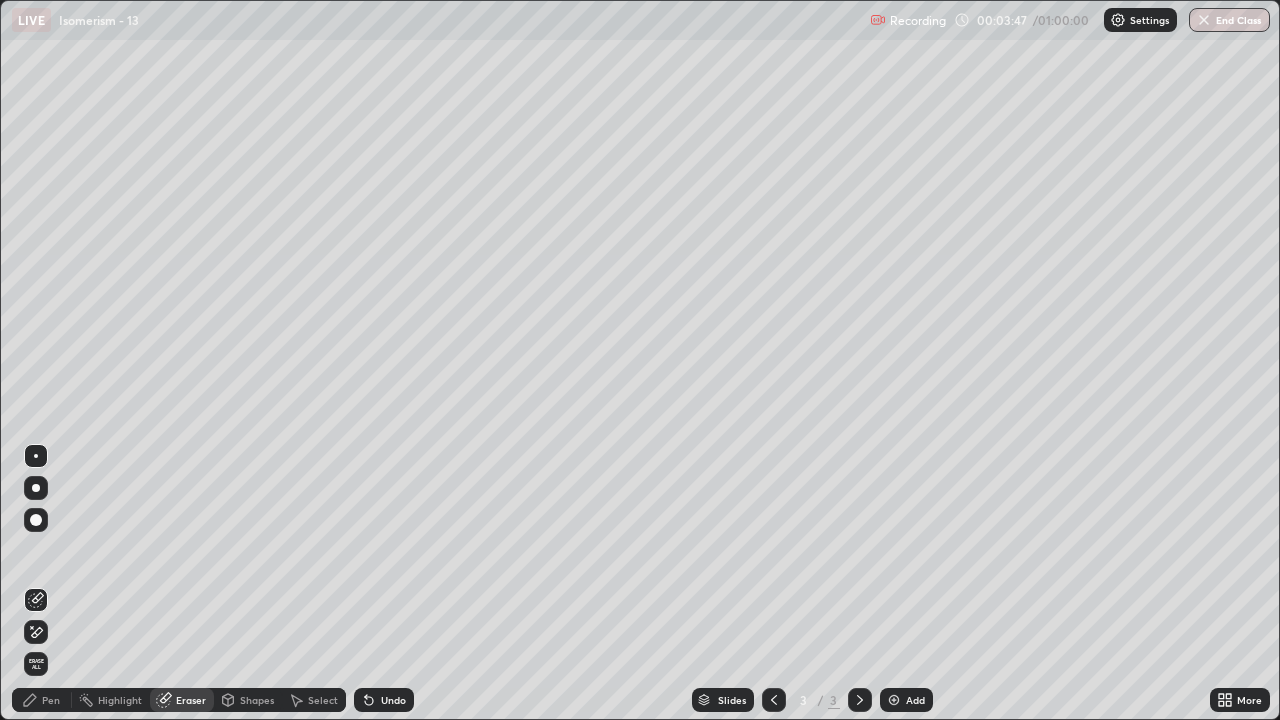 click on "Pen" at bounding box center (51, 700) 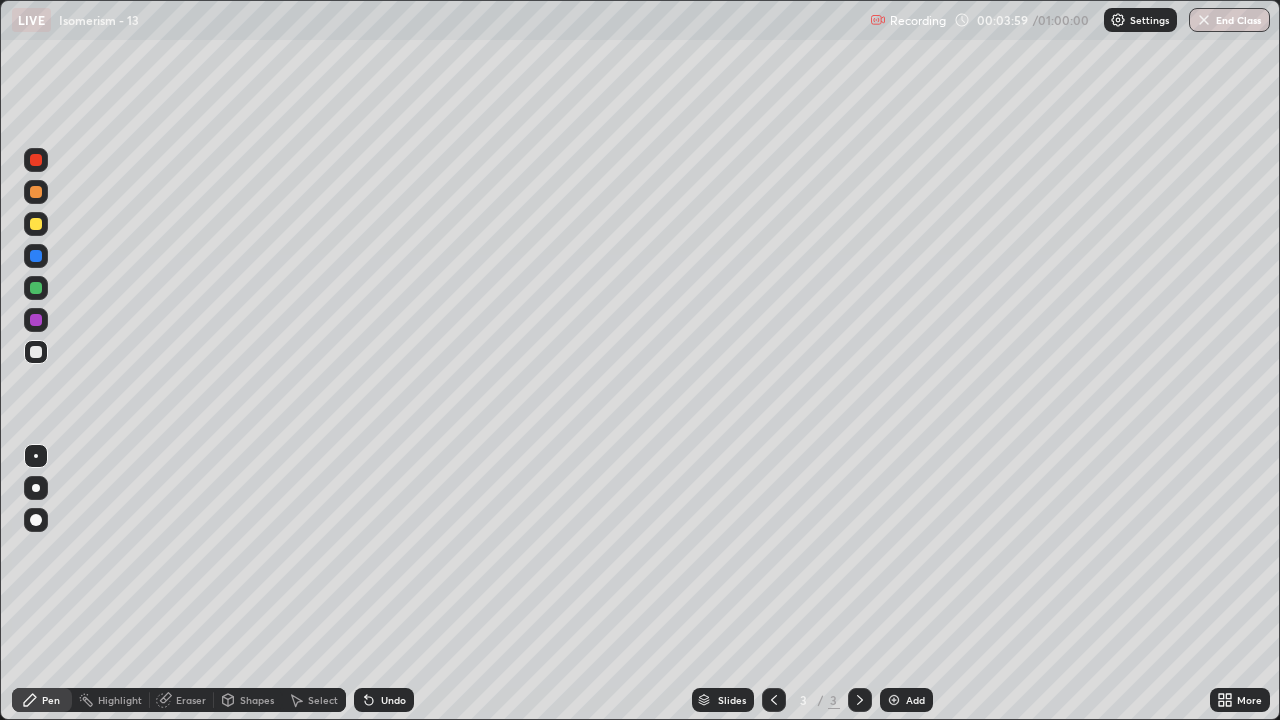 click on "Eraser" at bounding box center [182, 700] 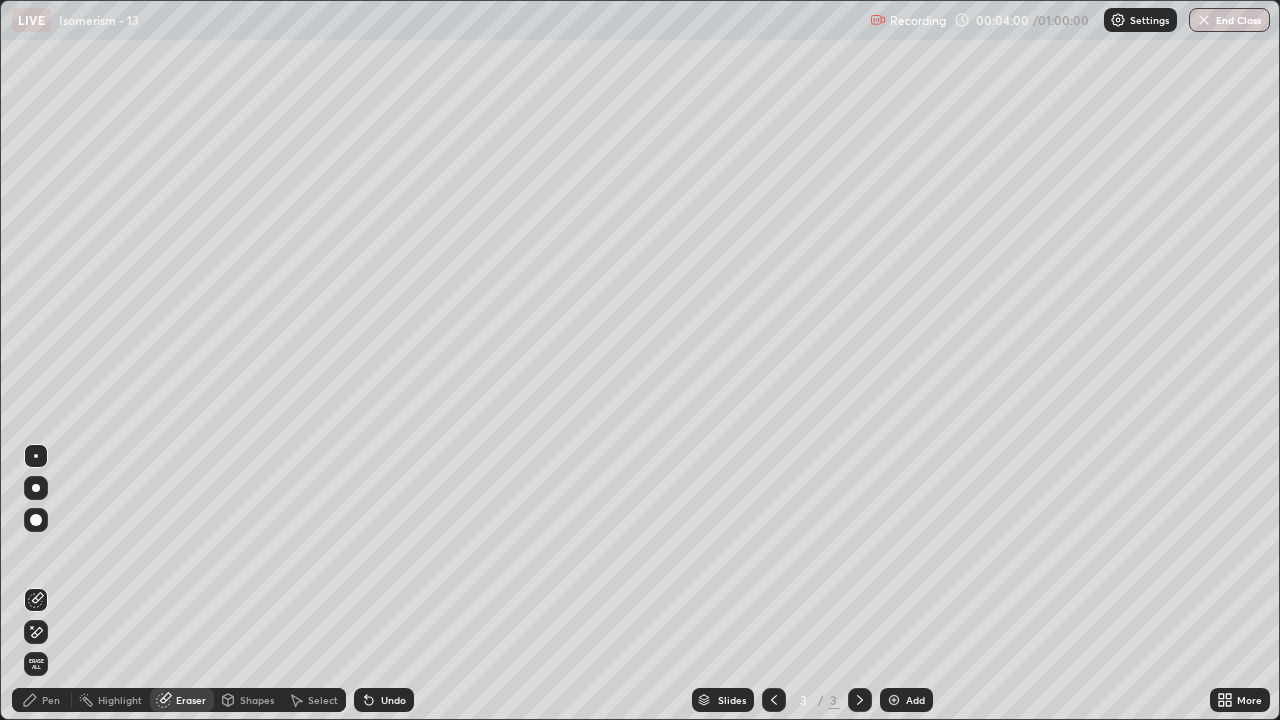 click on "Pen" at bounding box center [42, 700] 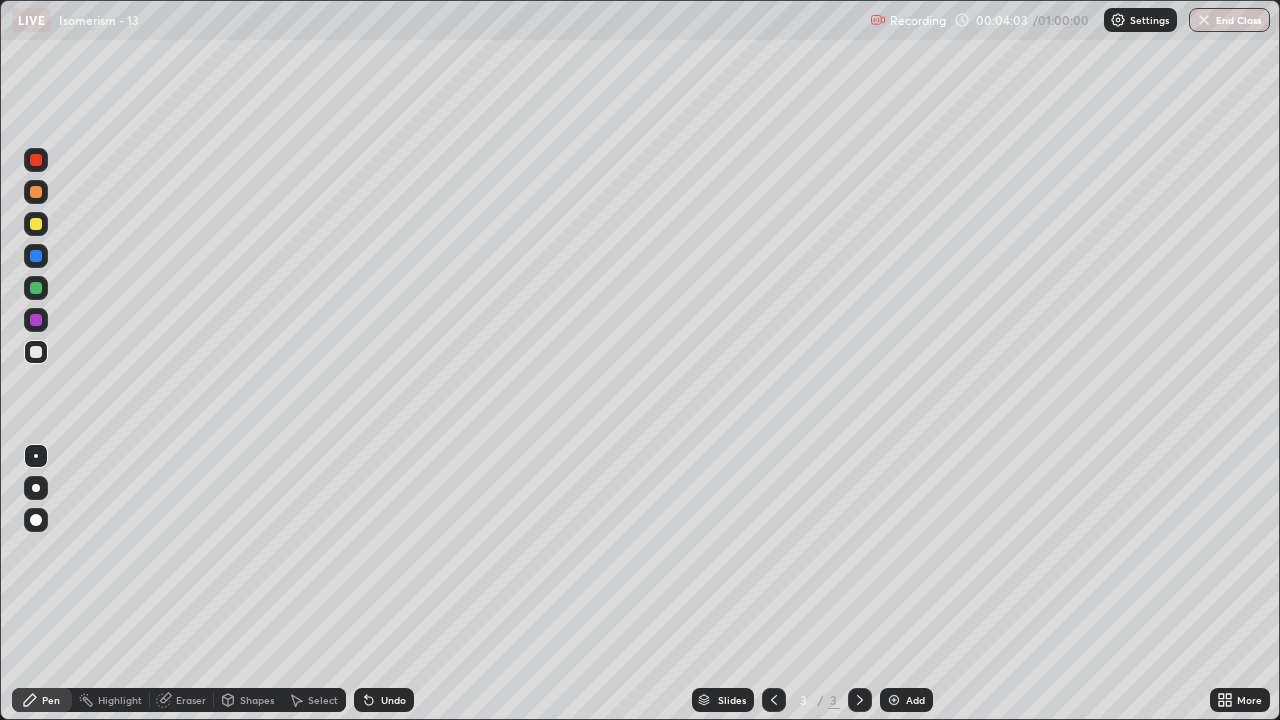 click at bounding box center [36, 224] 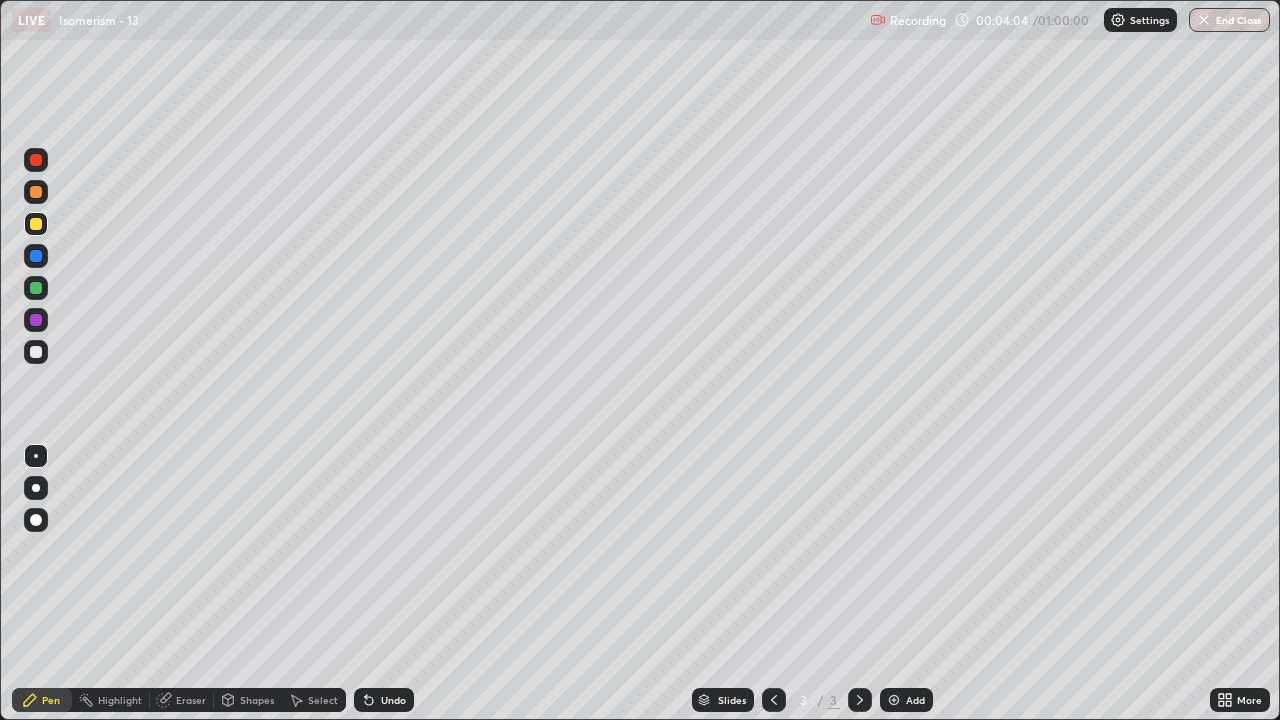 click on "Eraser" at bounding box center (182, 700) 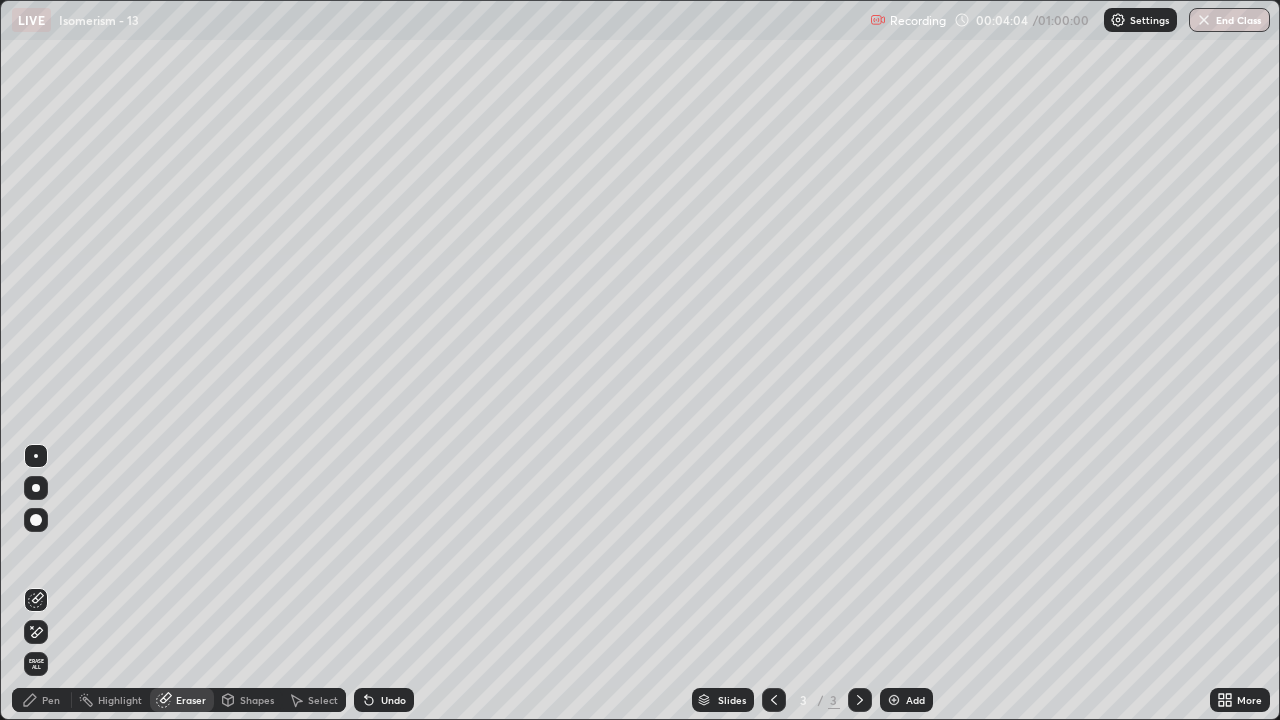 click on "Shapes" at bounding box center (257, 700) 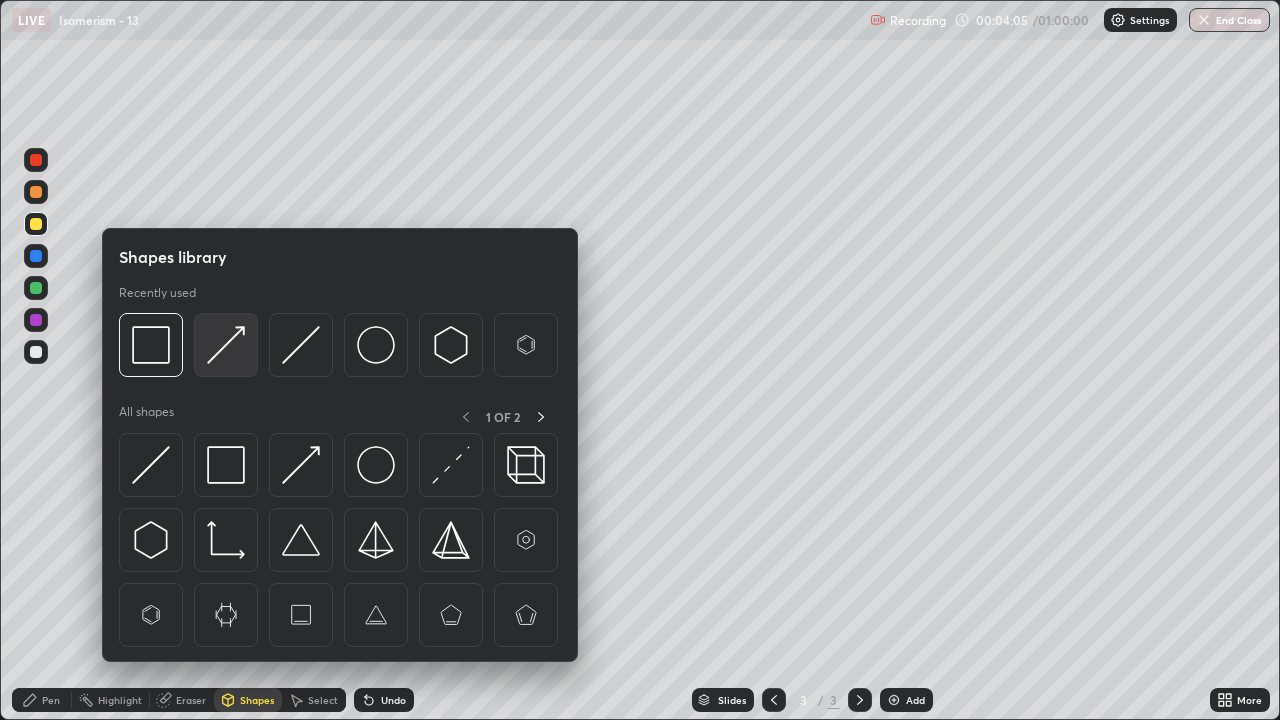 click at bounding box center (226, 345) 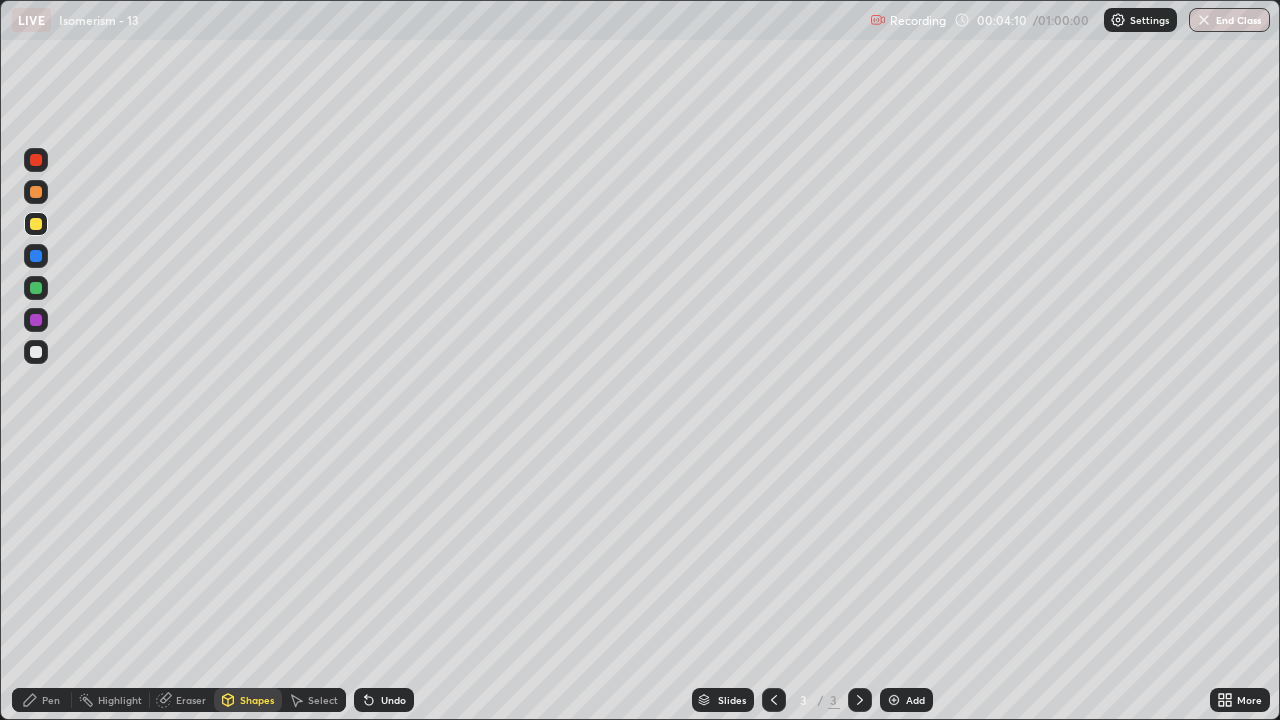 click on "Pen" at bounding box center [51, 700] 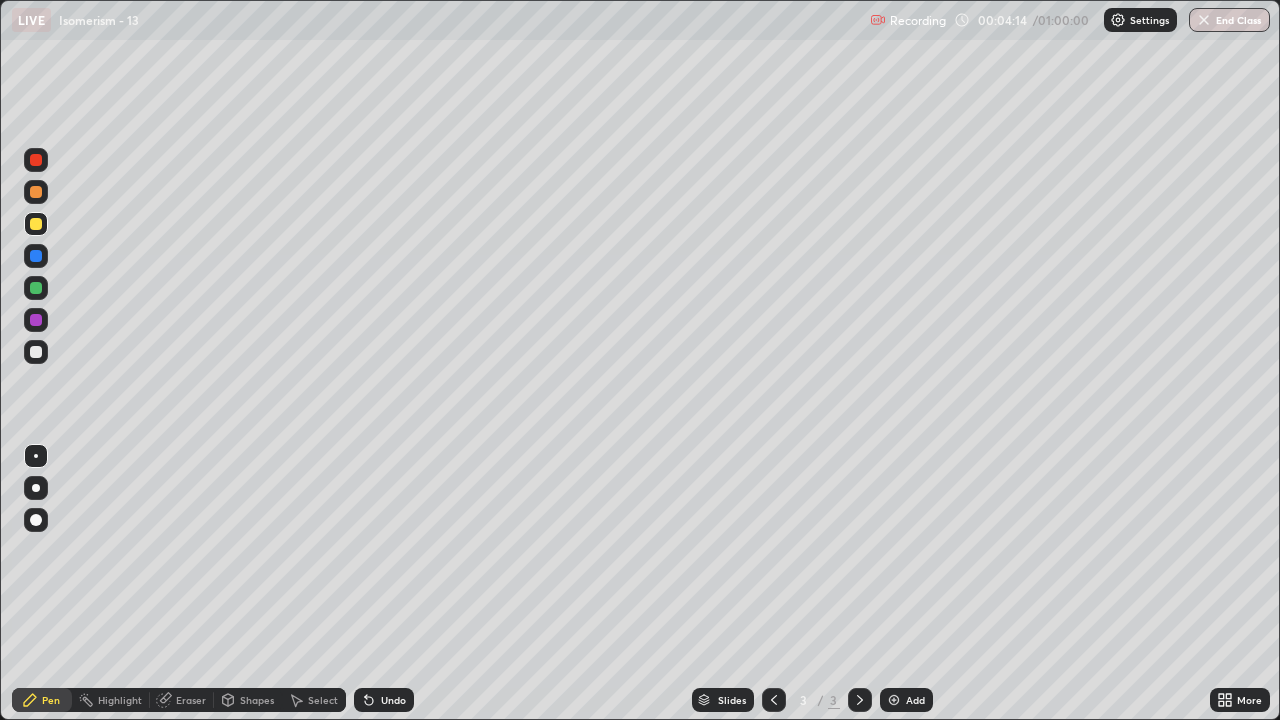 click on "Highlight" at bounding box center (120, 700) 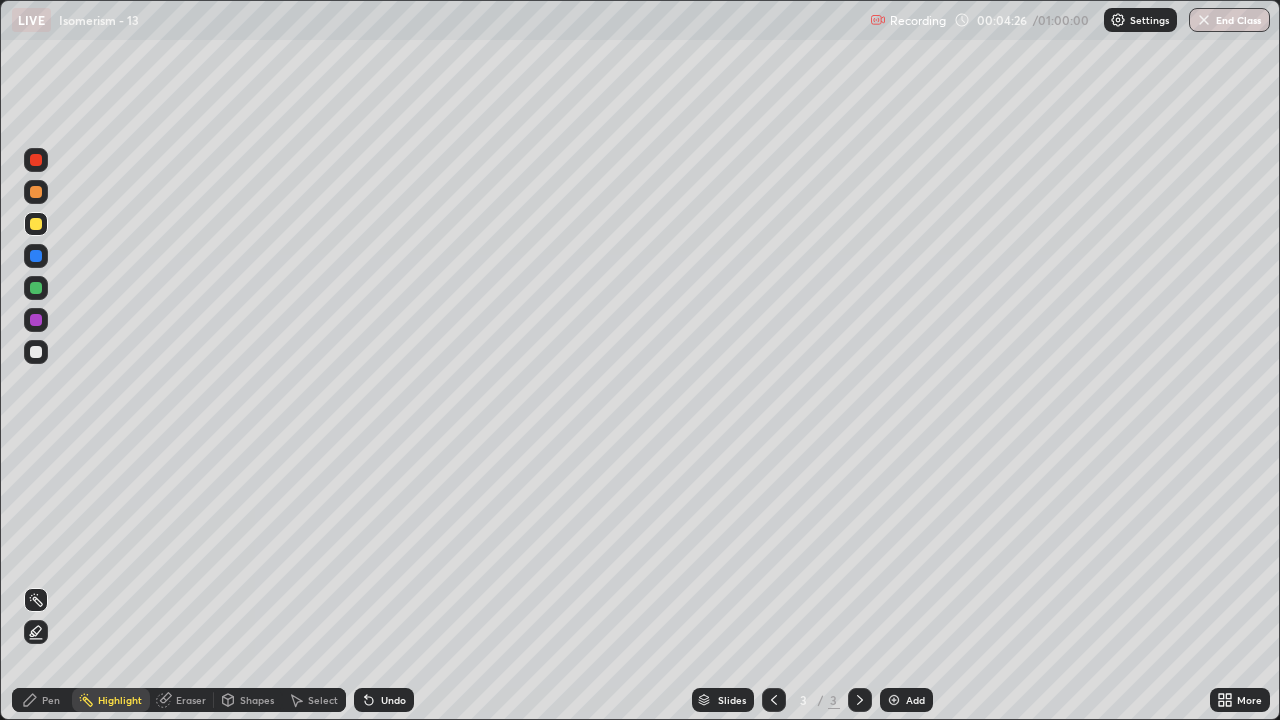 click on "Pen" at bounding box center (42, 700) 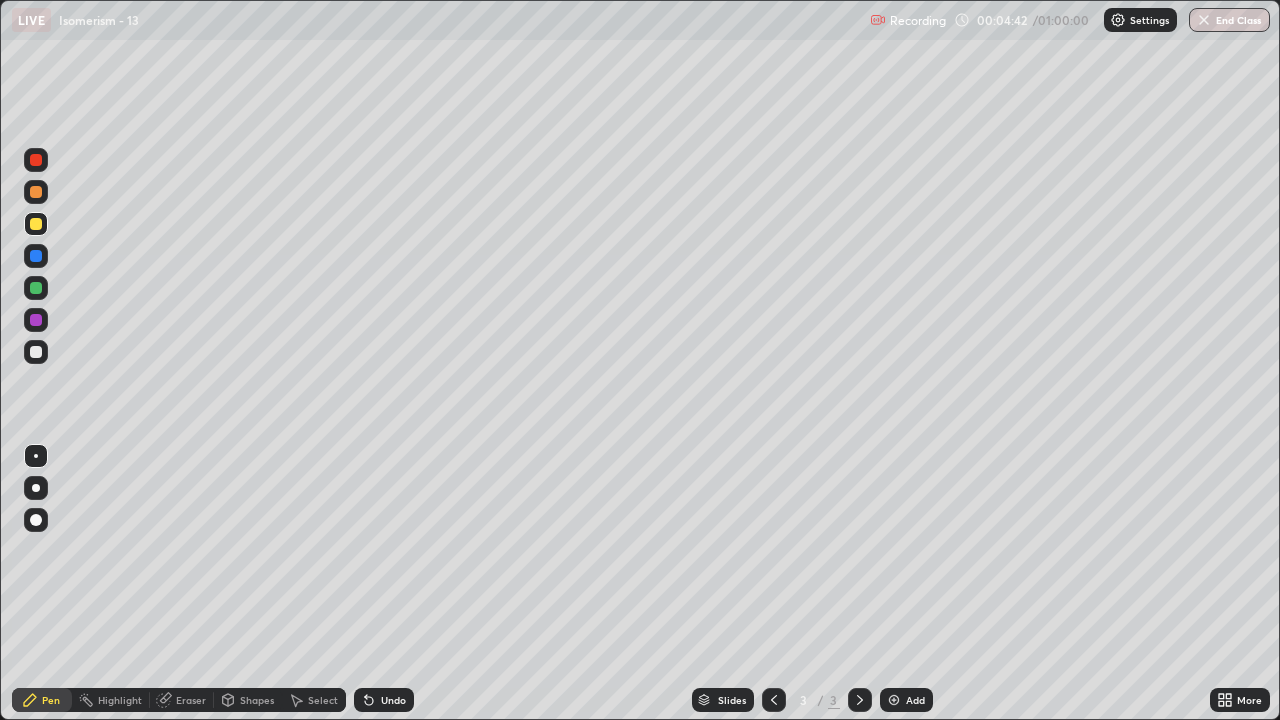 click on "Highlight" at bounding box center (120, 700) 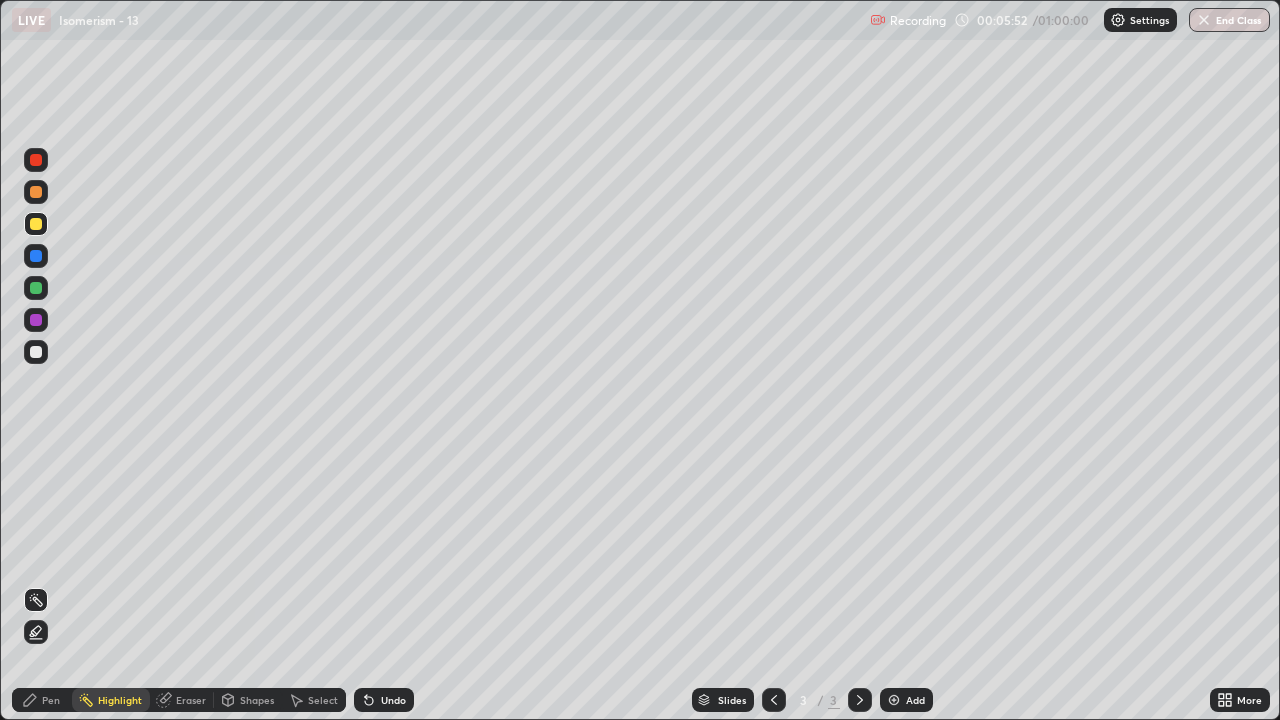 click on "Pen" at bounding box center (42, 700) 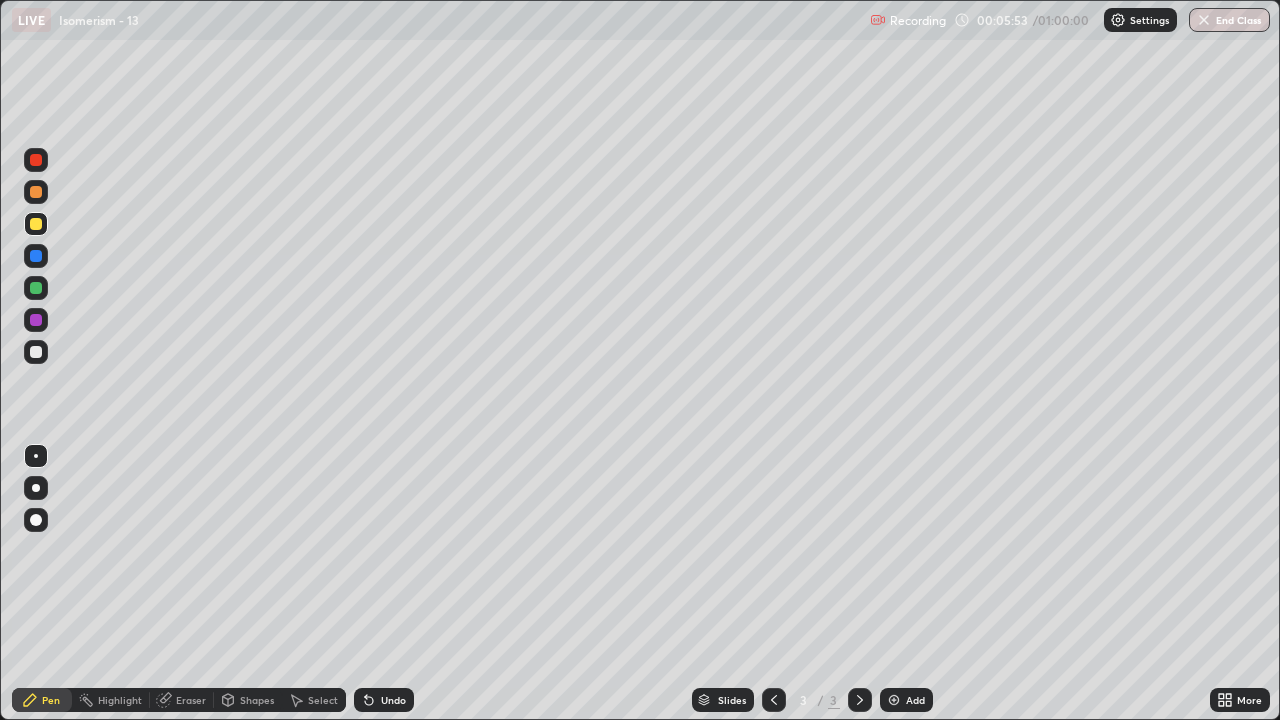 click on "Shapes" at bounding box center (257, 700) 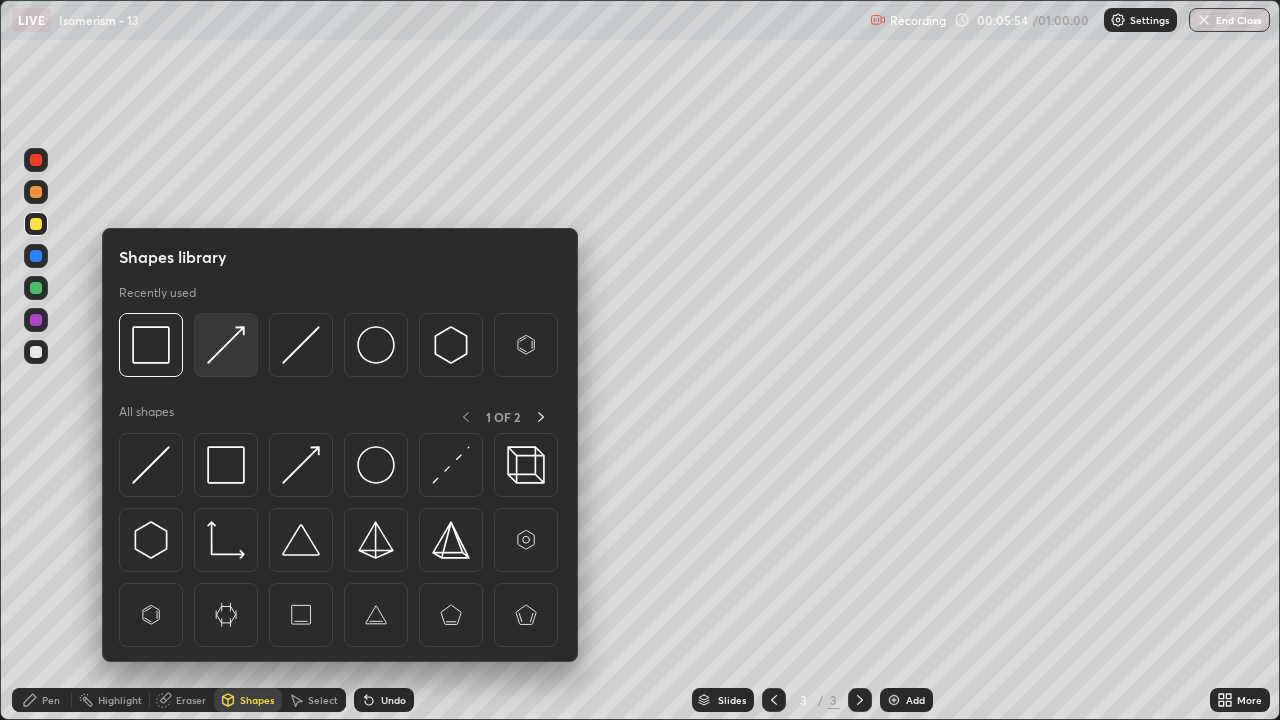 click at bounding box center (226, 345) 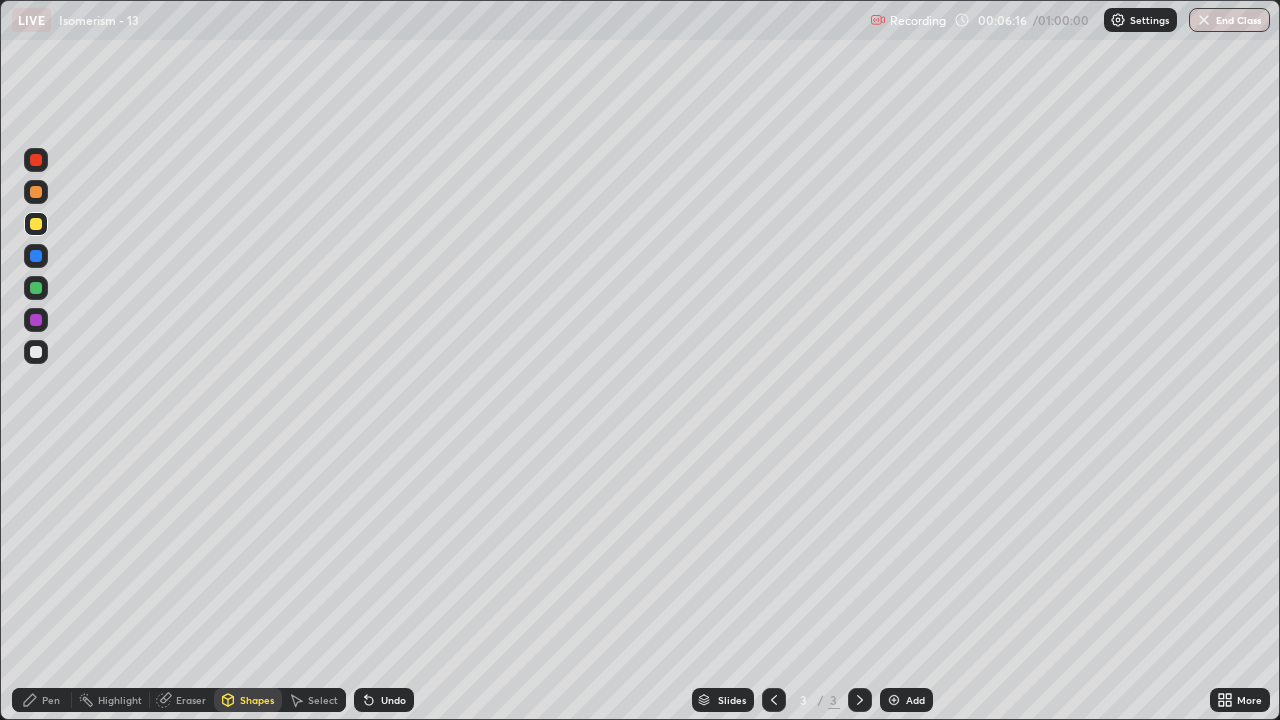 click on "Pen" at bounding box center (42, 700) 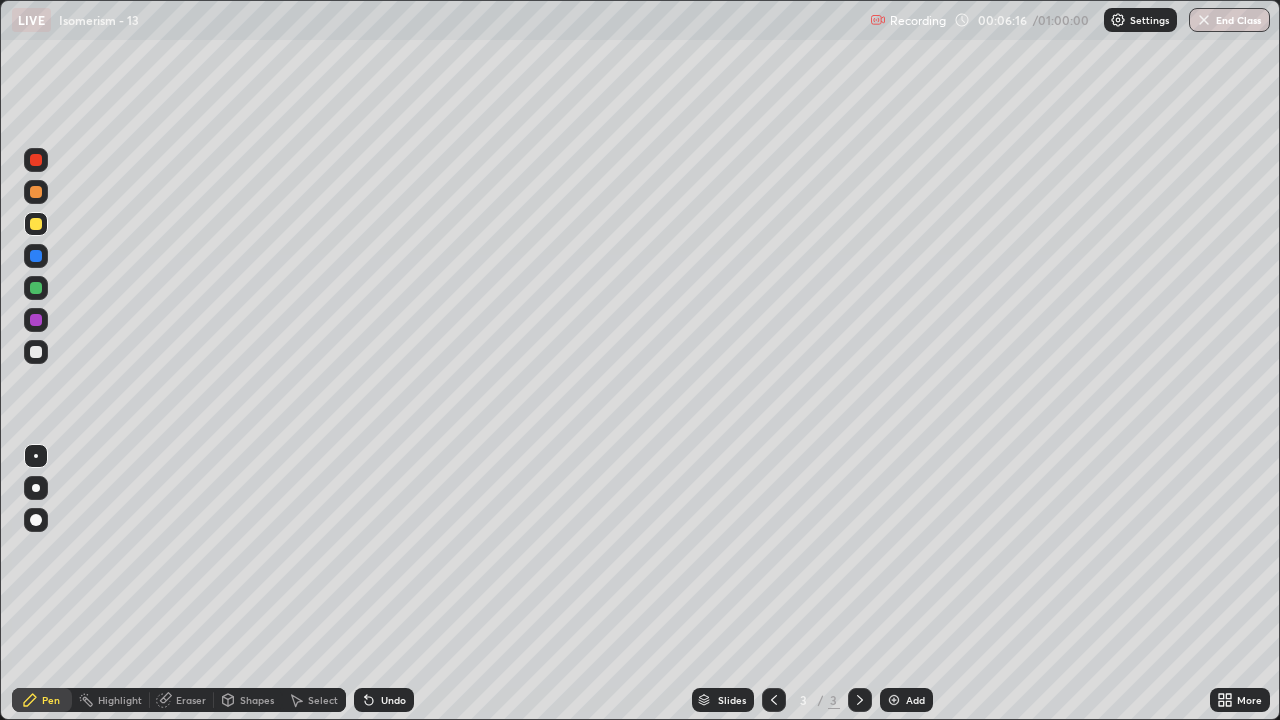 click at bounding box center [36, 352] 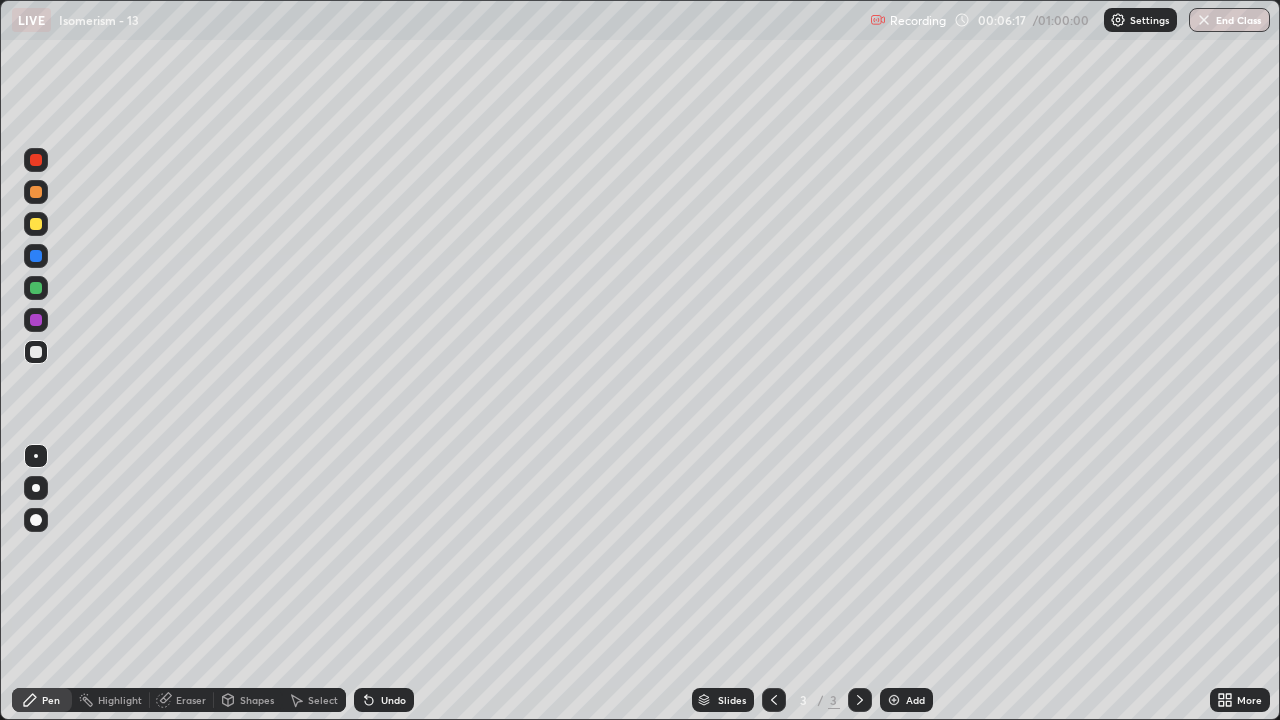 click at bounding box center [36, 320] 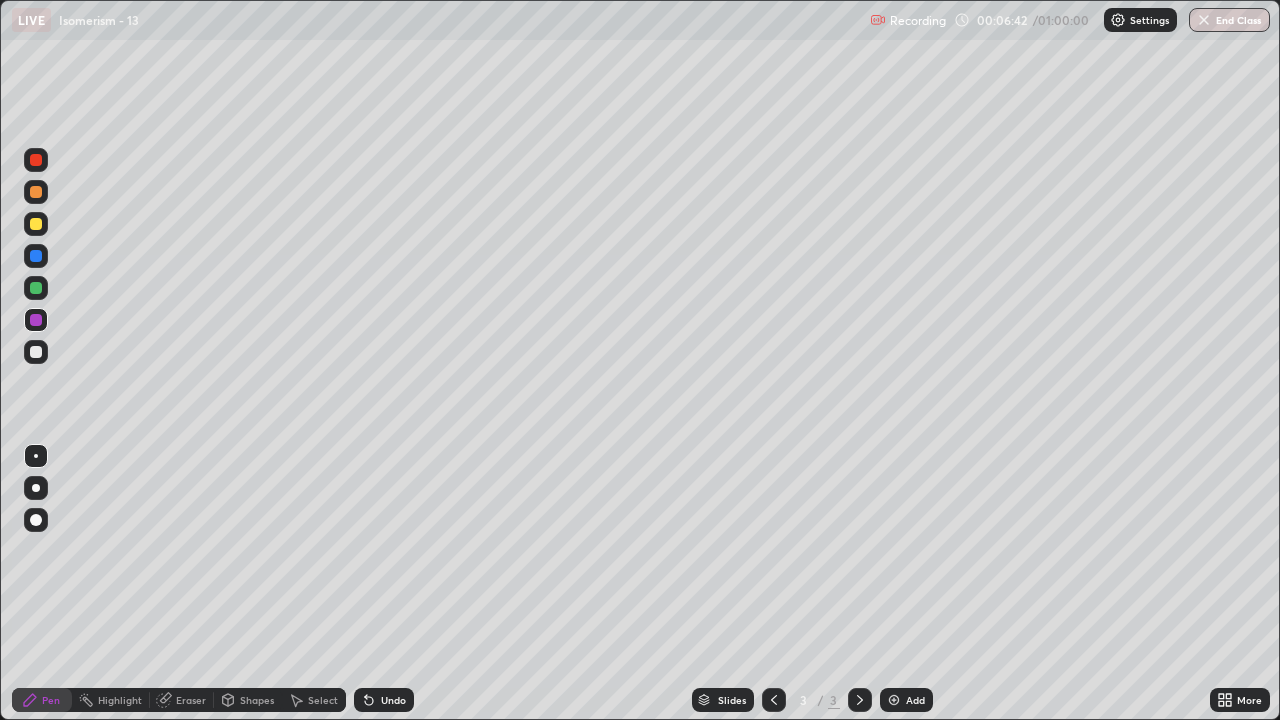click at bounding box center (36, 352) 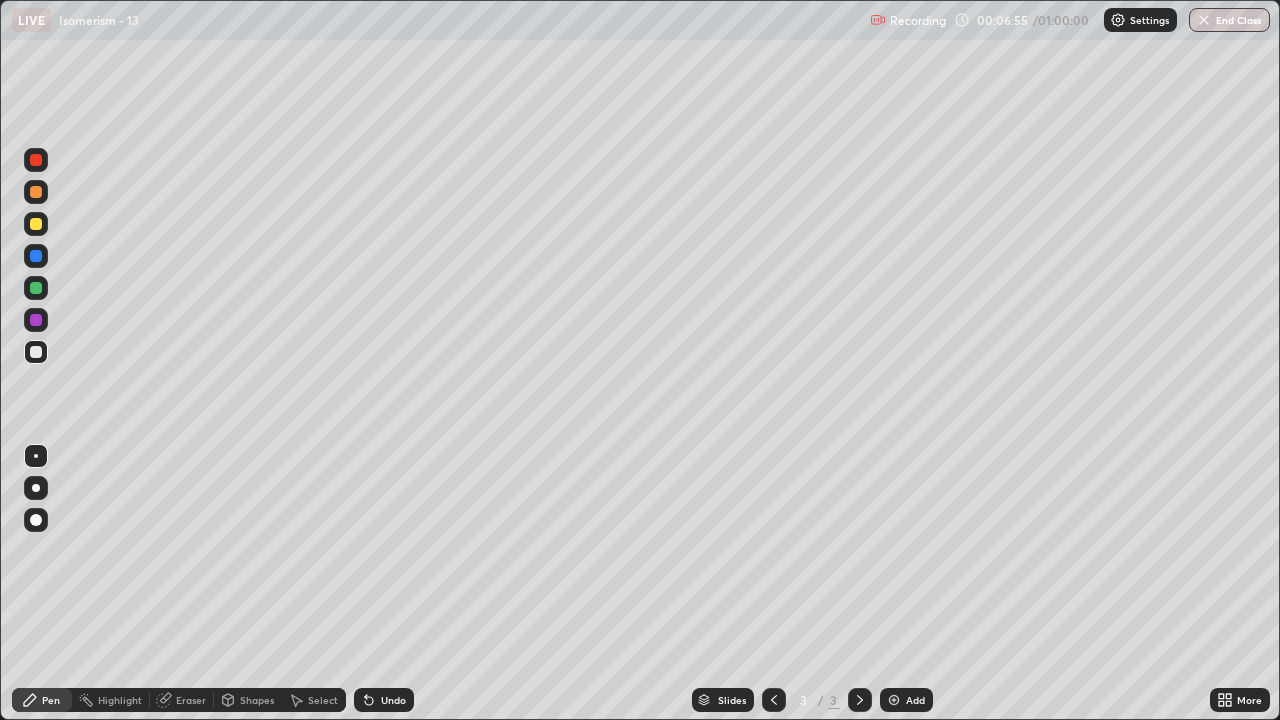 click at bounding box center [36, 520] 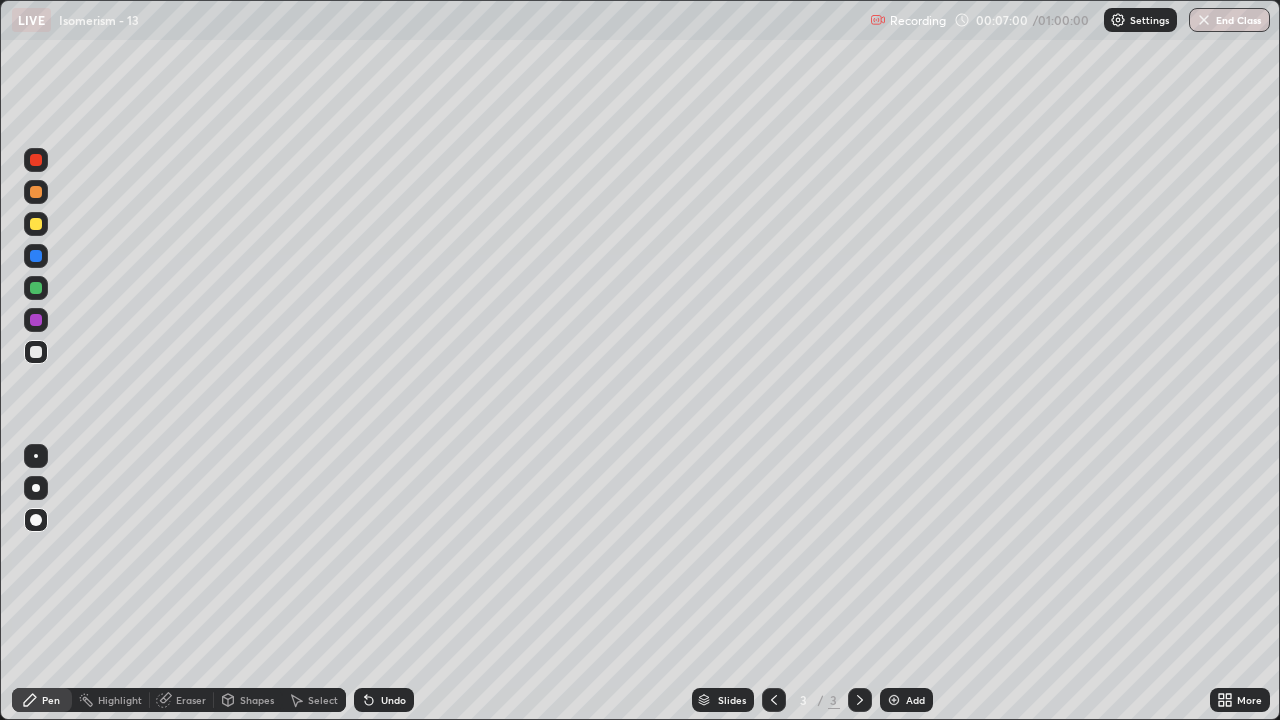 click at bounding box center (36, 456) 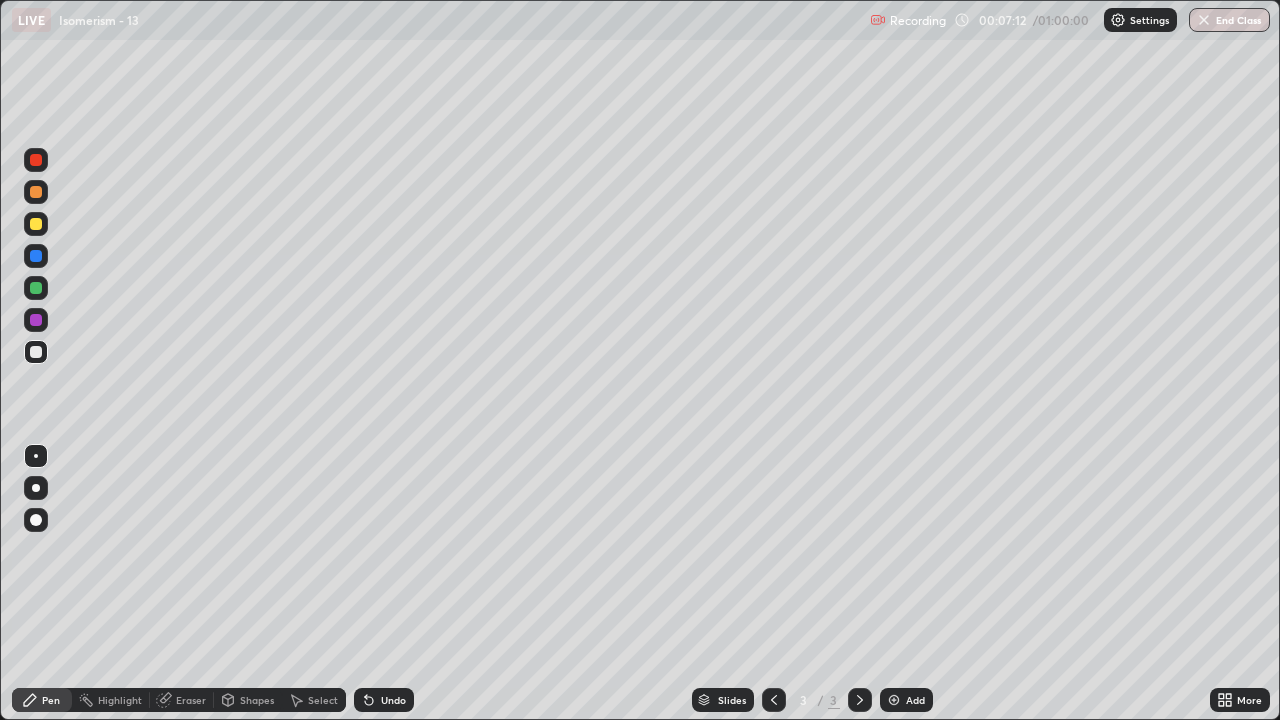 click on "Undo" at bounding box center [384, 700] 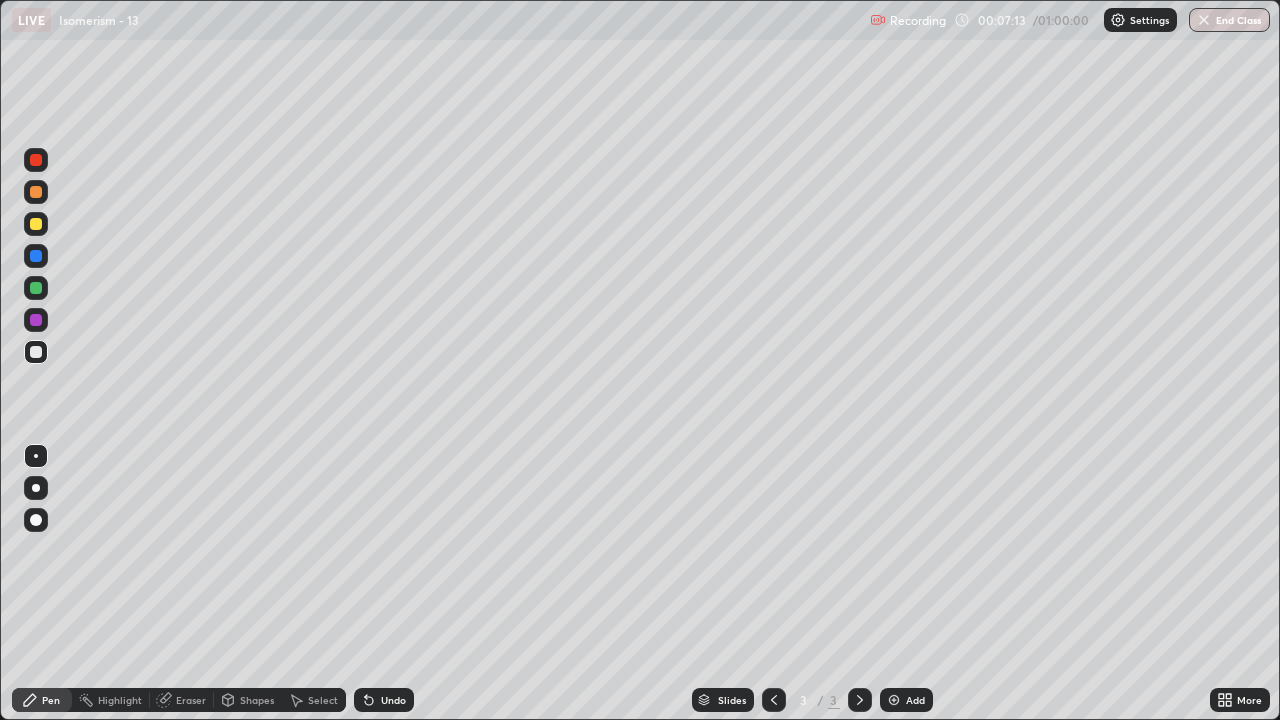 click on "Undo" at bounding box center (384, 700) 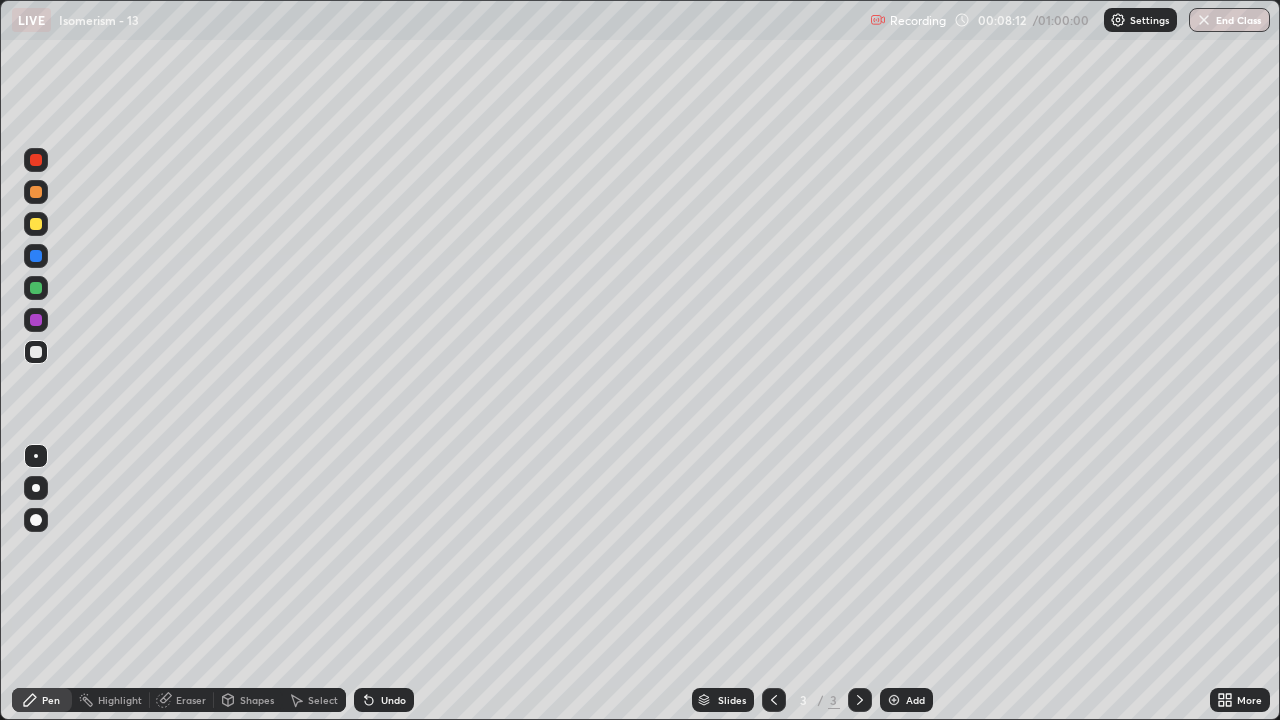 click on "Undo" at bounding box center [384, 700] 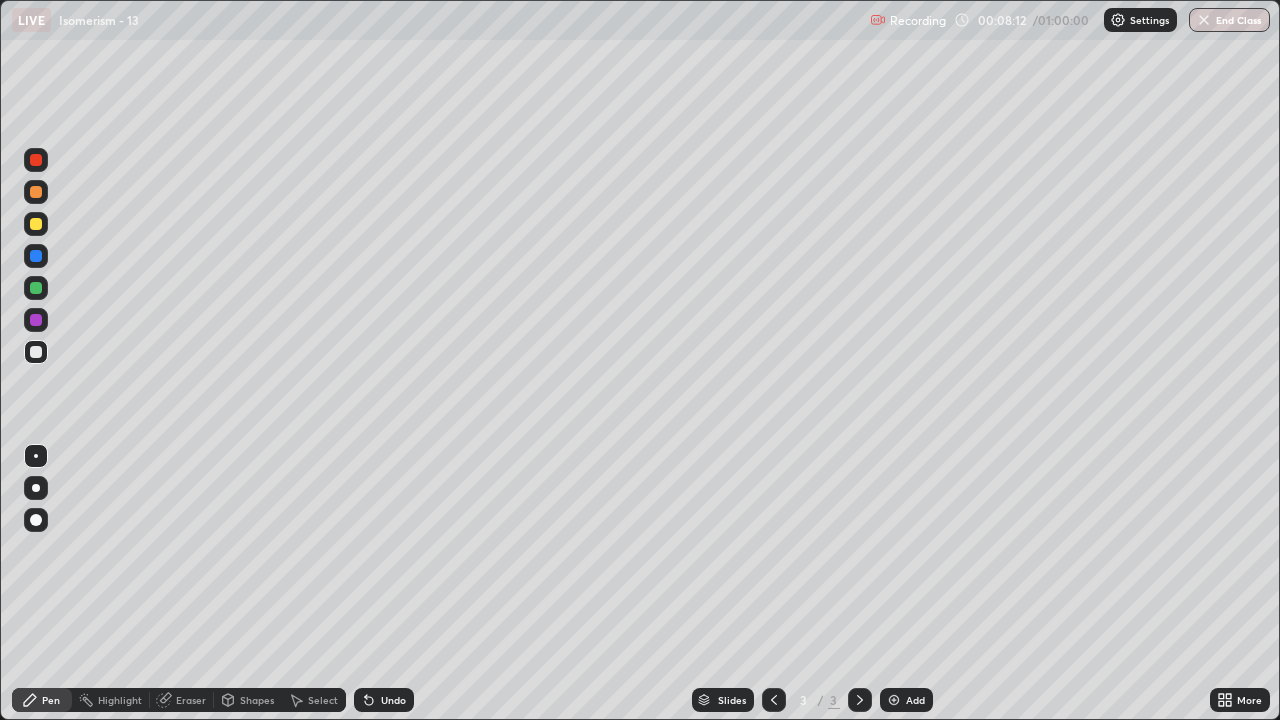 click on "Undo" at bounding box center (384, 700) 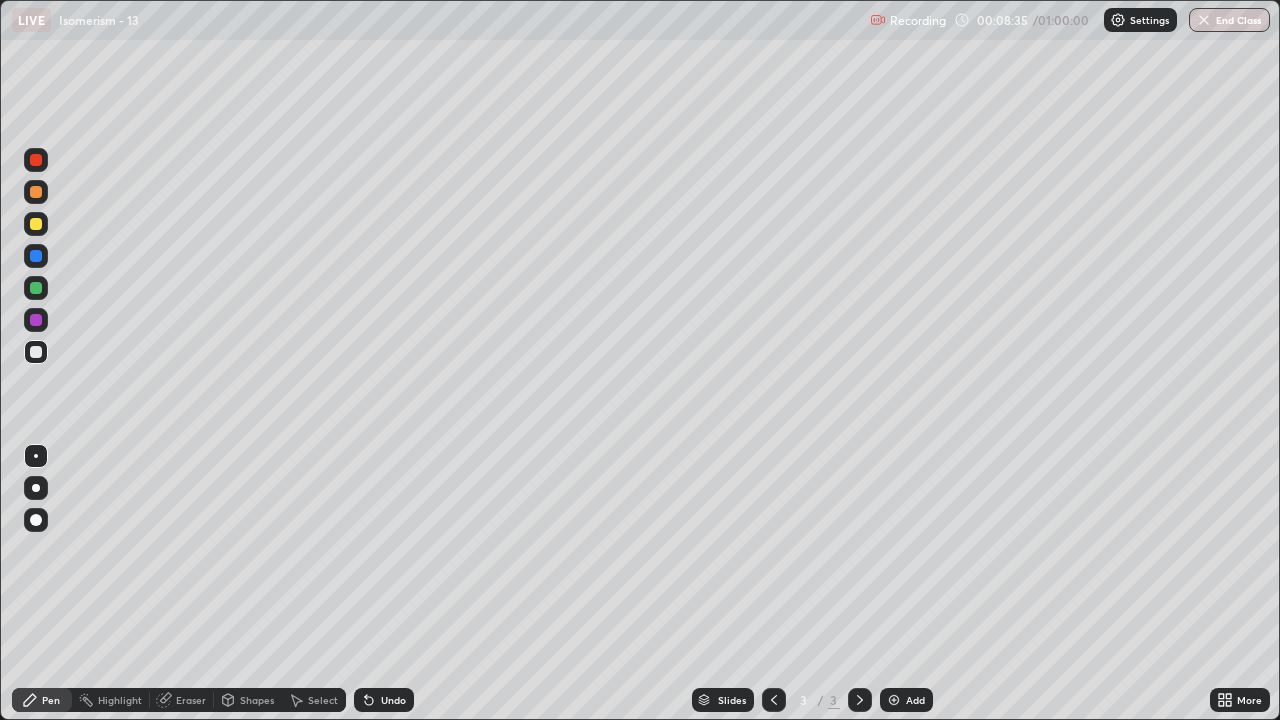 click on "Add" at bounding box center (906, 700) 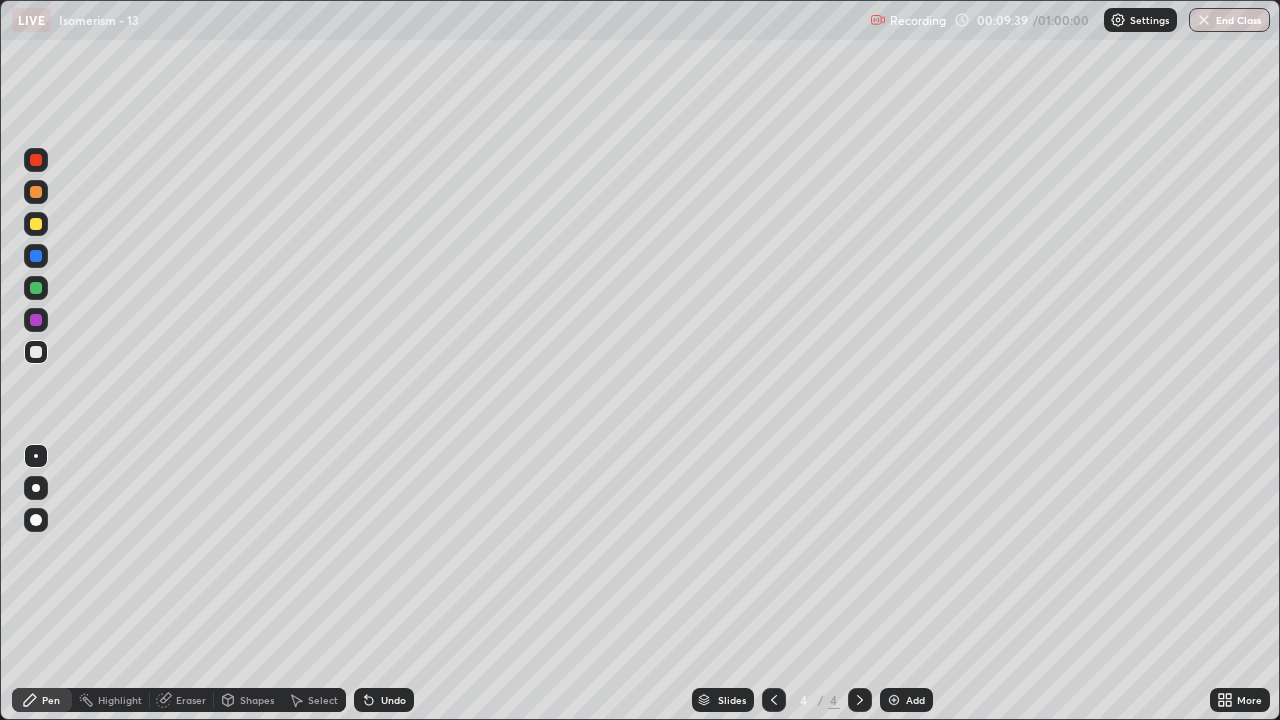 click at bounding box center (774, 700) 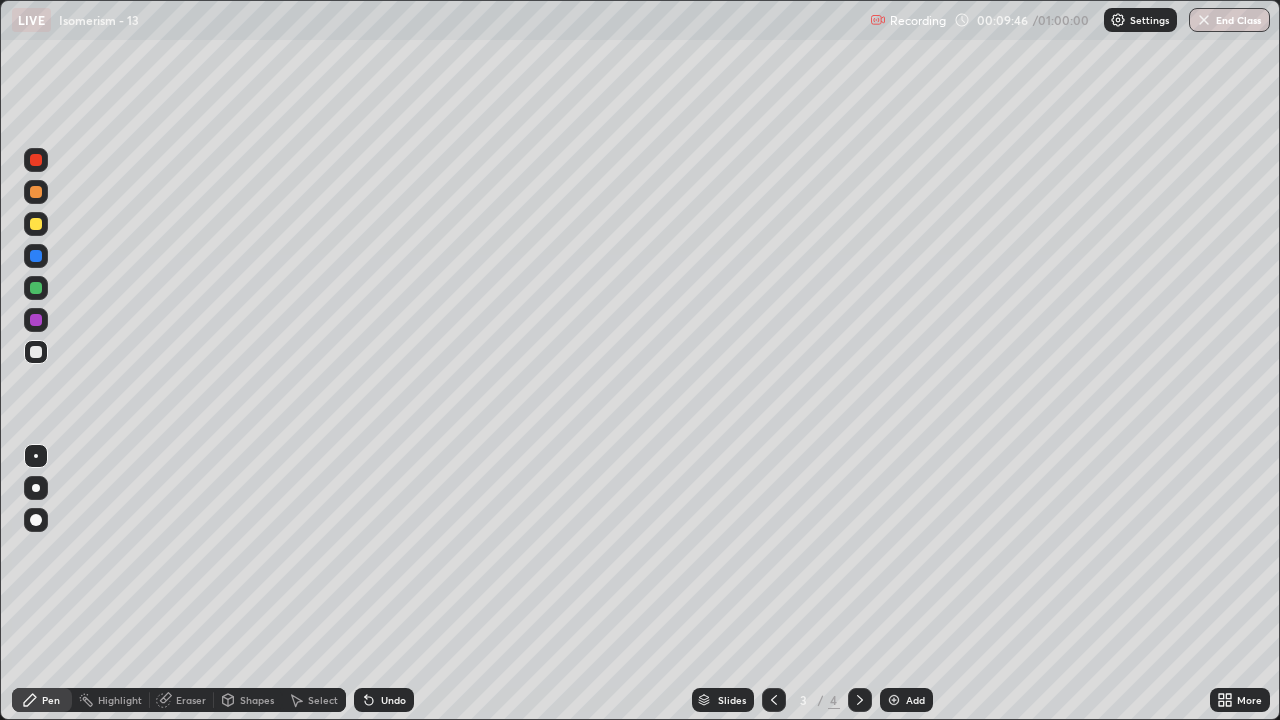 click on "Undo" at bounding box center [384, 700] 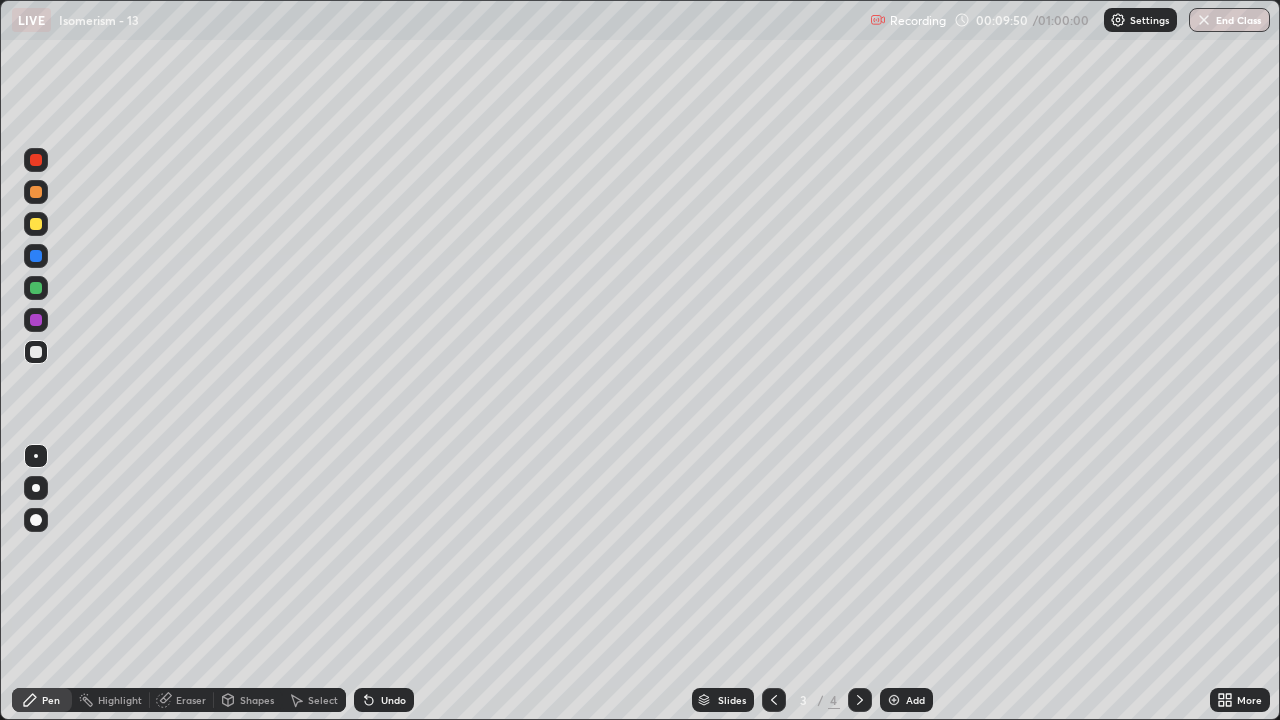 click on "Select" at bounding box center (323, 700) 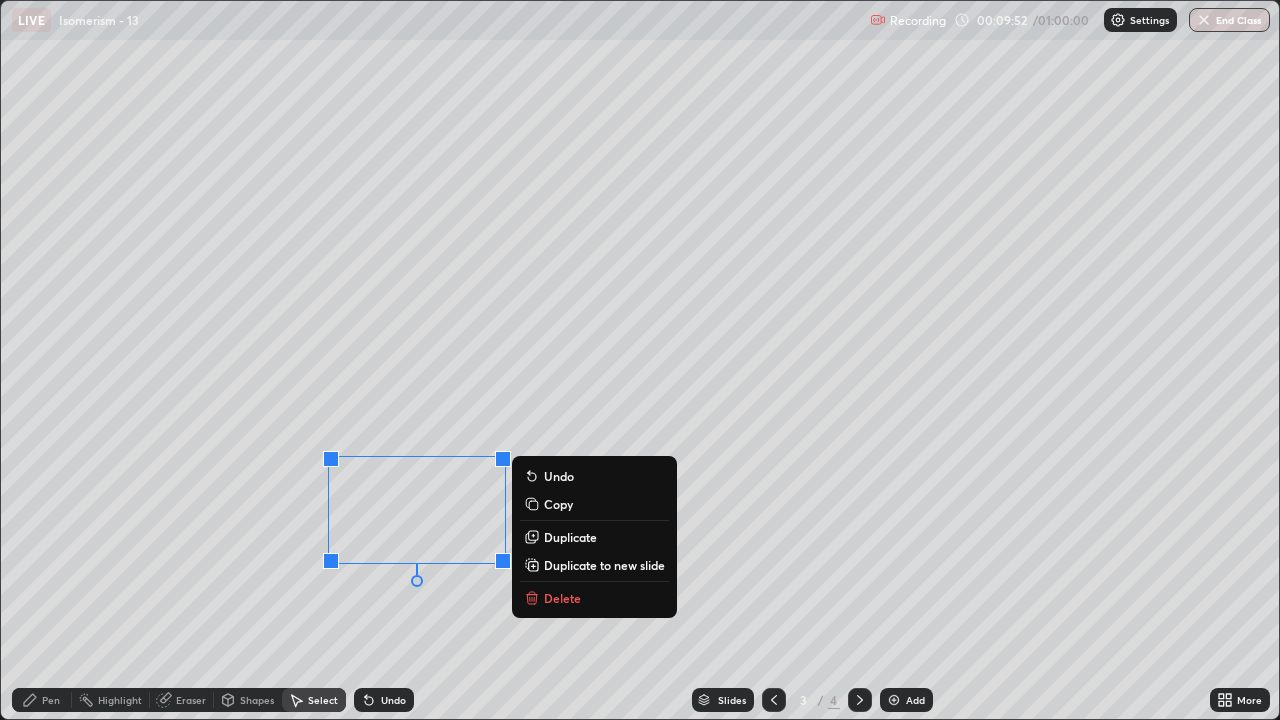 click on "Duplicate" at bounding box center (570, 537) 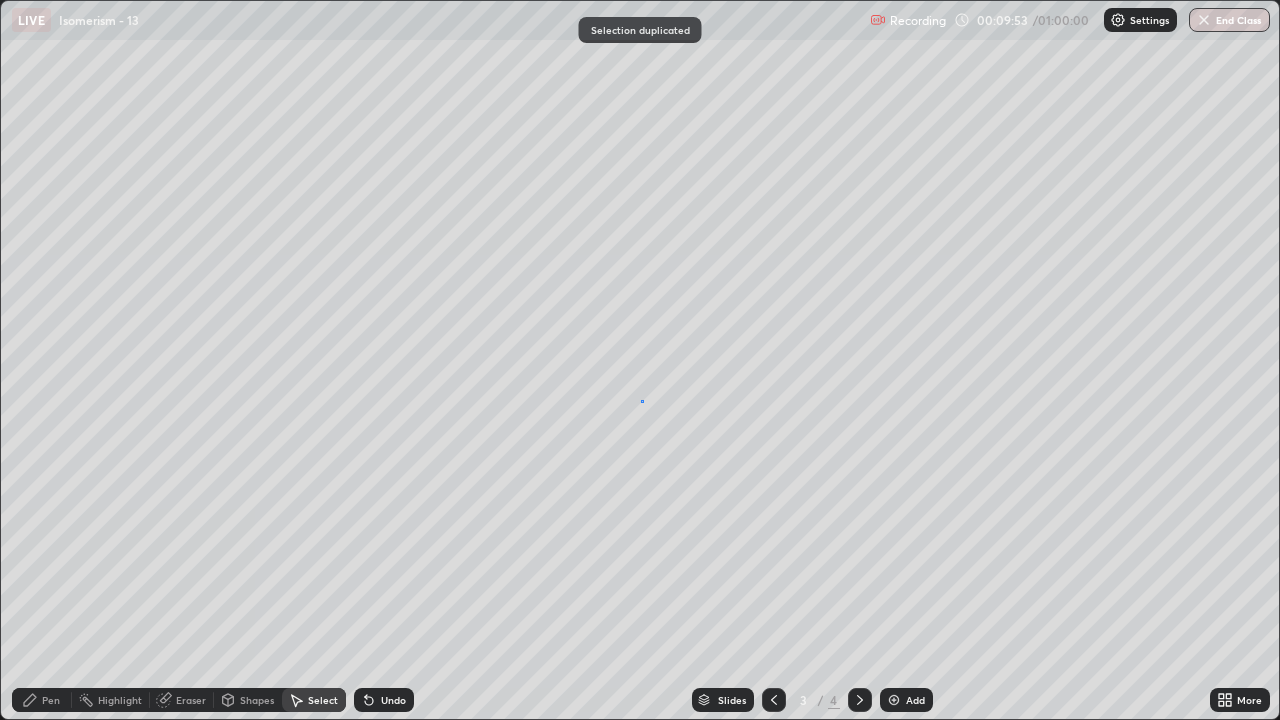 click on "0 ° Undo Copy Duplicate Duplicate to new slide Delete" at bounding box center [640, 360] 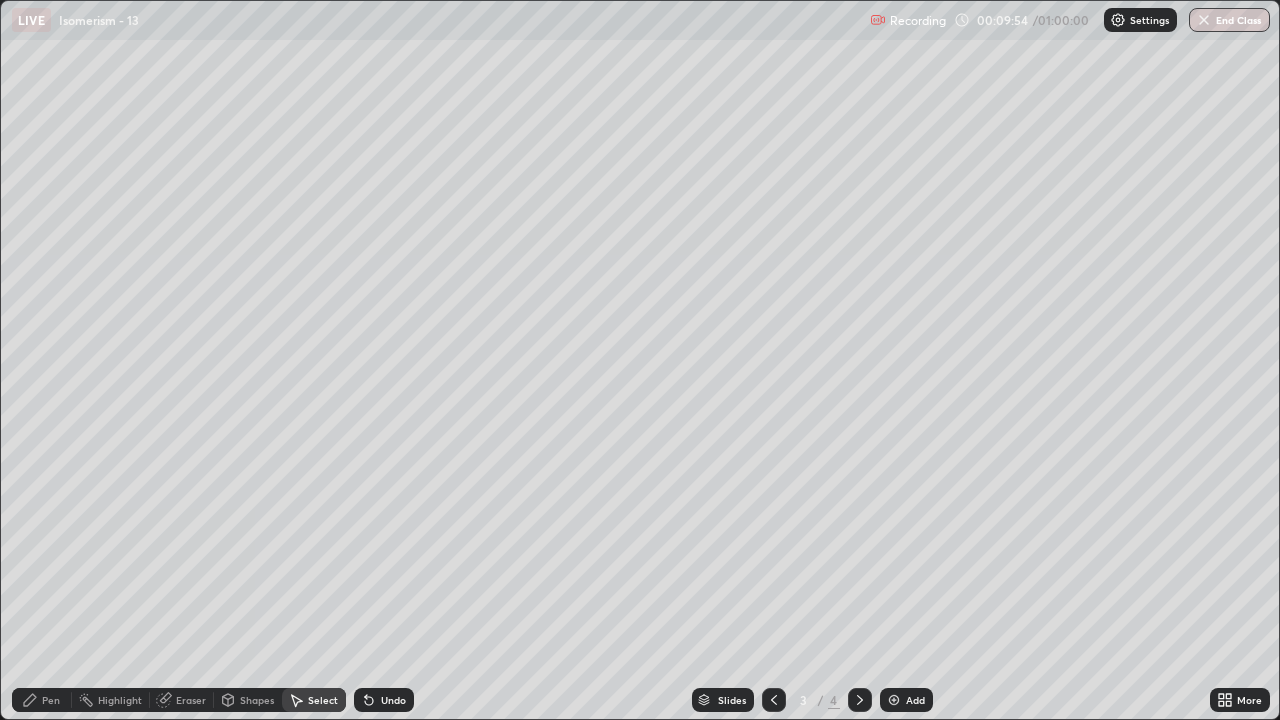 click on "Eraser" at bounding box center [191, 700] 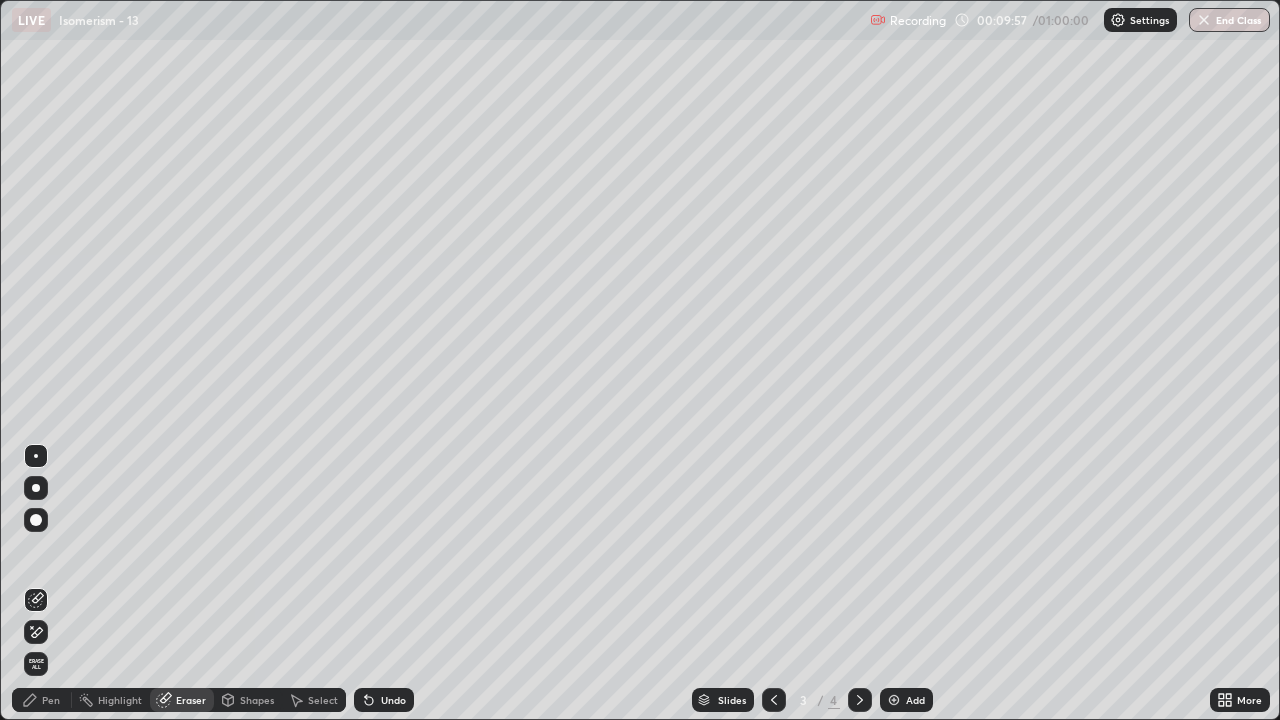 click on "Pen" at bounding box center [51, 700] 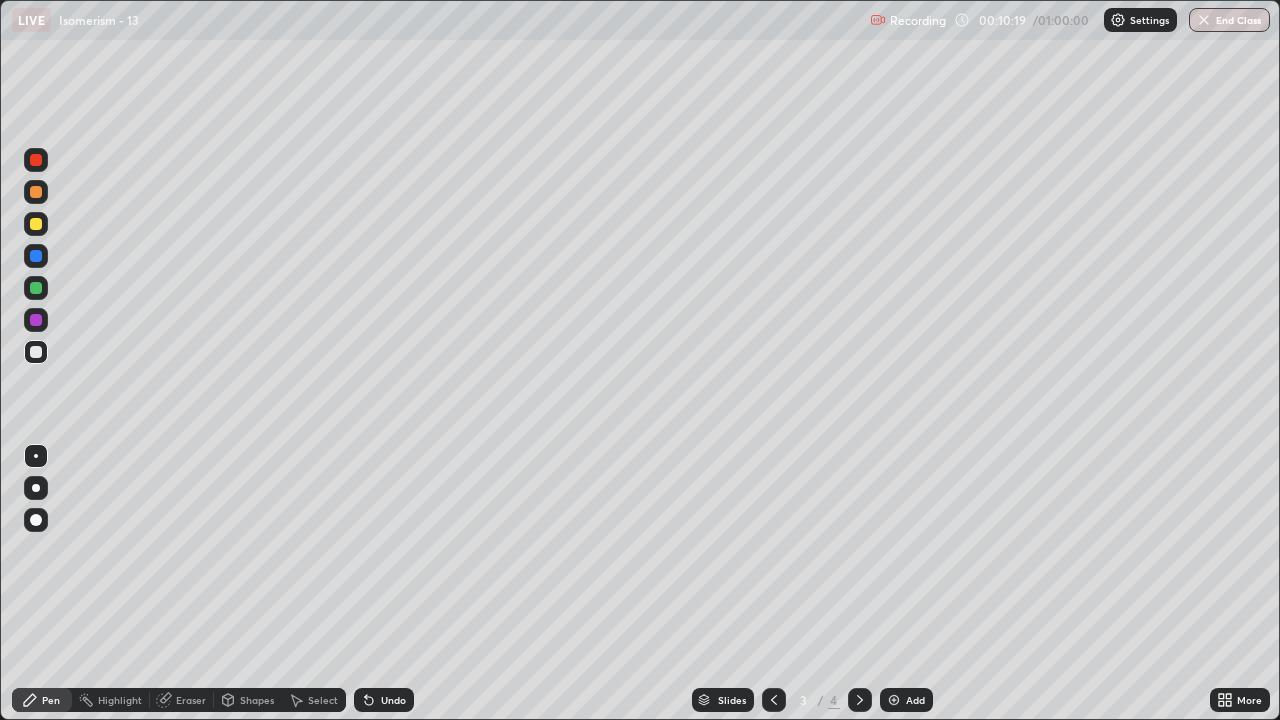 click 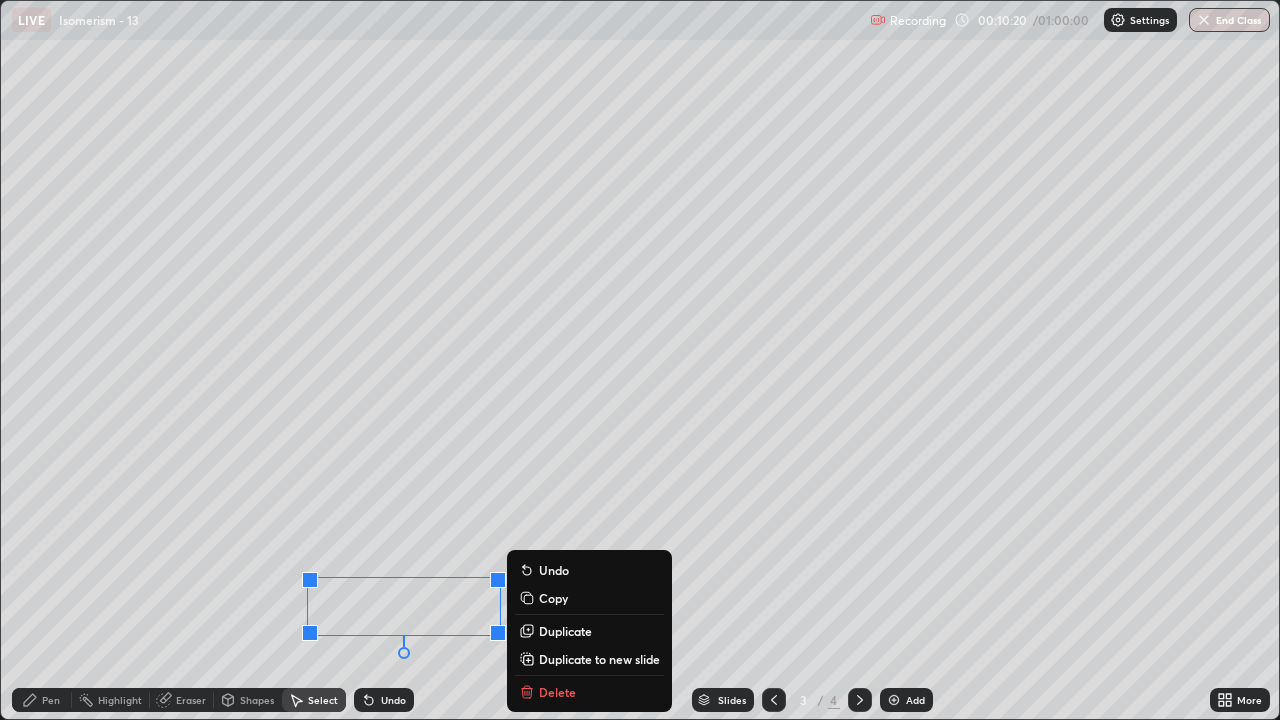 click on "Duplicate" at bounding box center [589, 631] 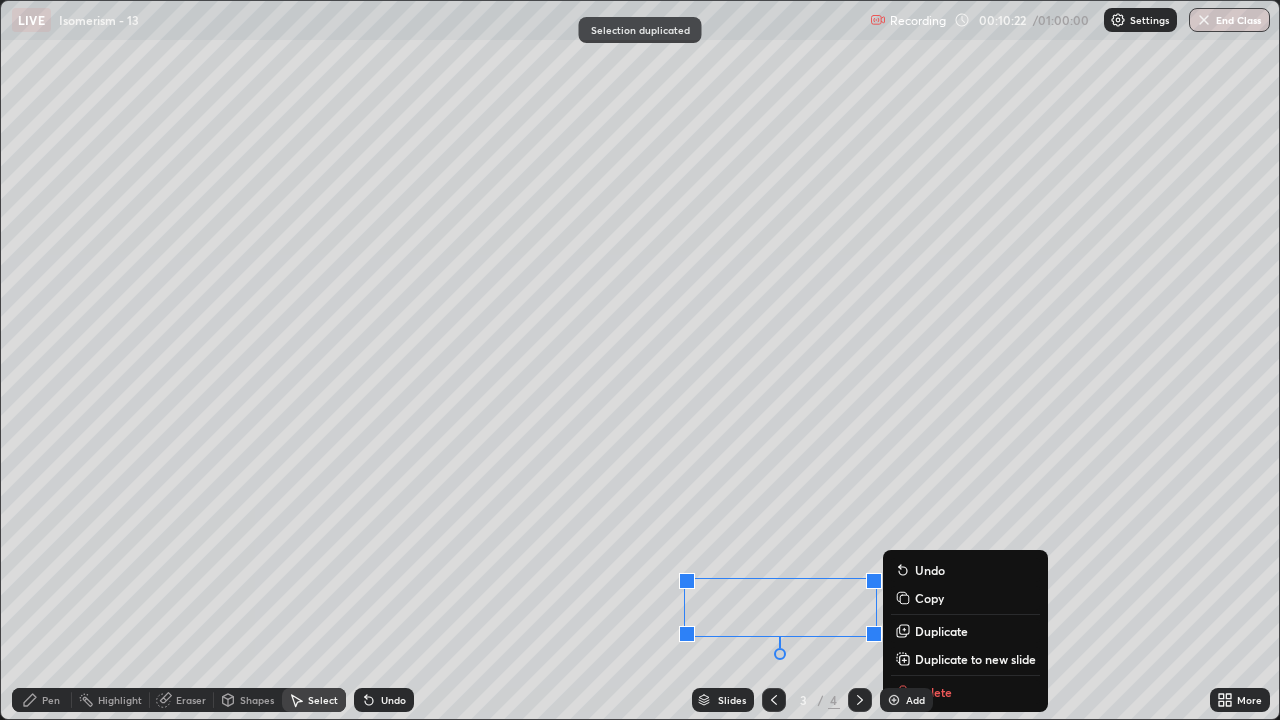 click on "0 ° Undo Copy Duplicate Duplicate to new slide Delete" at bounding box center (640, 360) 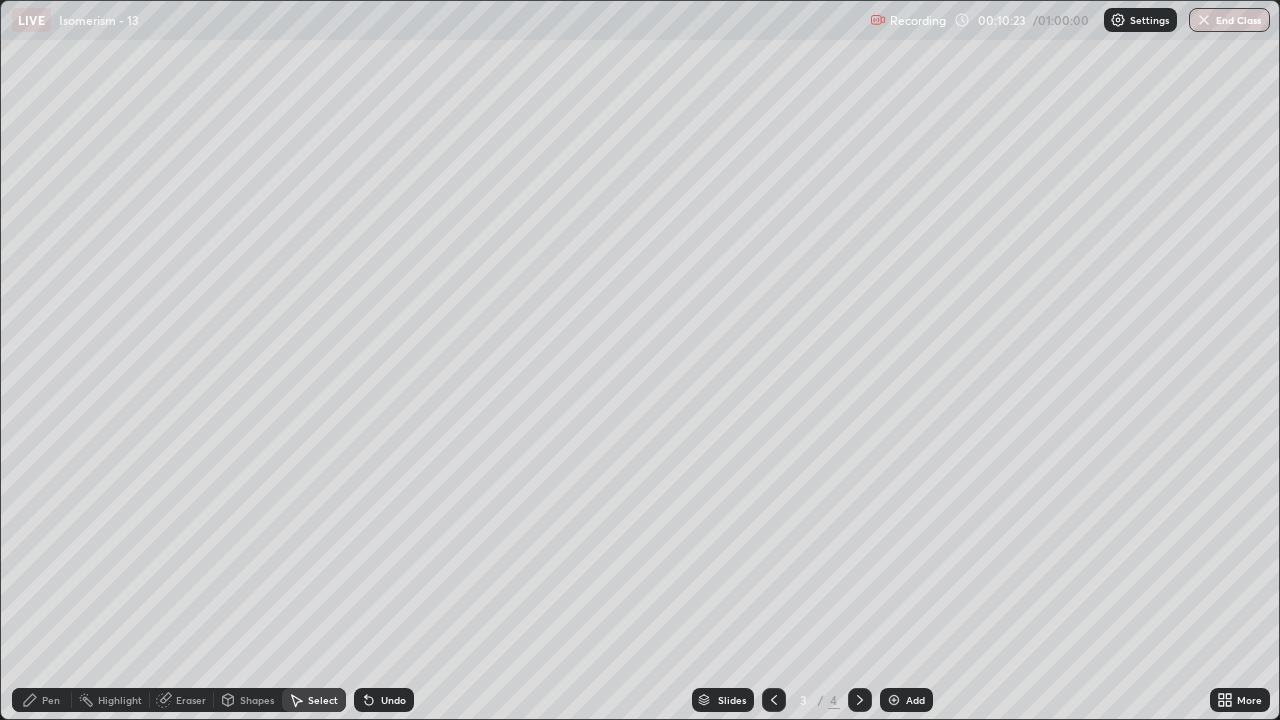 click on "Eraser" at bounding box center (182, 700) 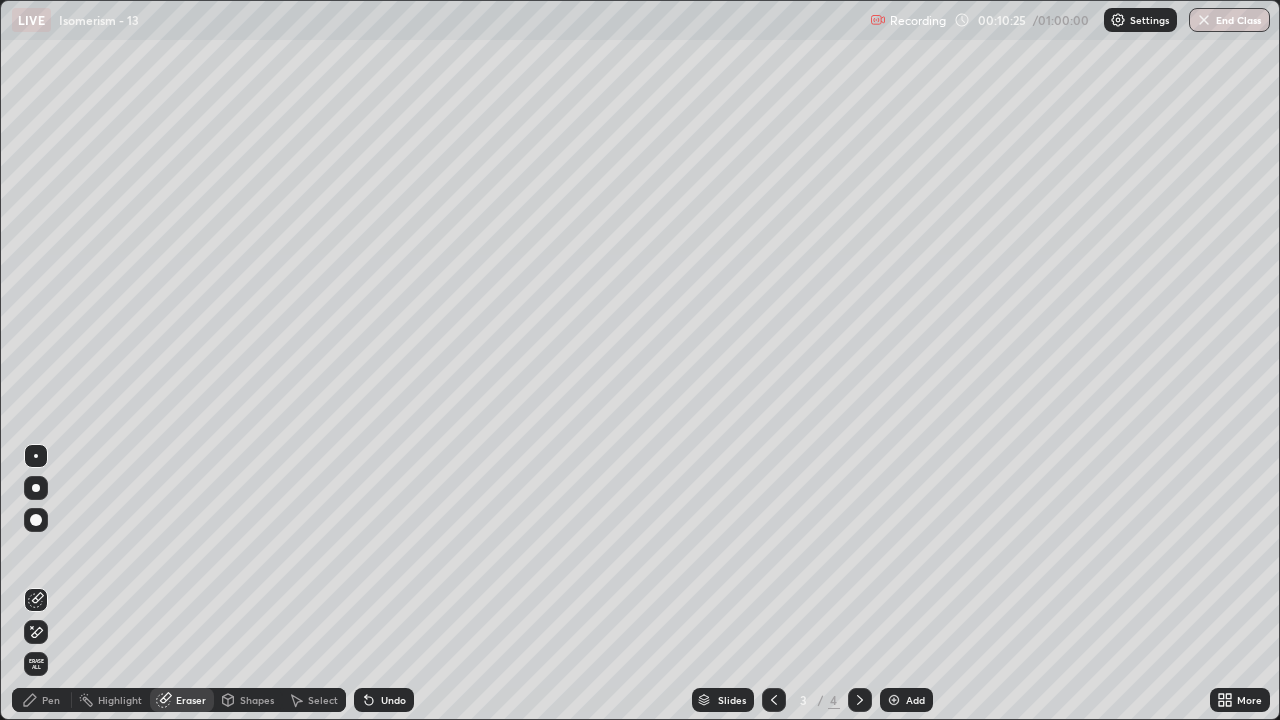 click on "Pen" at bounding box center [51, 700] 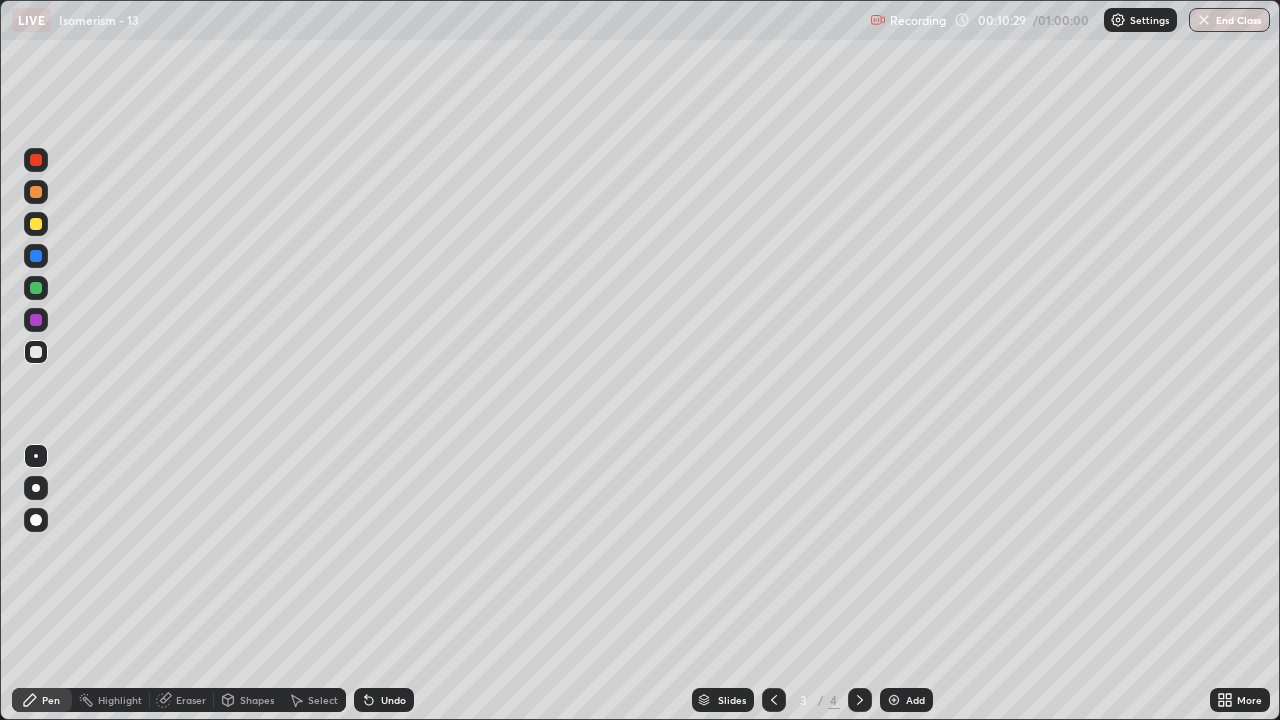 click at bounding box center (36, 224) 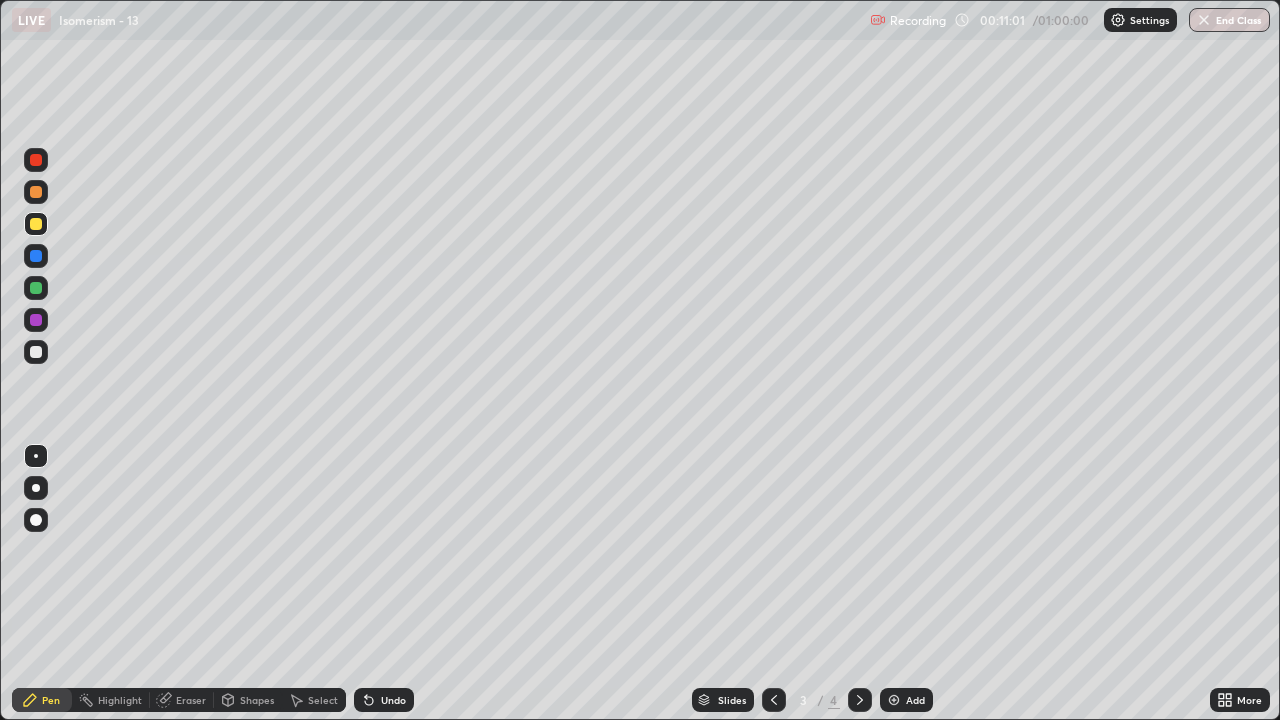 click on "Eraser" at bounding box center (182, 700) 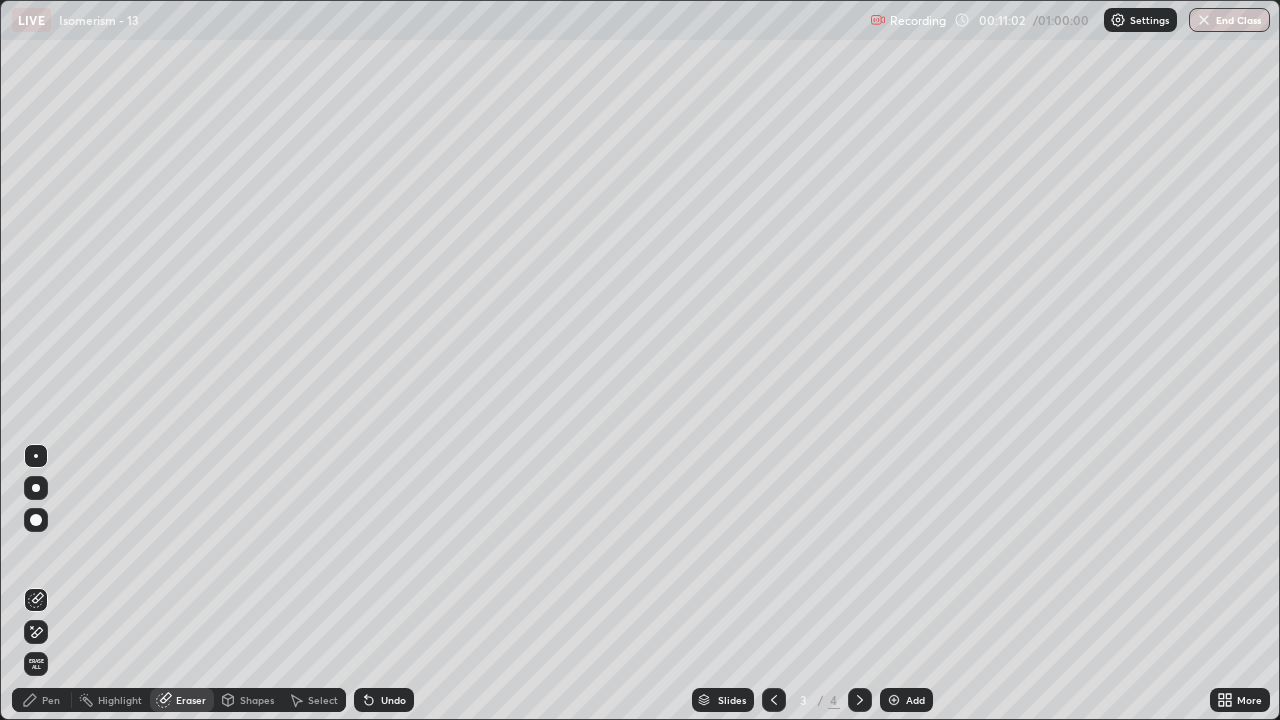 click 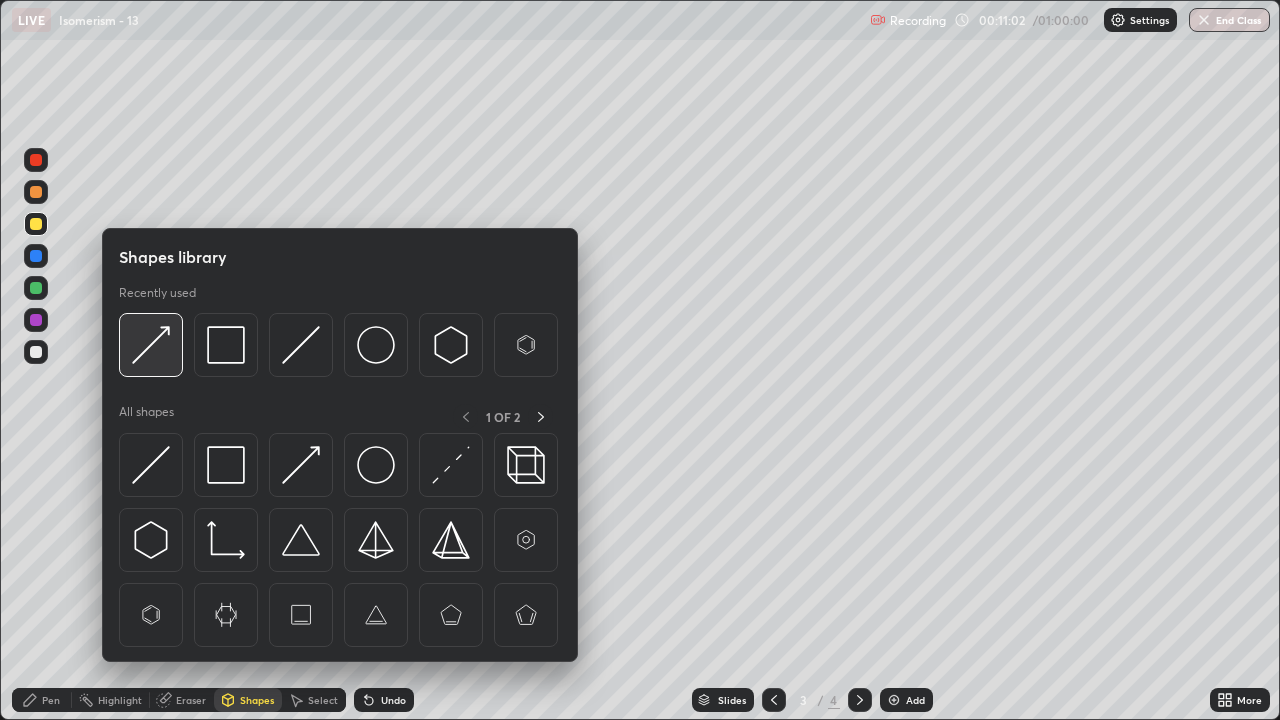 click at bounding box center (151, 345) 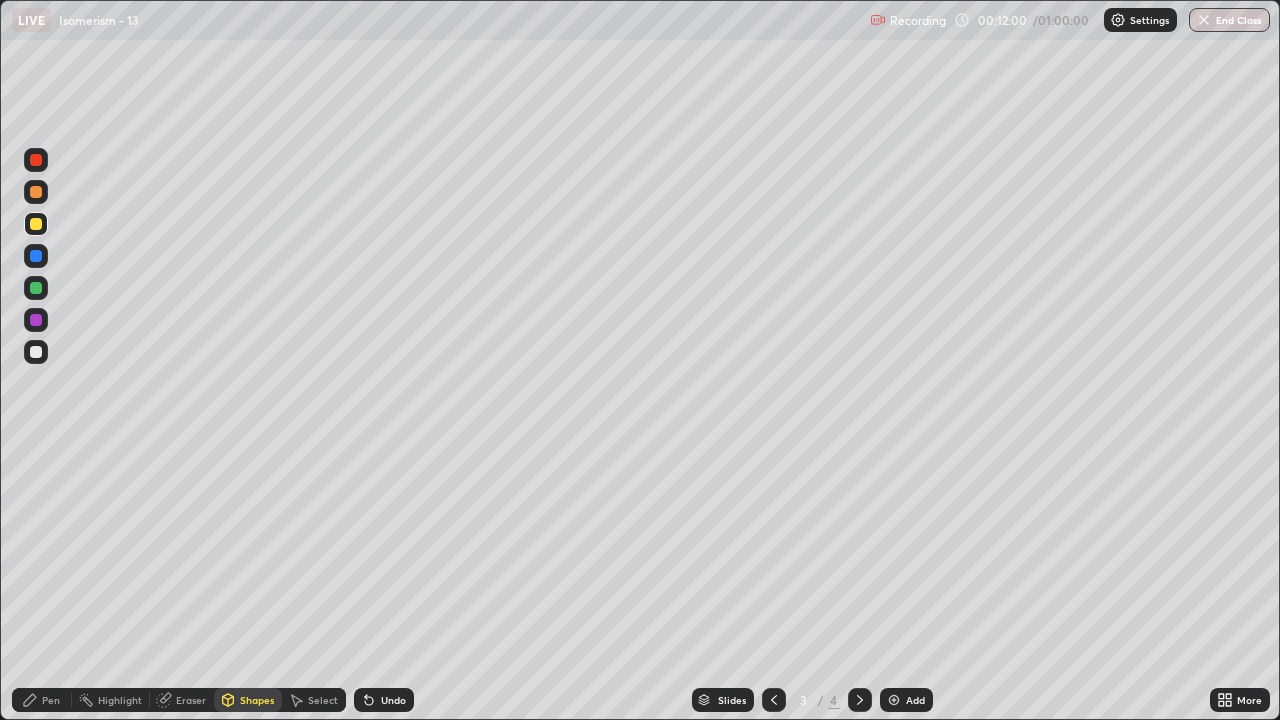 click on "Pen" at bounding box center (51, 700) 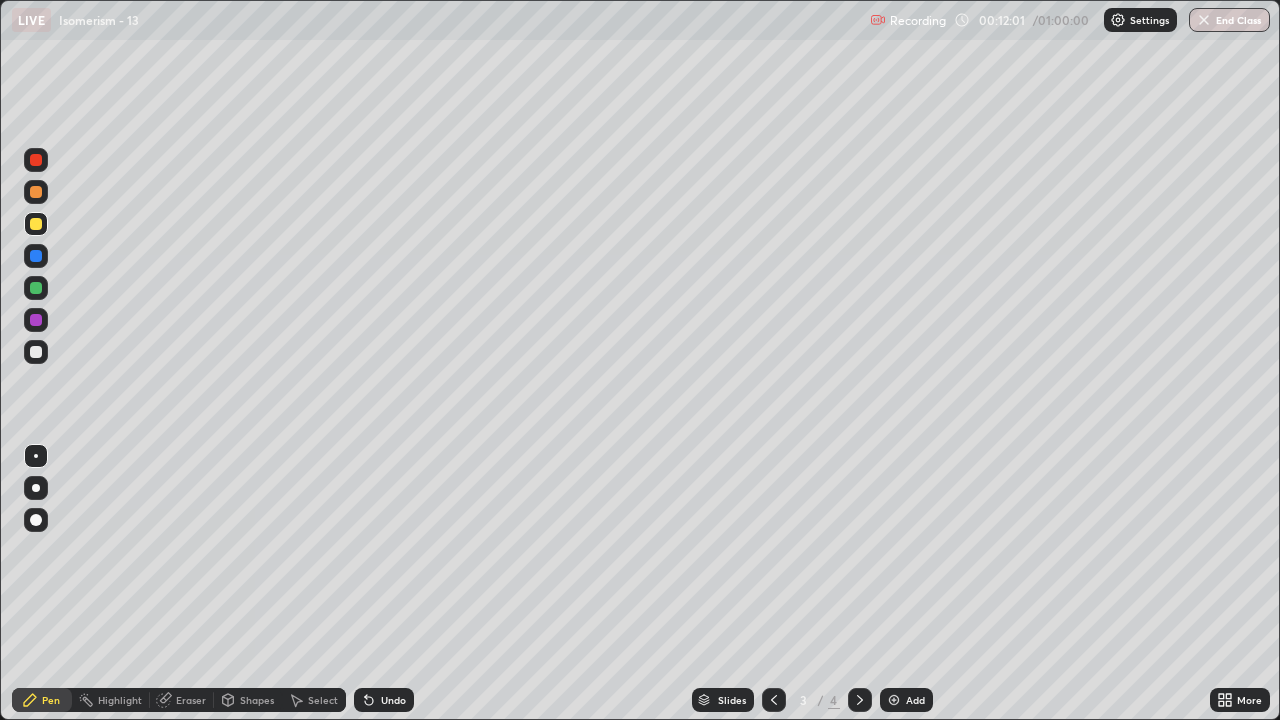 click at bounding box center [36, 520] 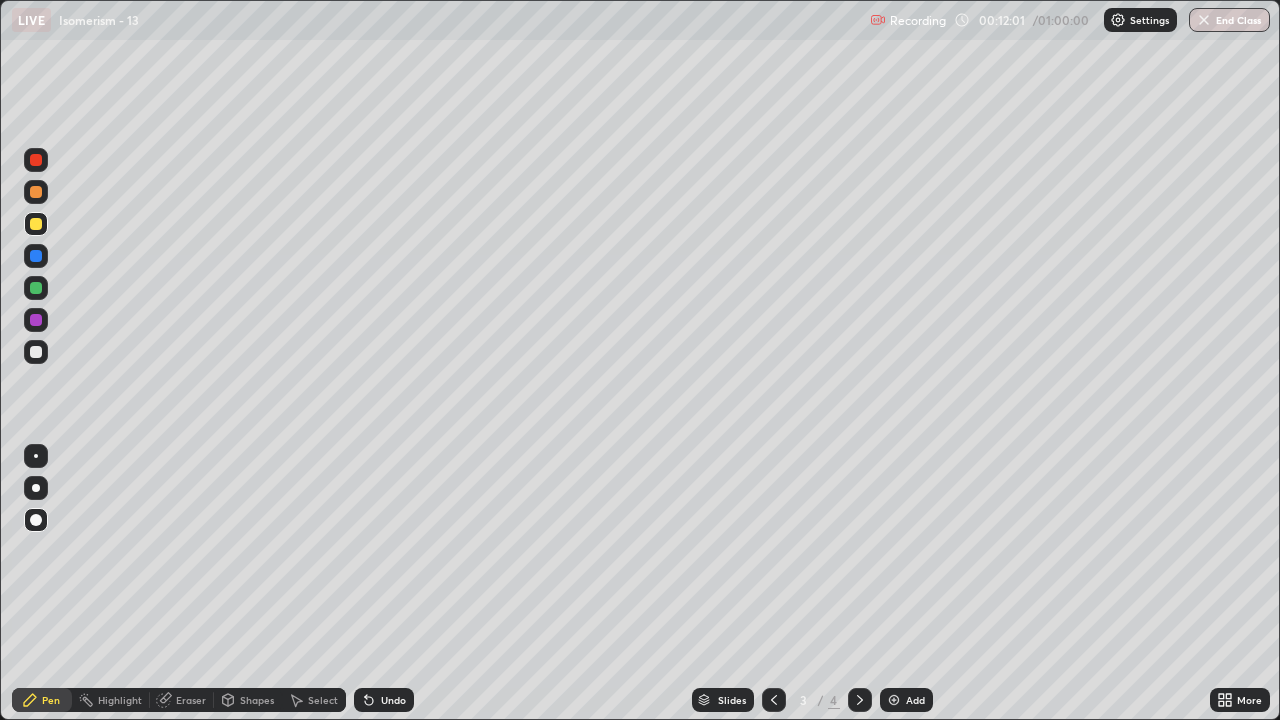 click at bounding box center (36, 352) 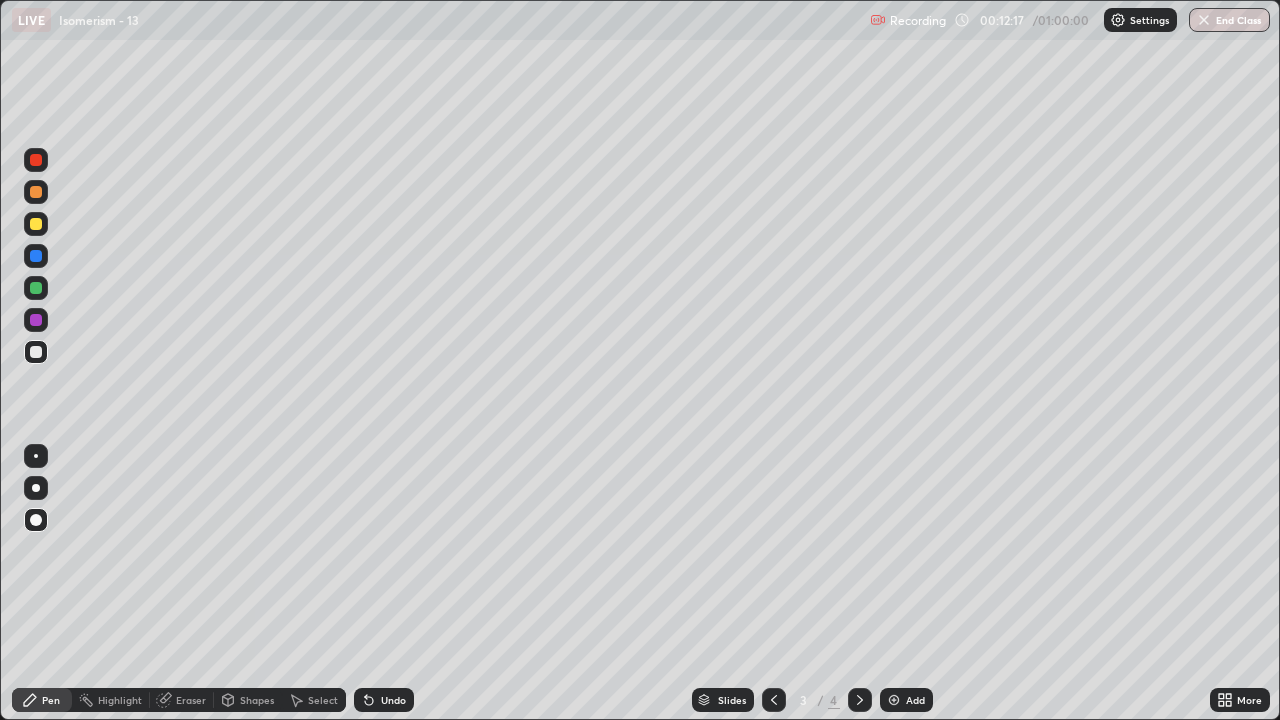 click on "Undo" at bounding box center (393, 700) 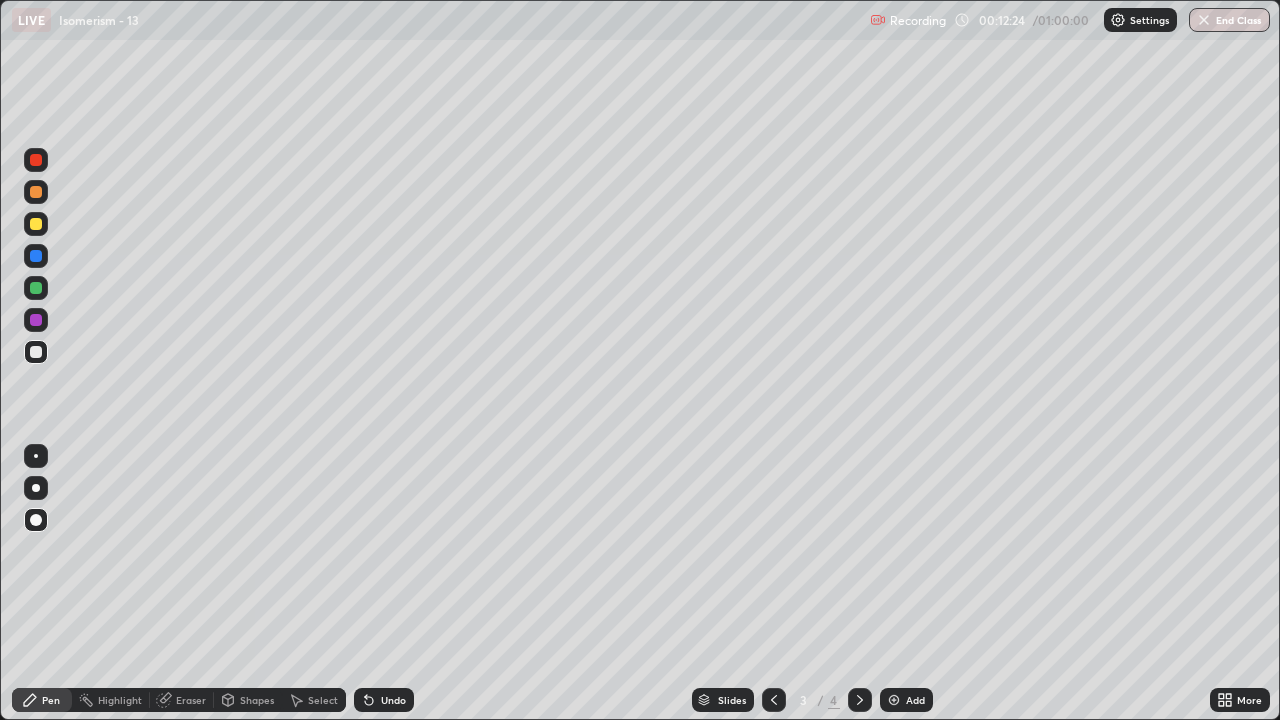 click 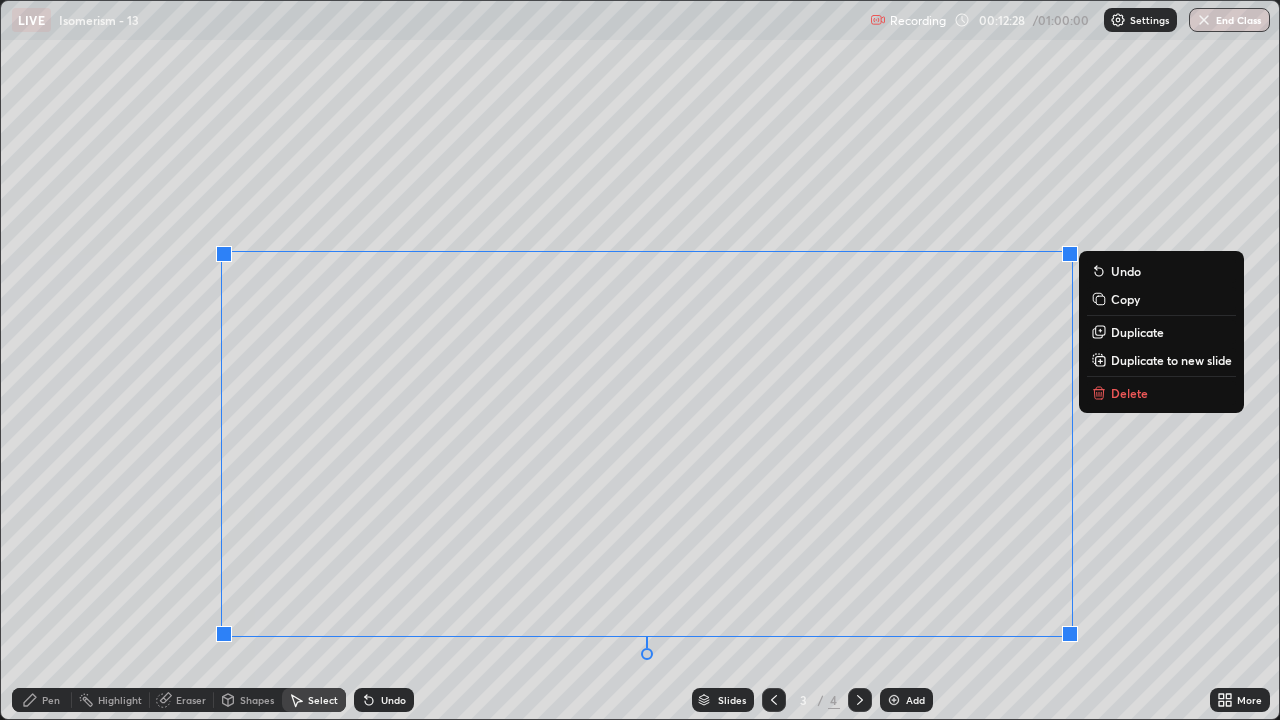 click on "0 ° Undo Copy Duplicate Duplicate to new slide Delete" at bounding box center [640, 360] 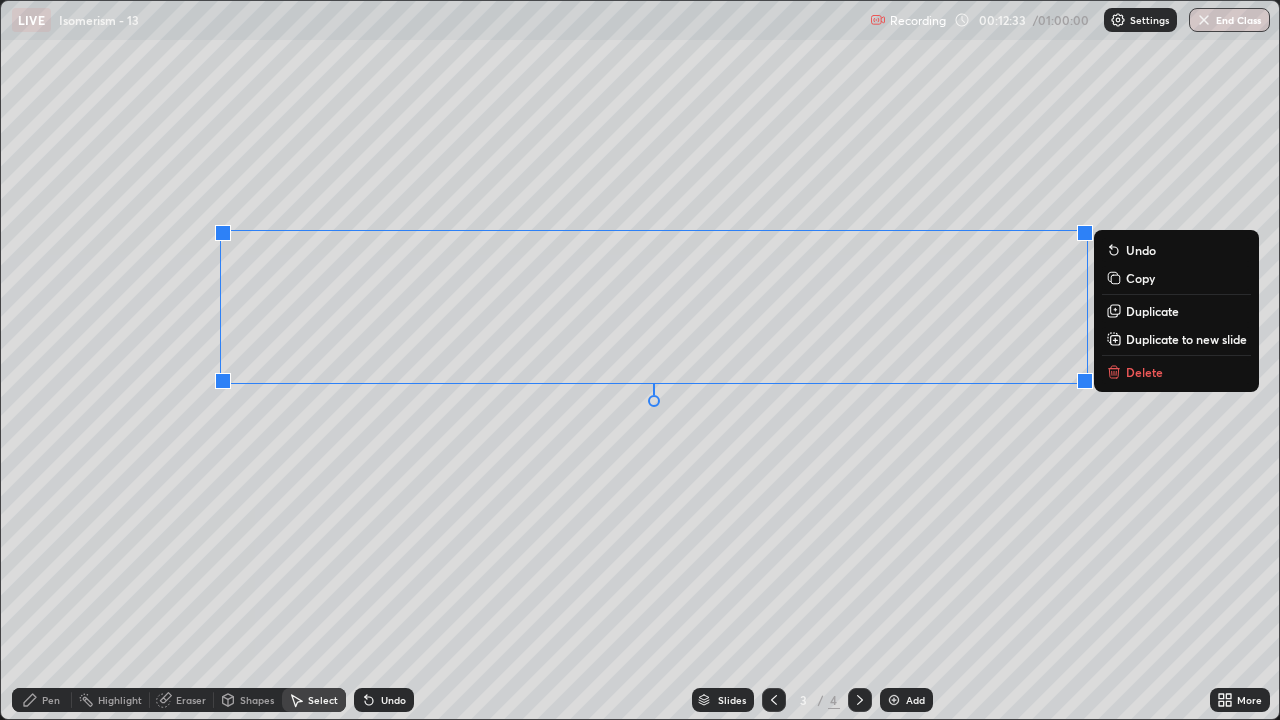 click on "0 ° Undo Copy Duplicate Duplicate to new slide Delete" at bounding box center [640, 360] 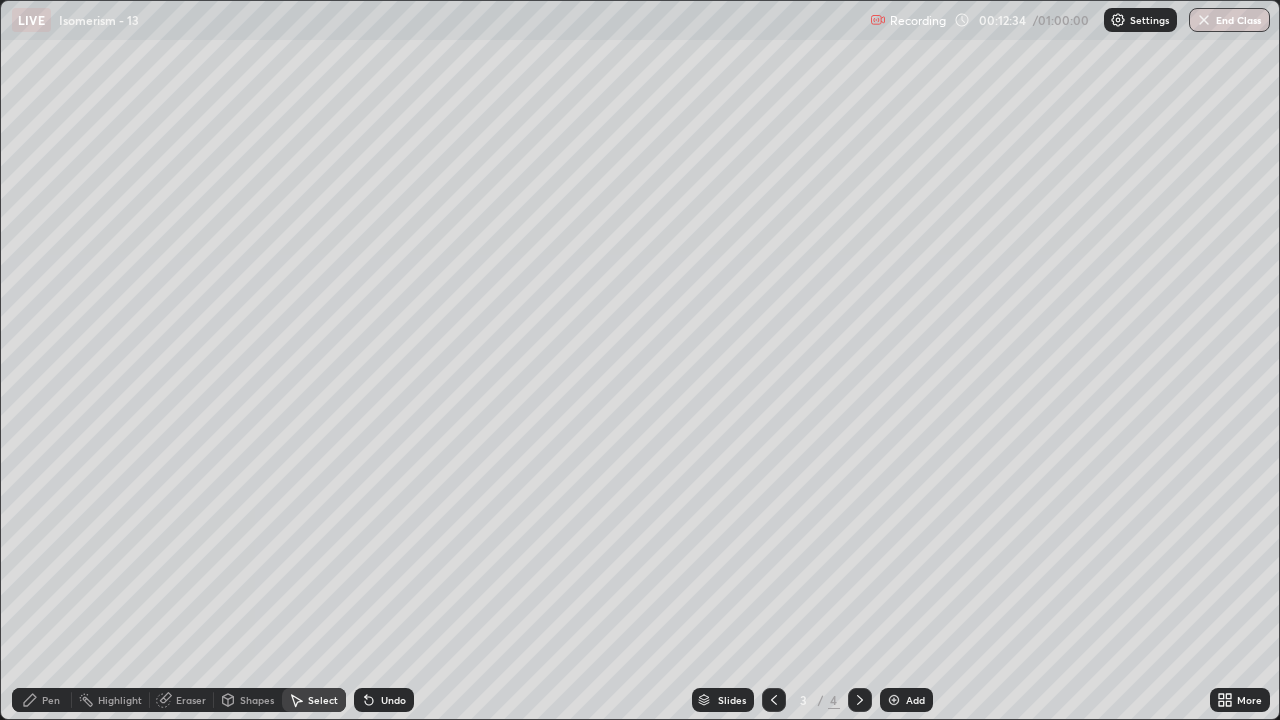 click on "Pen" at bounding box center (42, 700) 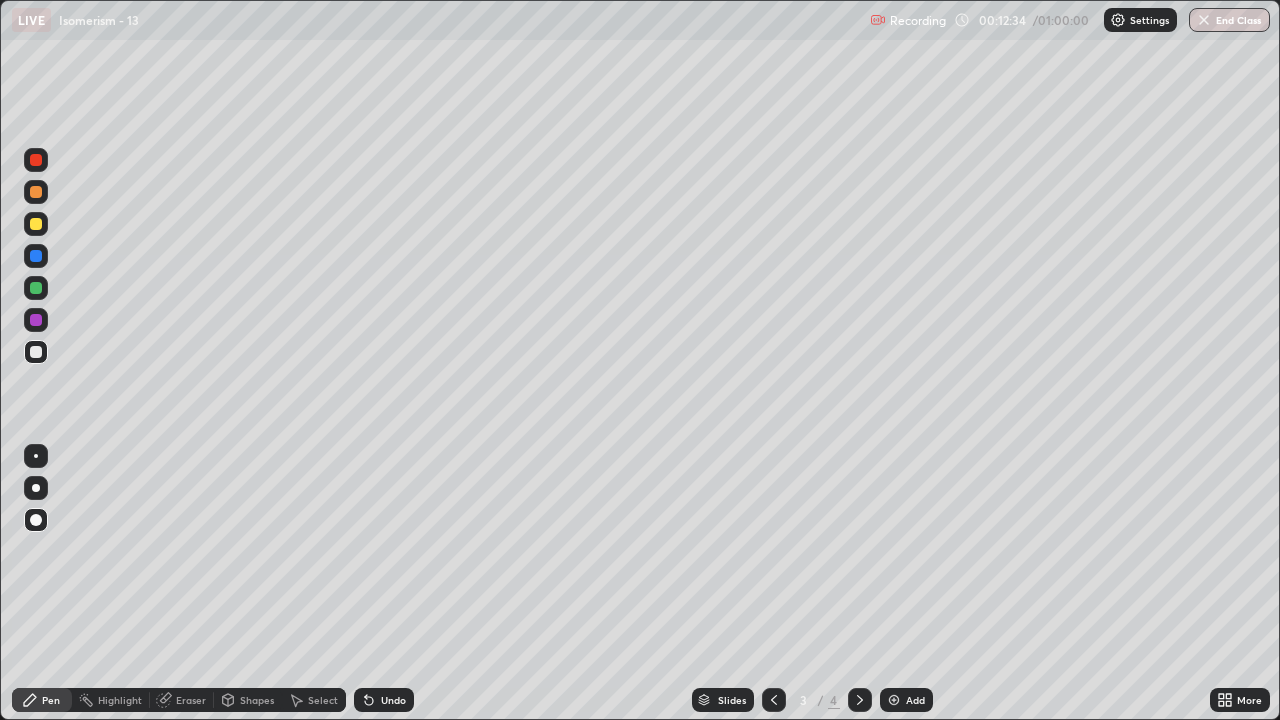 click at bounding box center [36, 456] 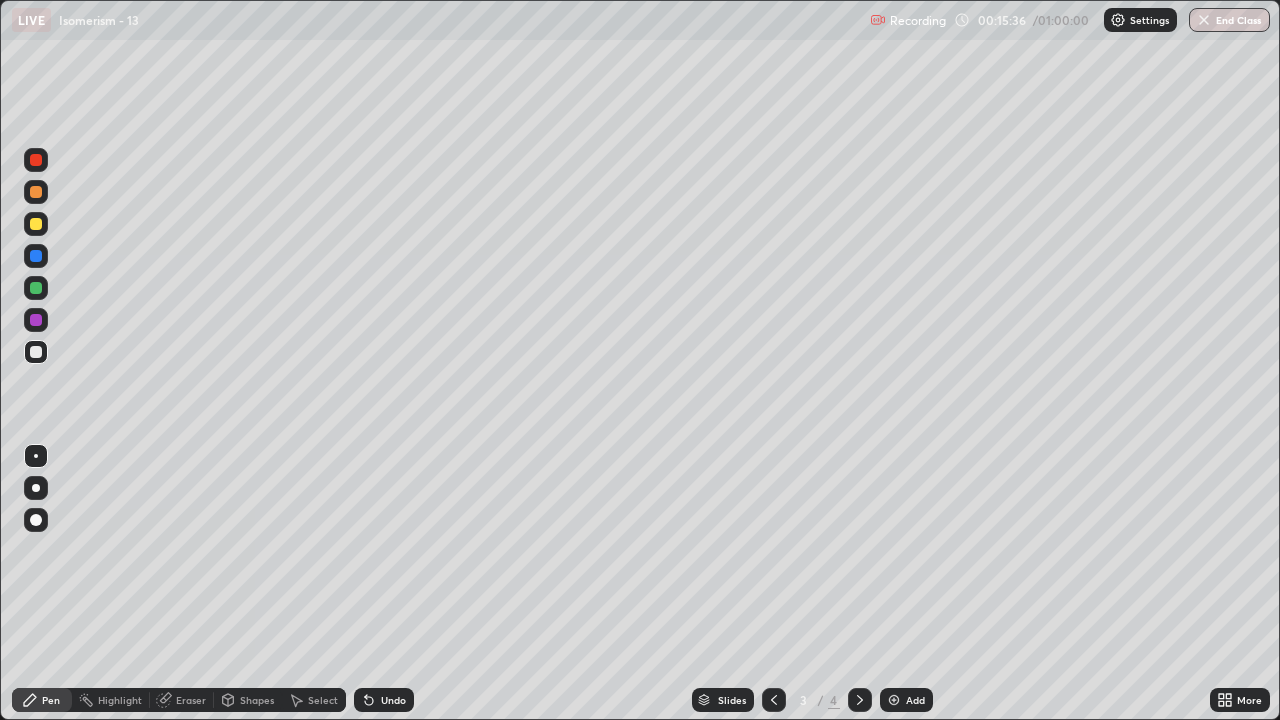 click 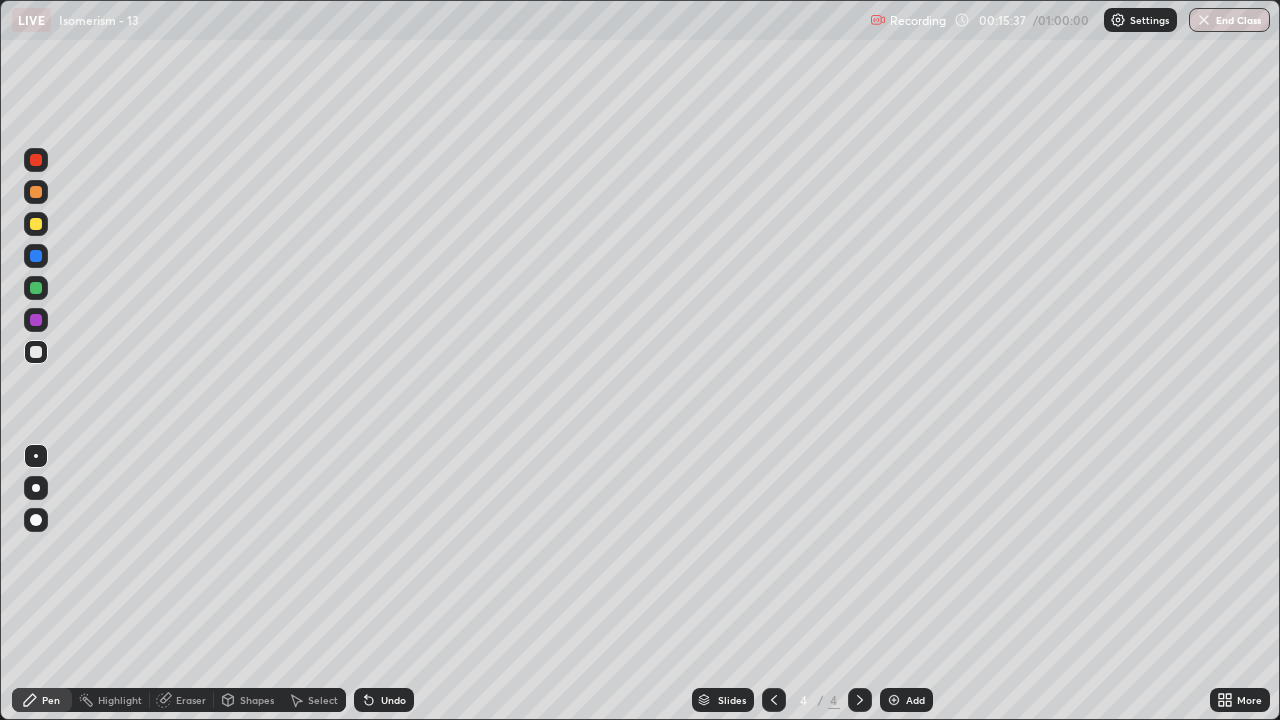 click at bounding box center (36, 224) 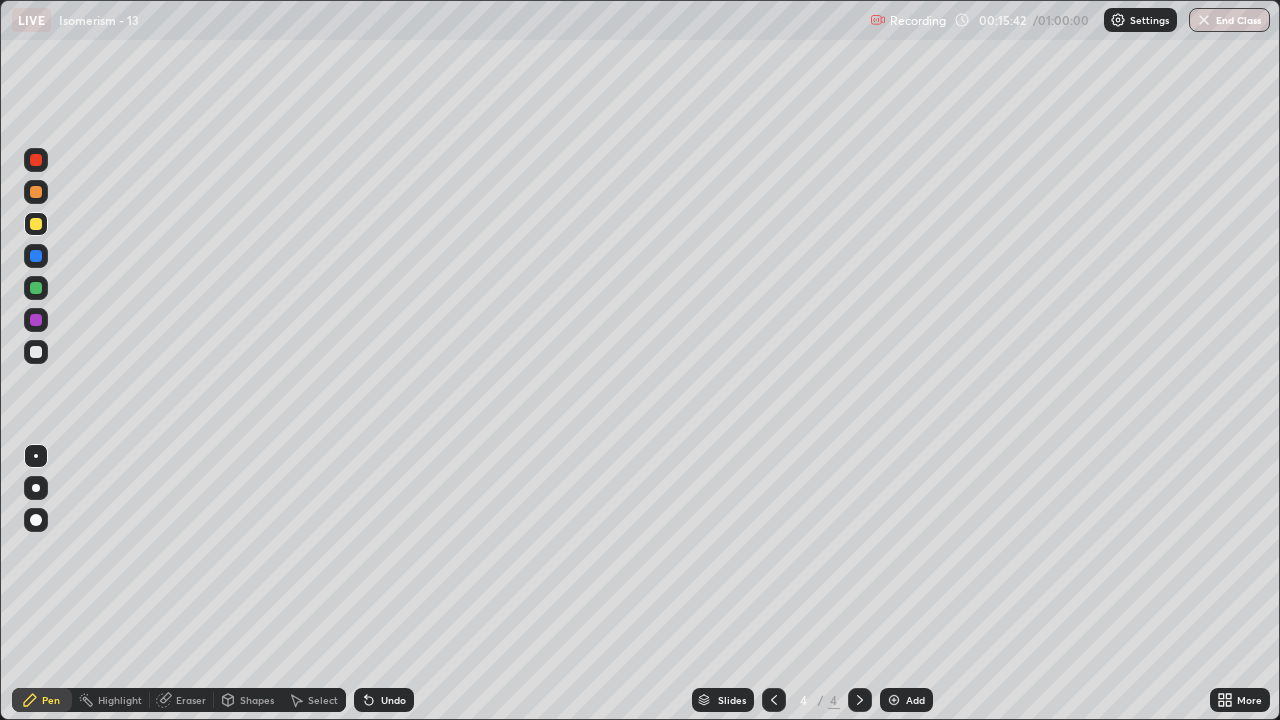 click on "Undo" at bounding box center (393, 700) 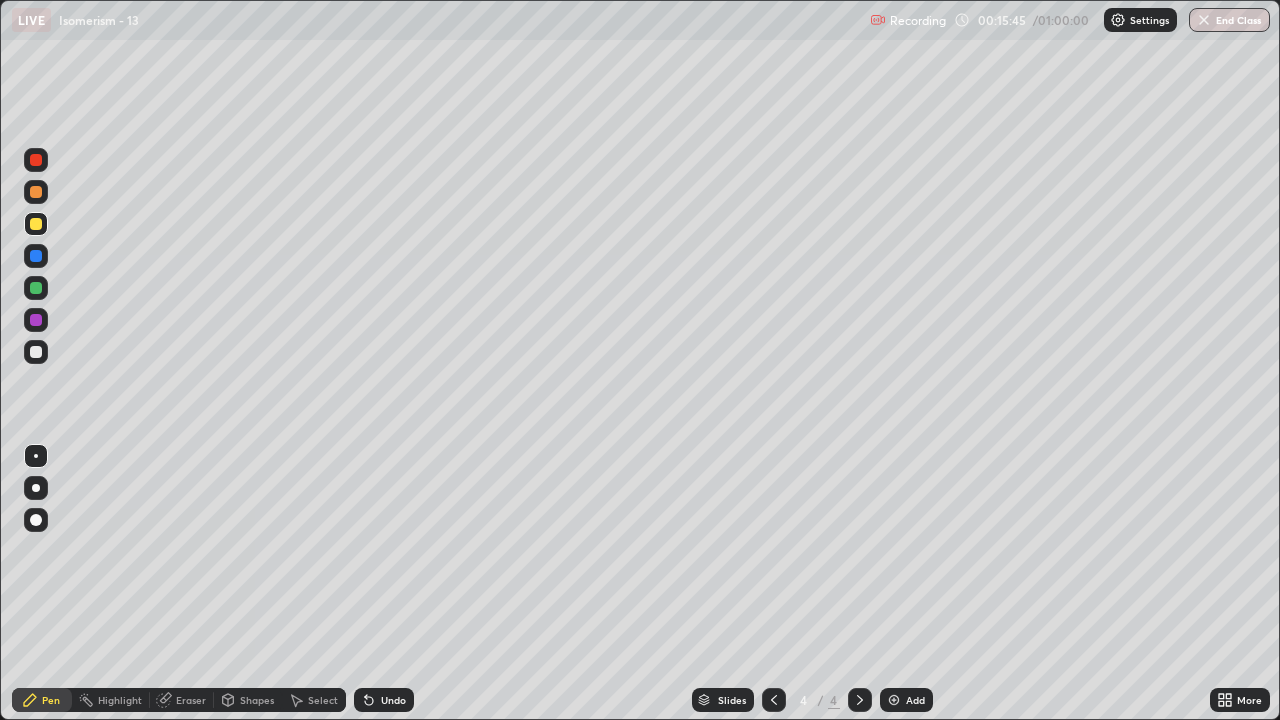 click on "Undo" at bounding box center (384, 700) 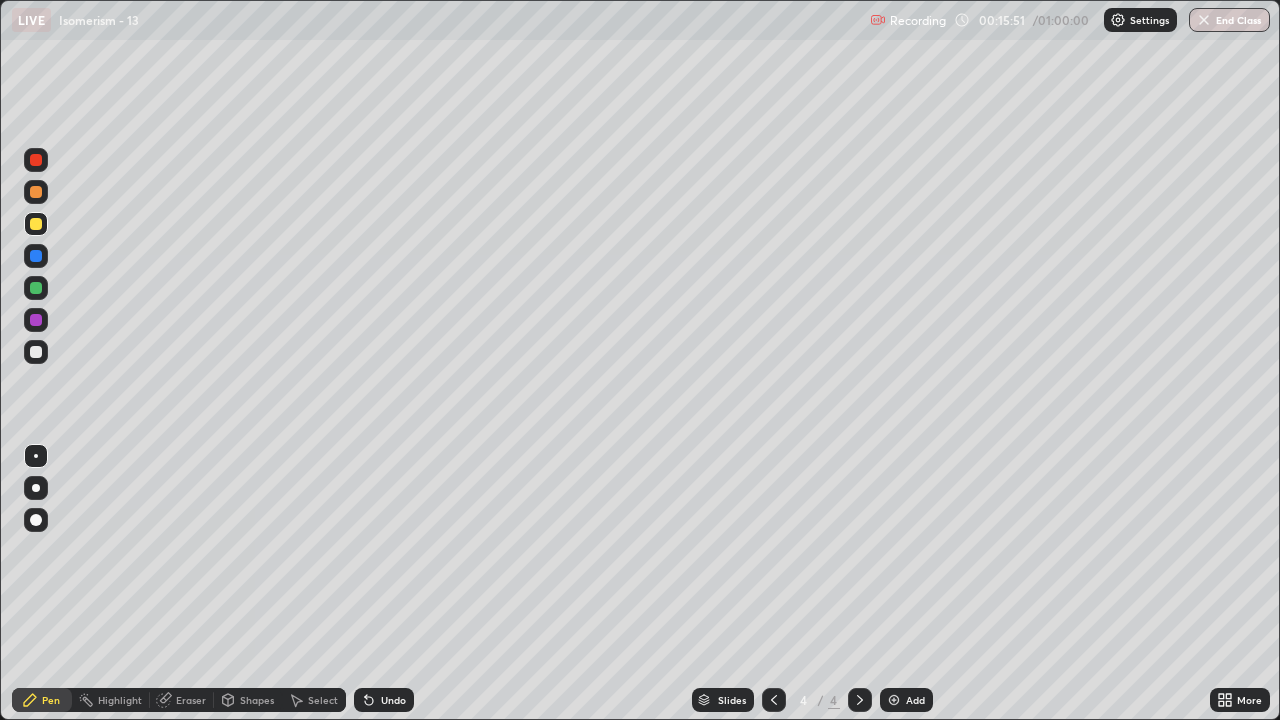 click on "Undo" at bounding box center (393, 700) 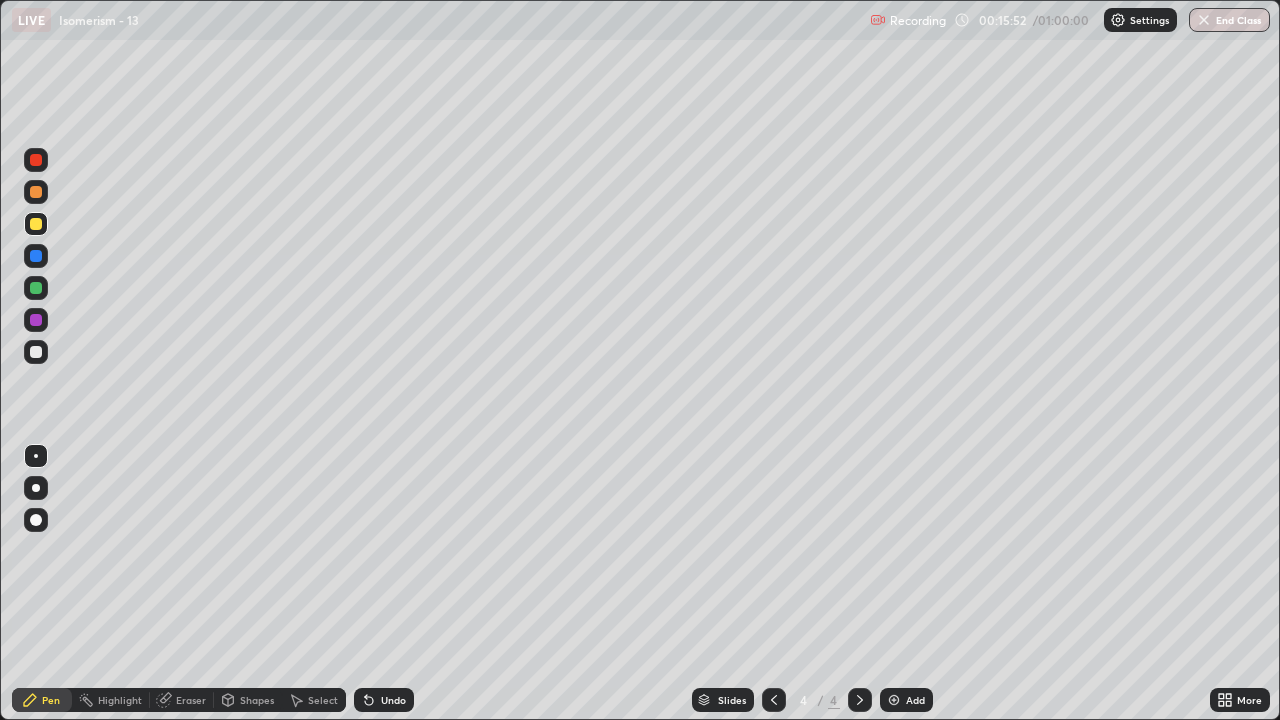 click on "Undo" at bounding box center [384, 700] 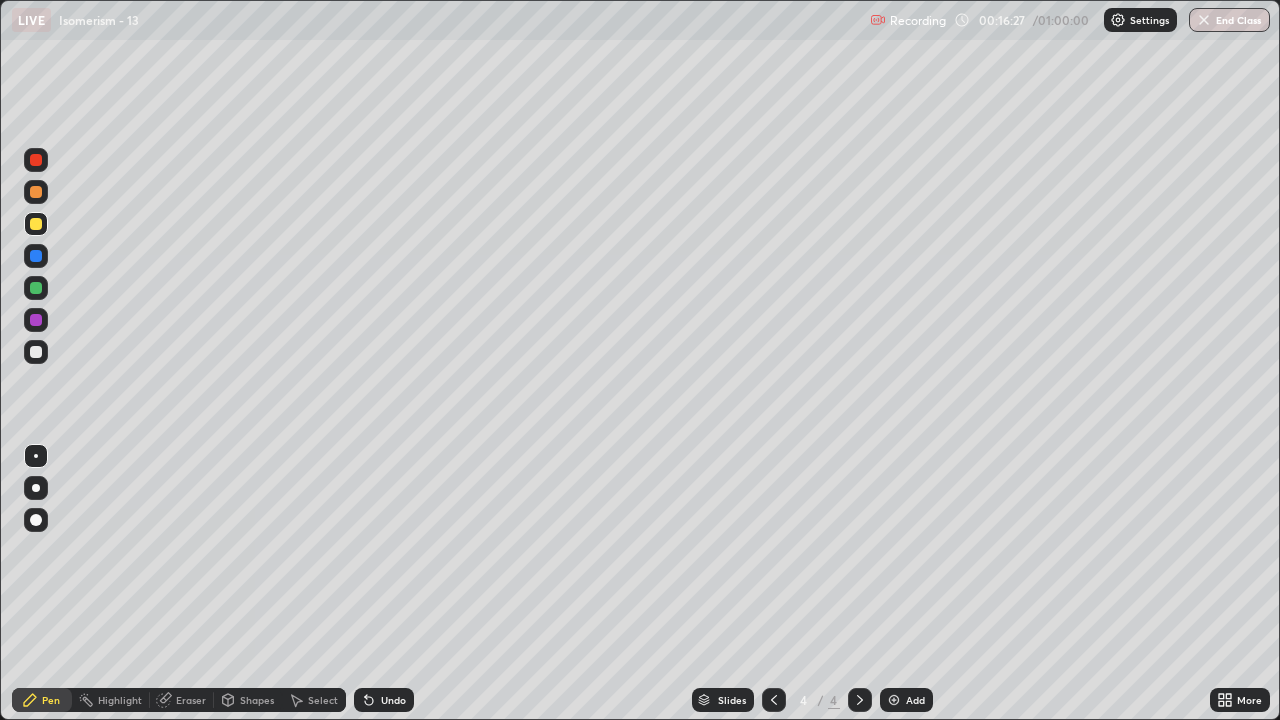 click at bounding box center [36, 352] 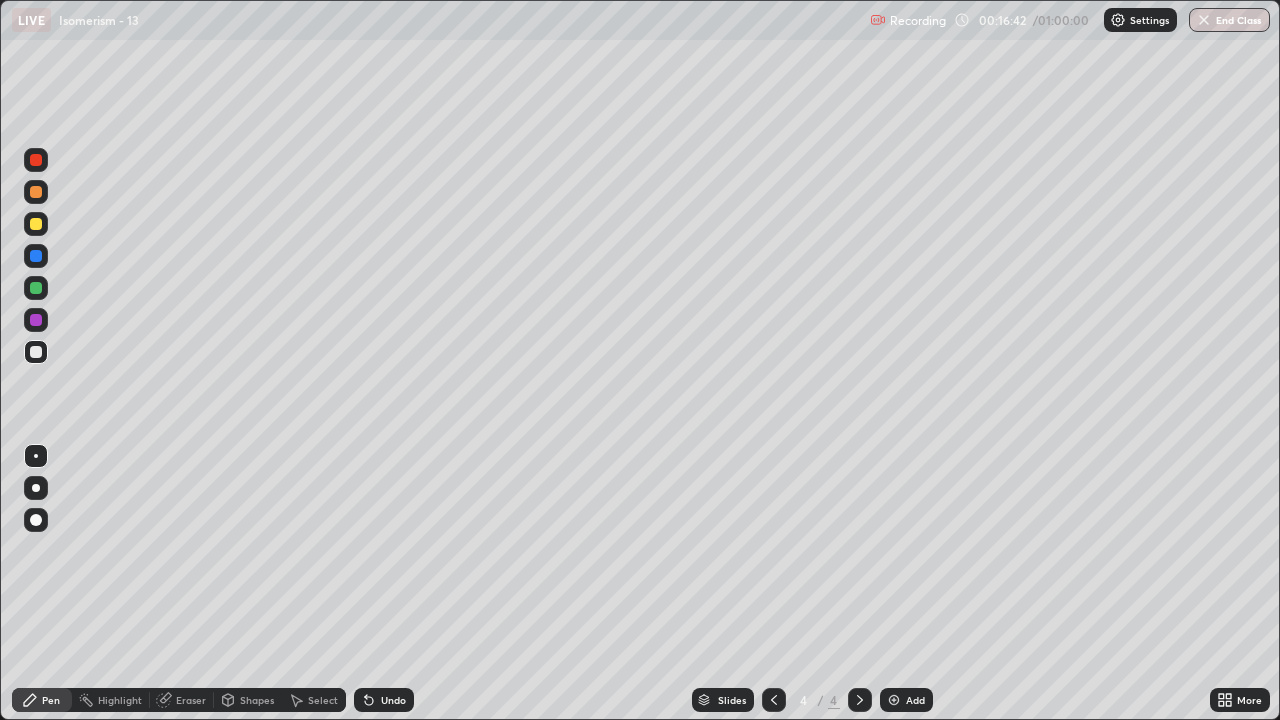 click on "Undo" at bounding box center [393, 700] 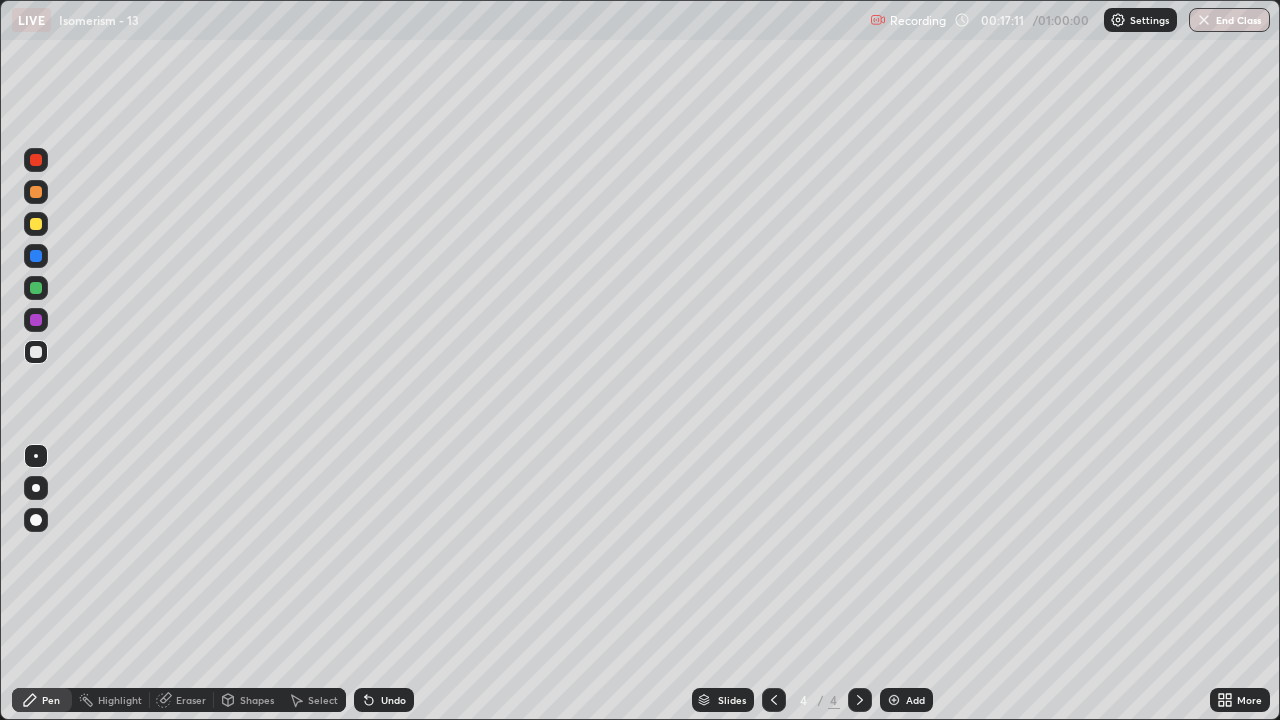 click at bounding box center [36, 224] 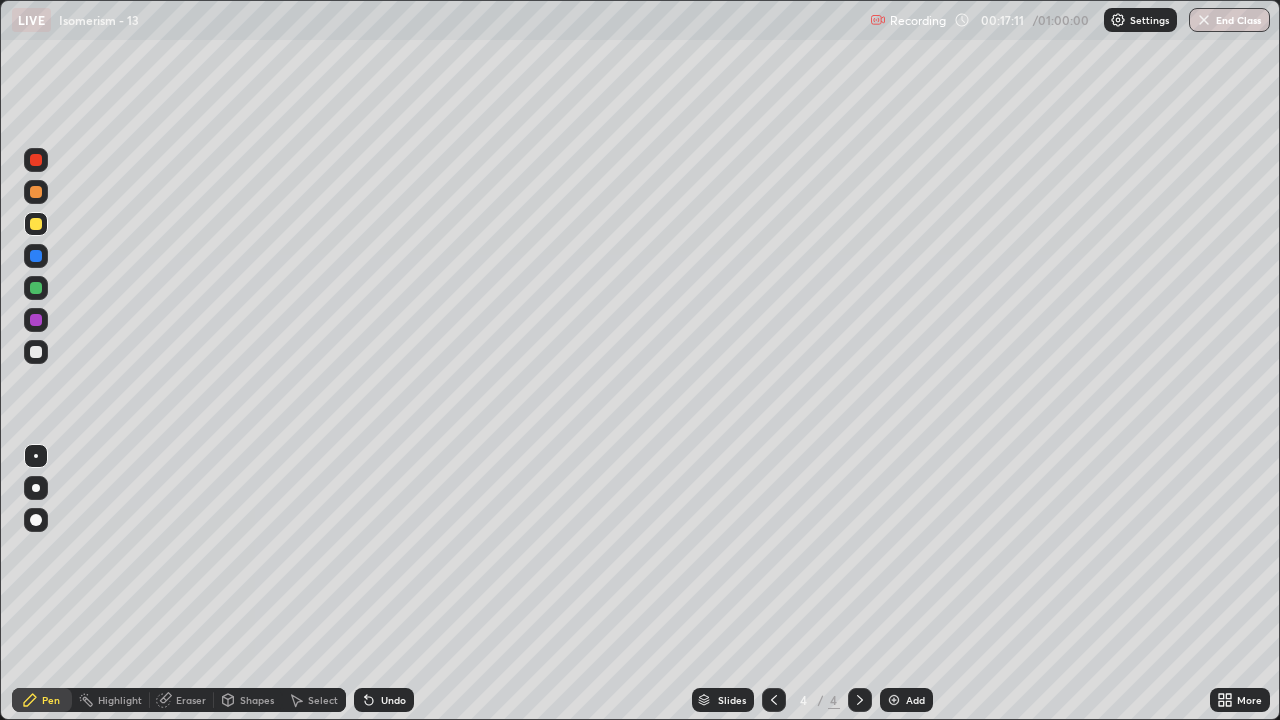 click at bounding box center [36, 520] 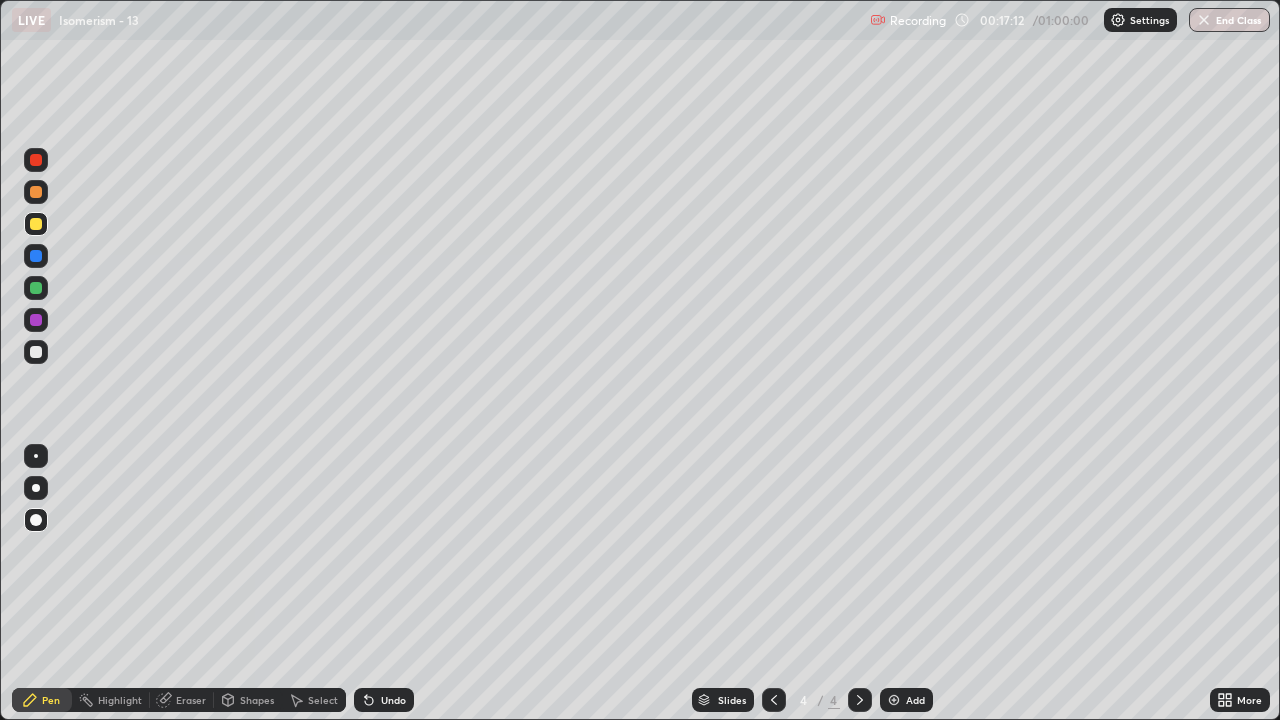 click on "Shapes" at bounding box center [257, 700] 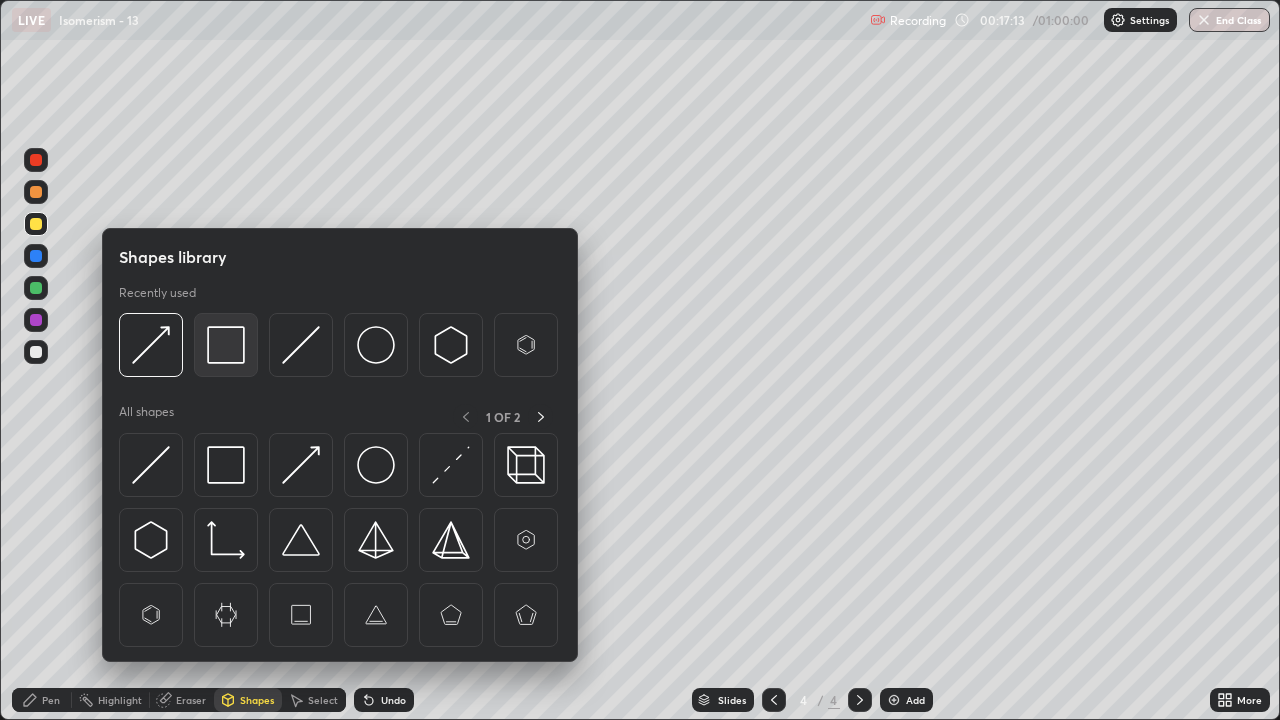 click at bounding box center [226, 345] 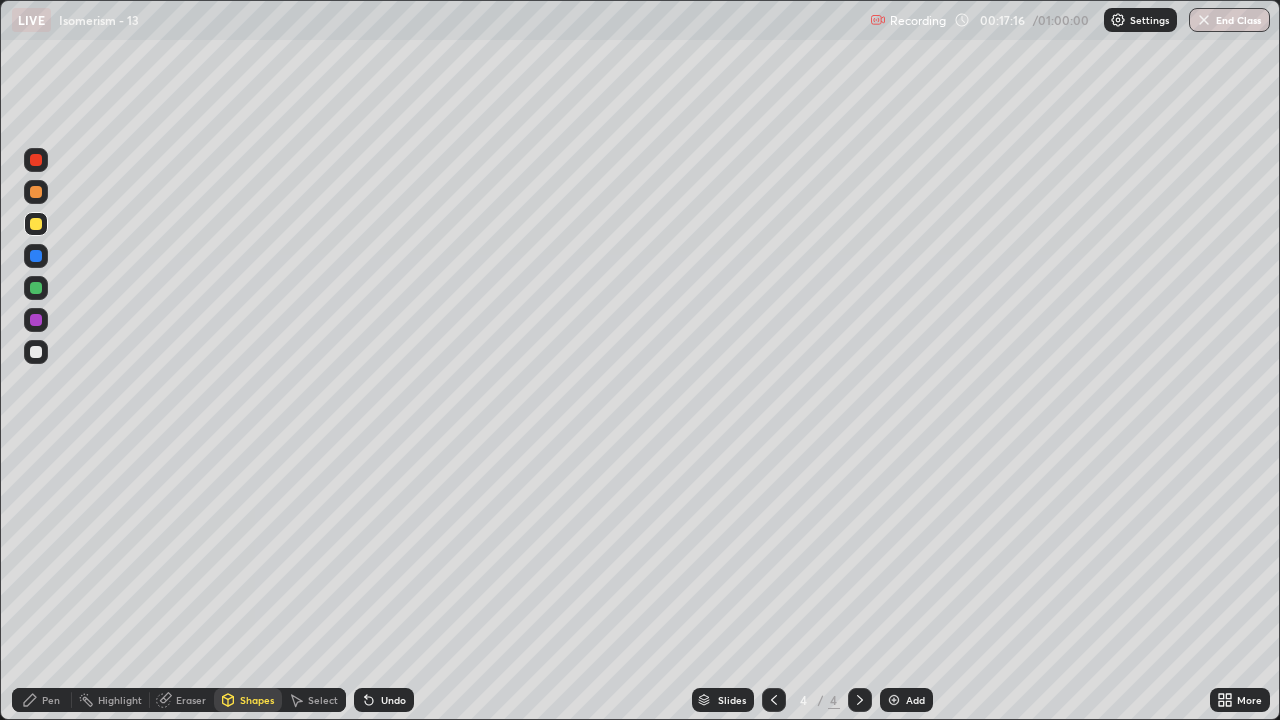 click on "Pen" at bounding box center (42, 700) 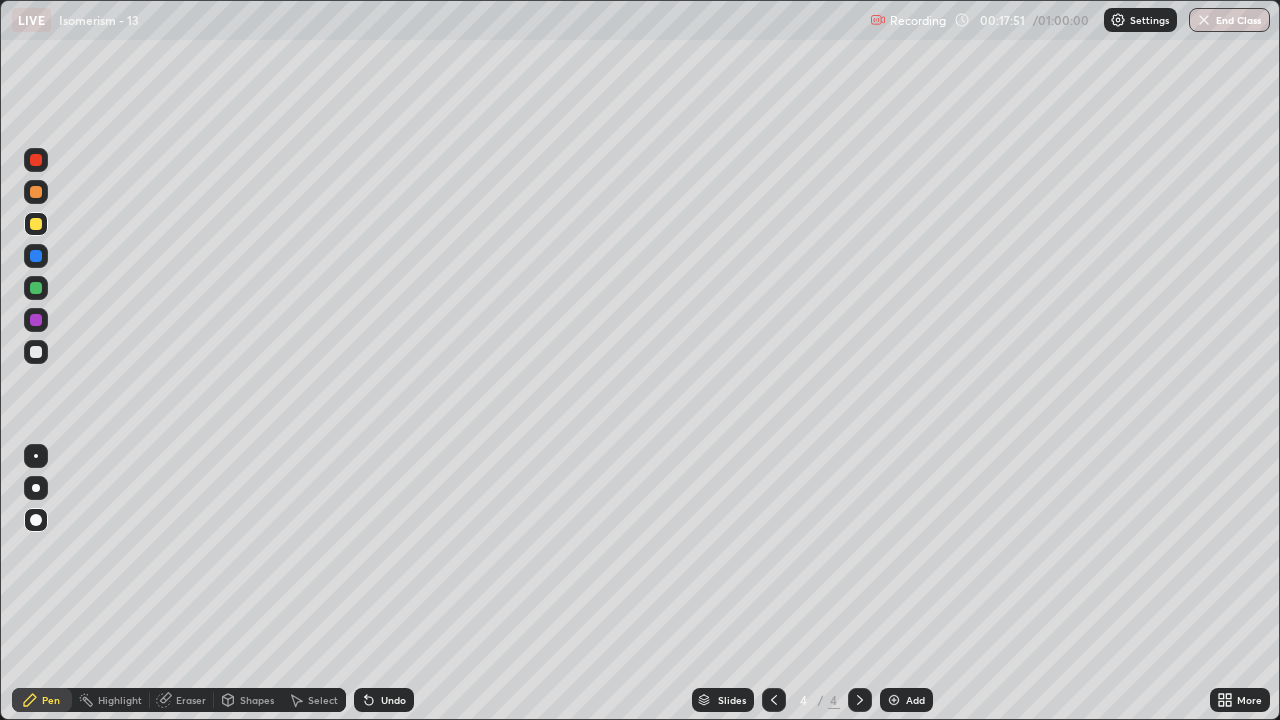 click at bounding box center [36, 352] 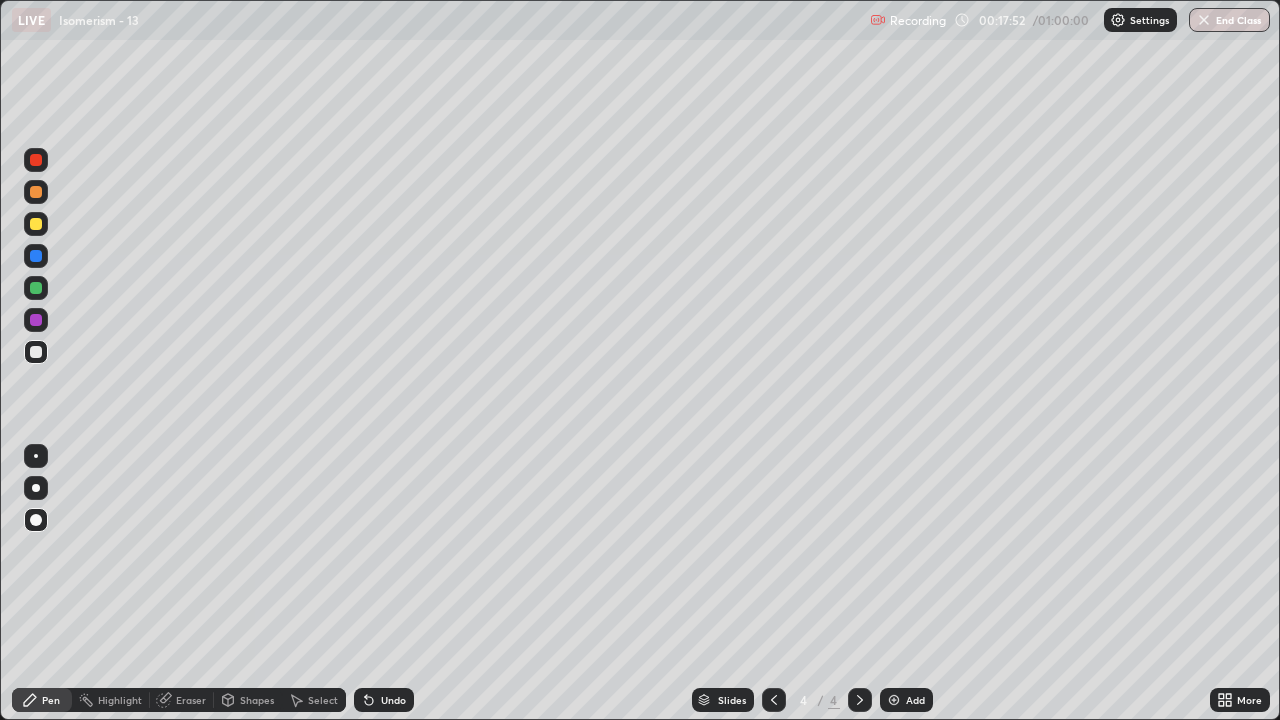 click at bounding box center [36, 456] 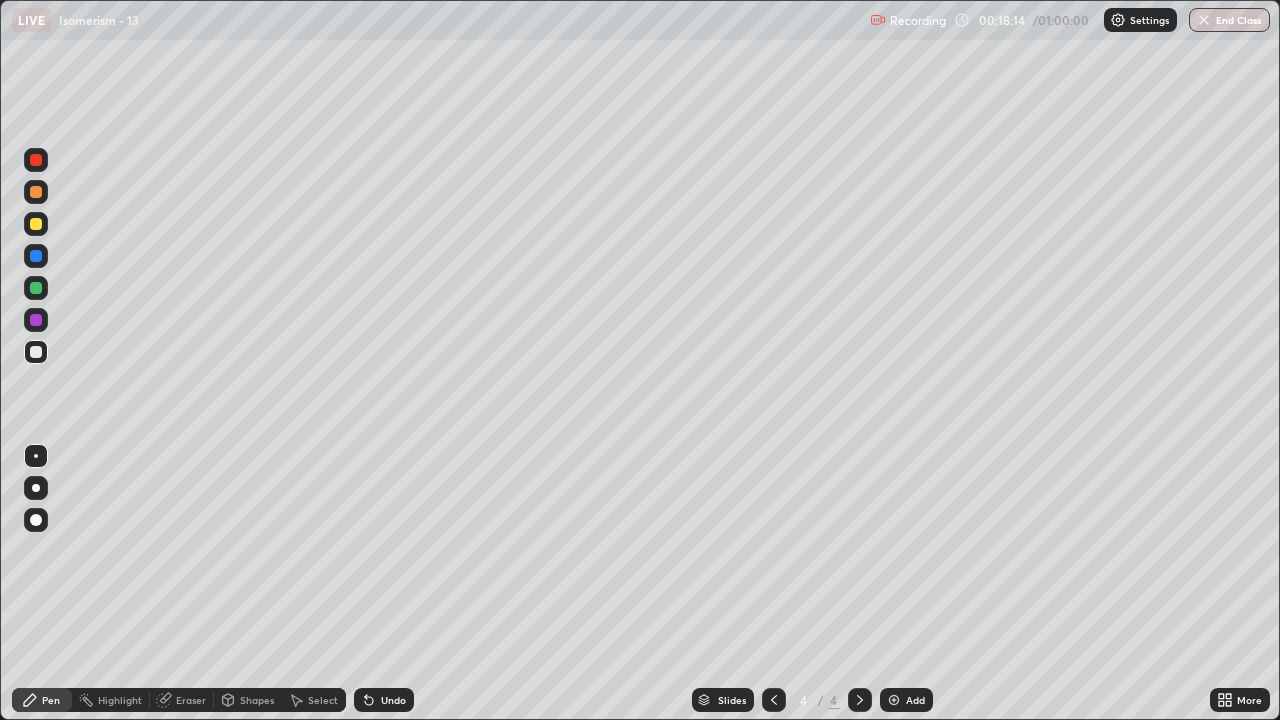 click 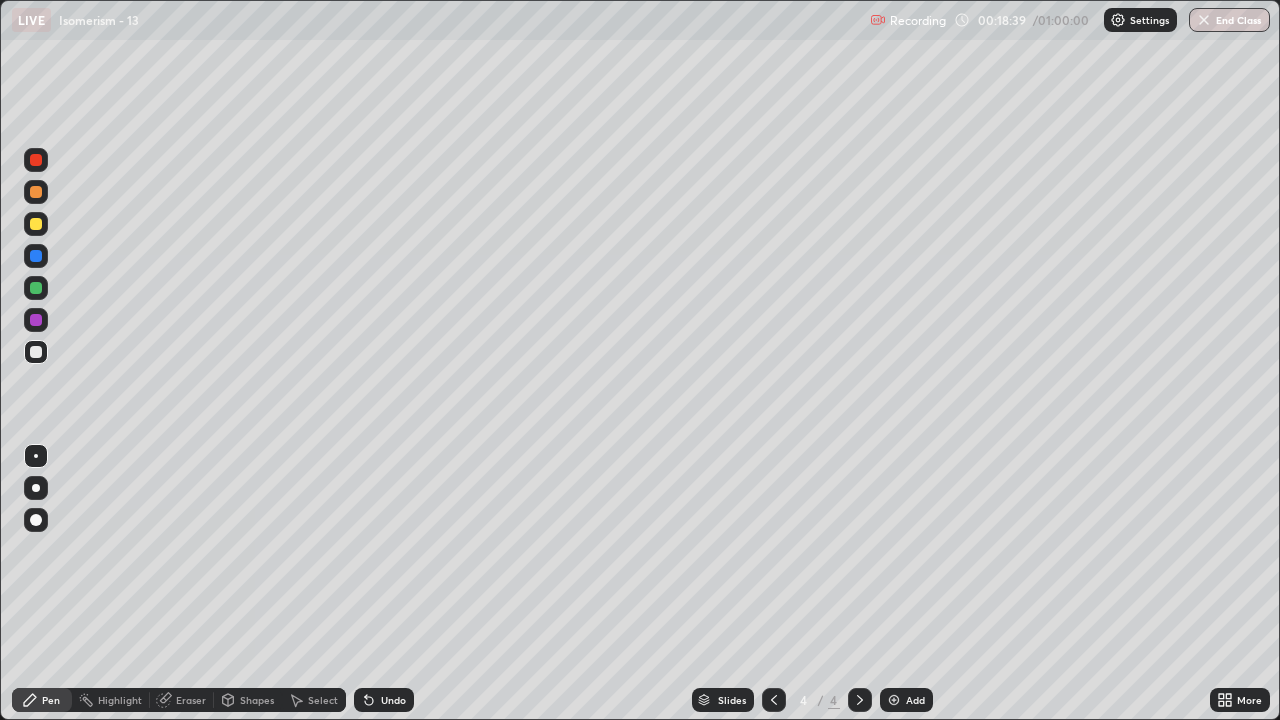 click 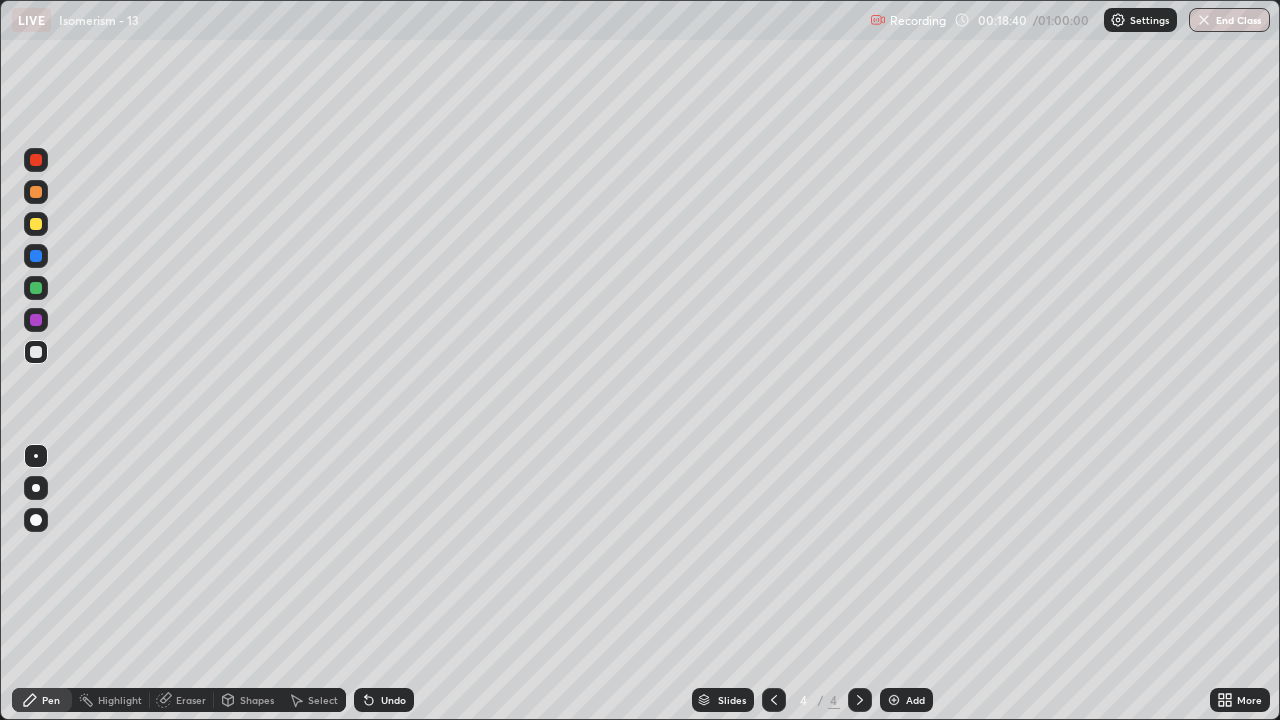 click 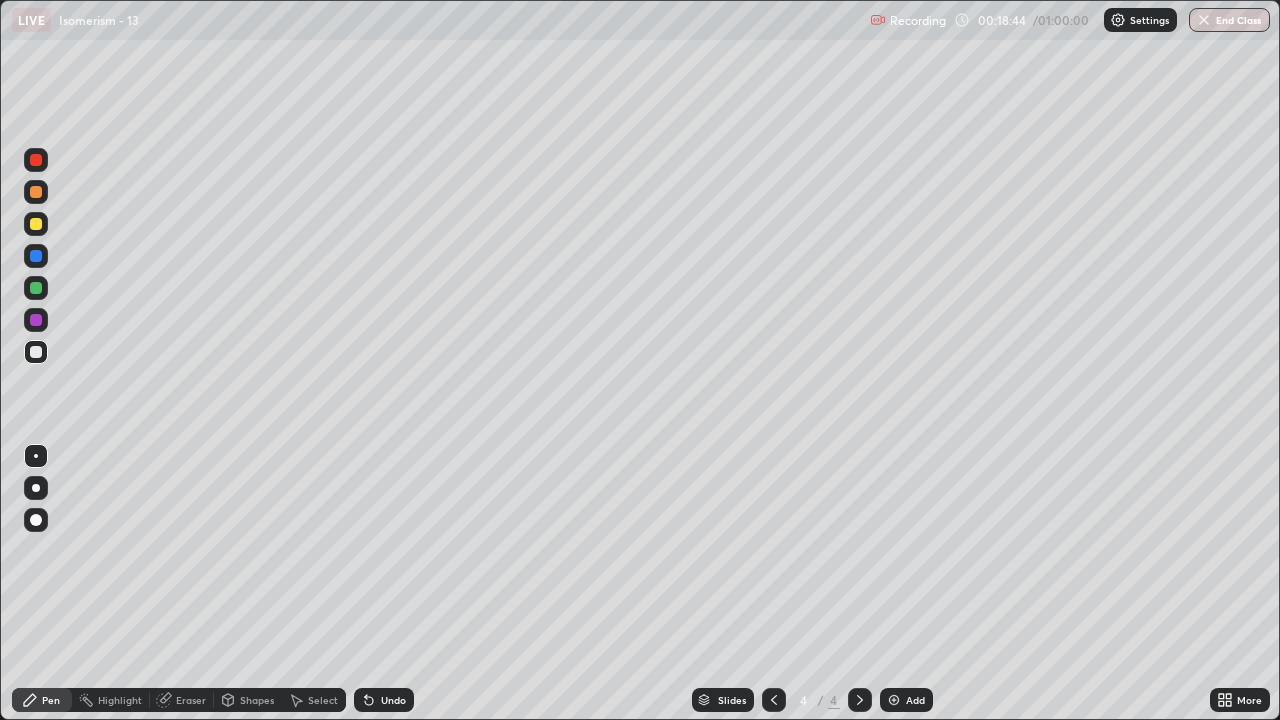 click on "Undo" at bounding box center [393, 700] 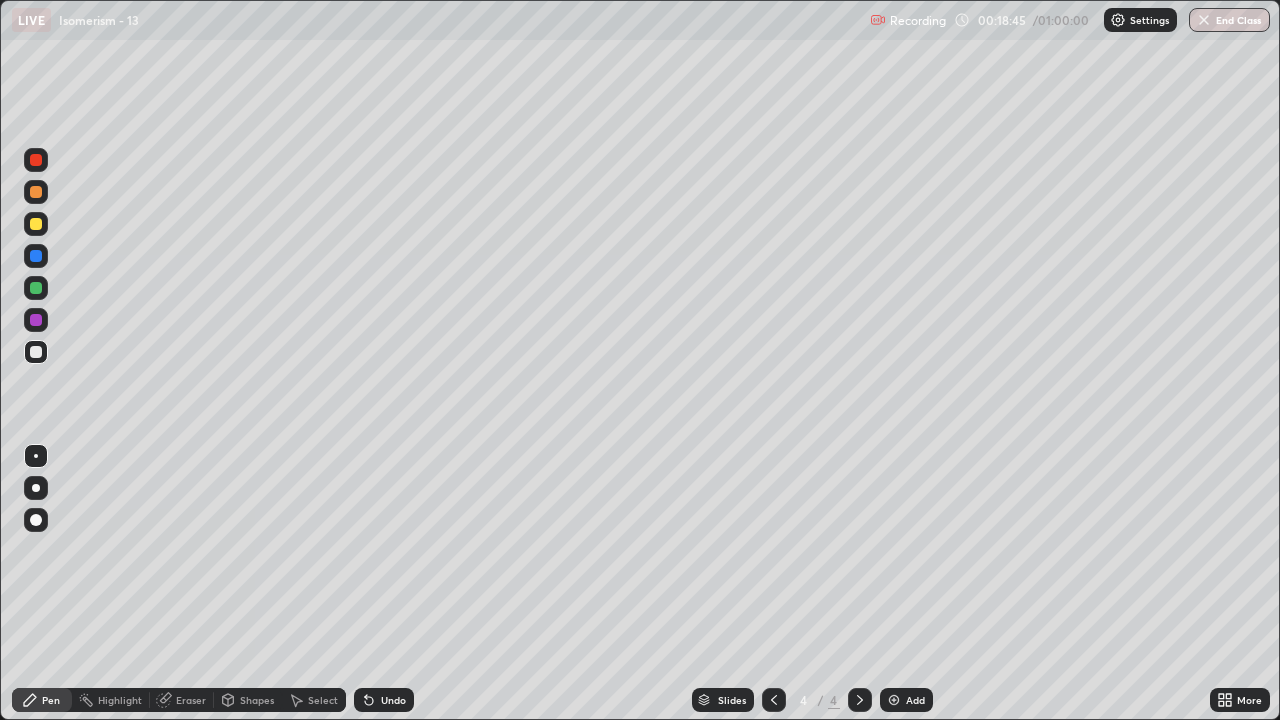 click on "Undo" at bounding box center (384, 700) 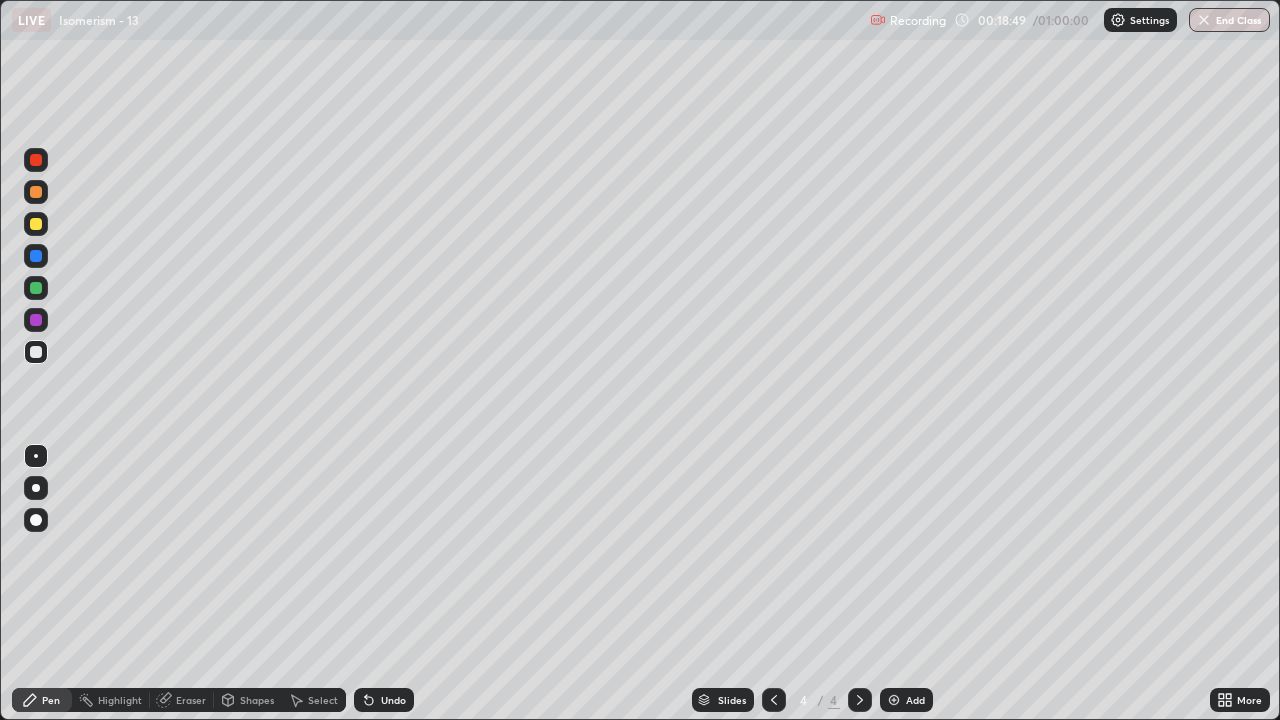 click on "Eraser" at bounding box center [182, 700] 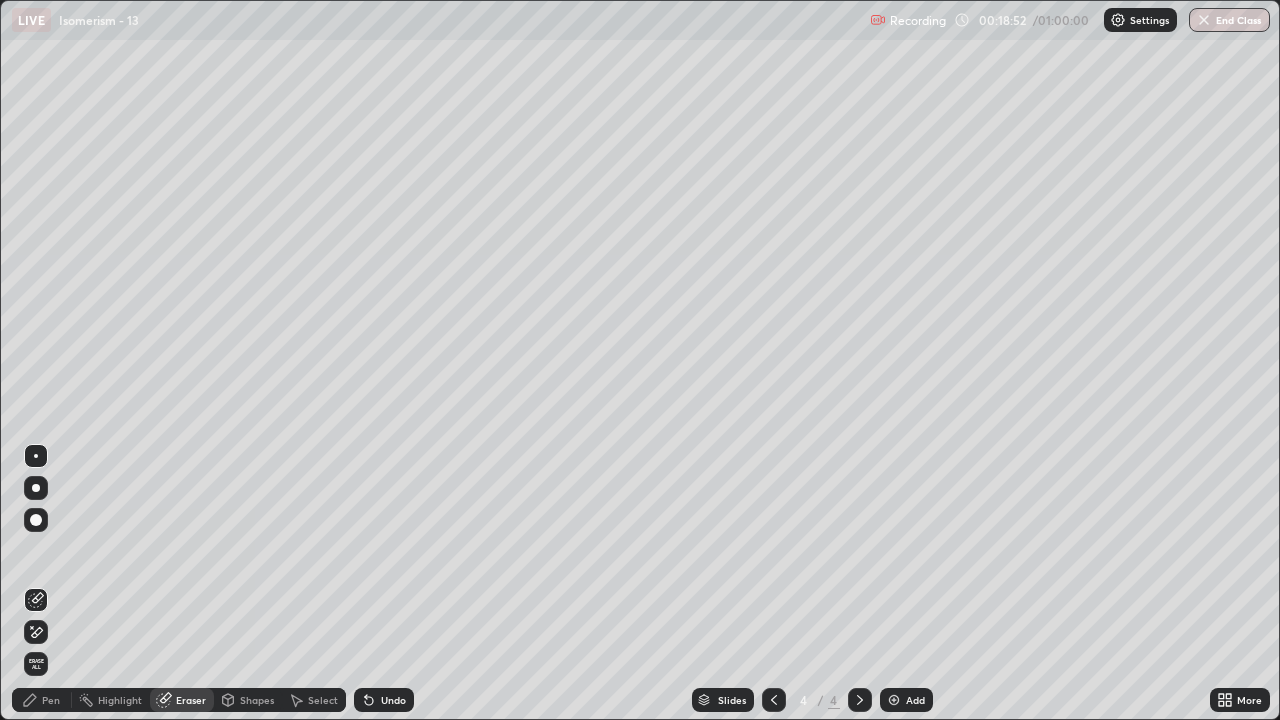 click on "Pen" at bounding box center (51, 700) 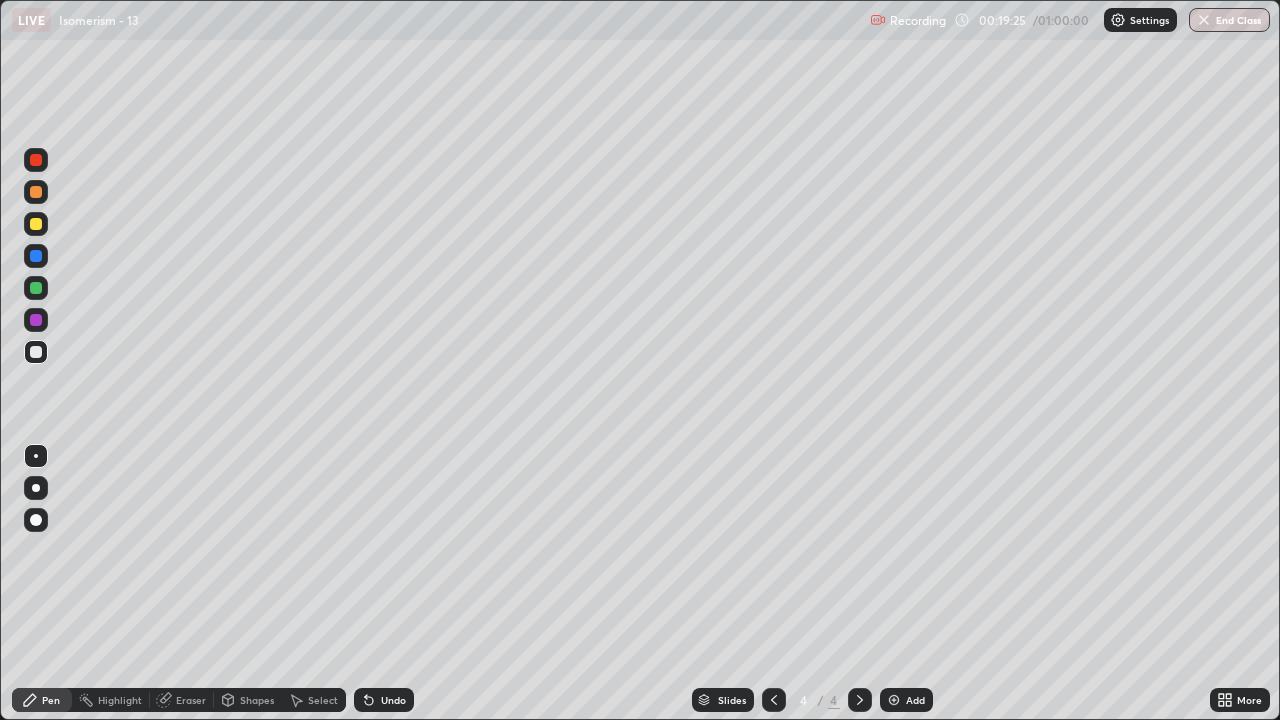 click at bounding box center (894, 700) 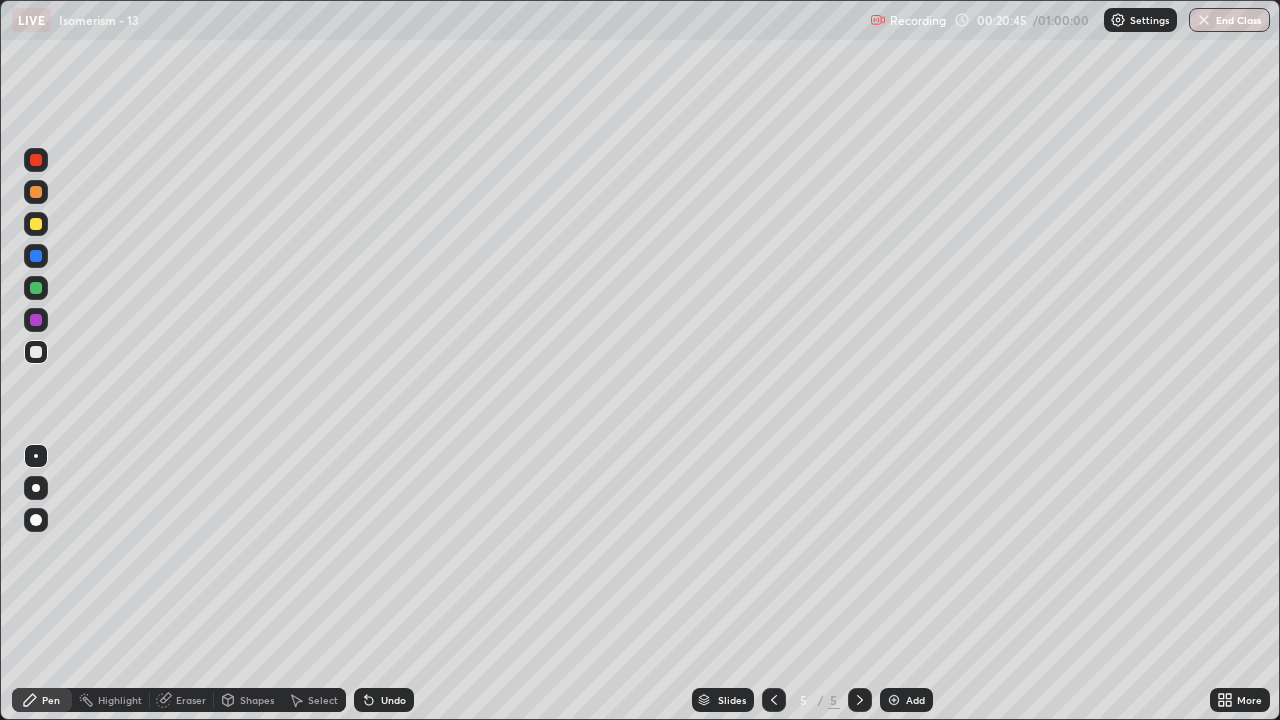 click 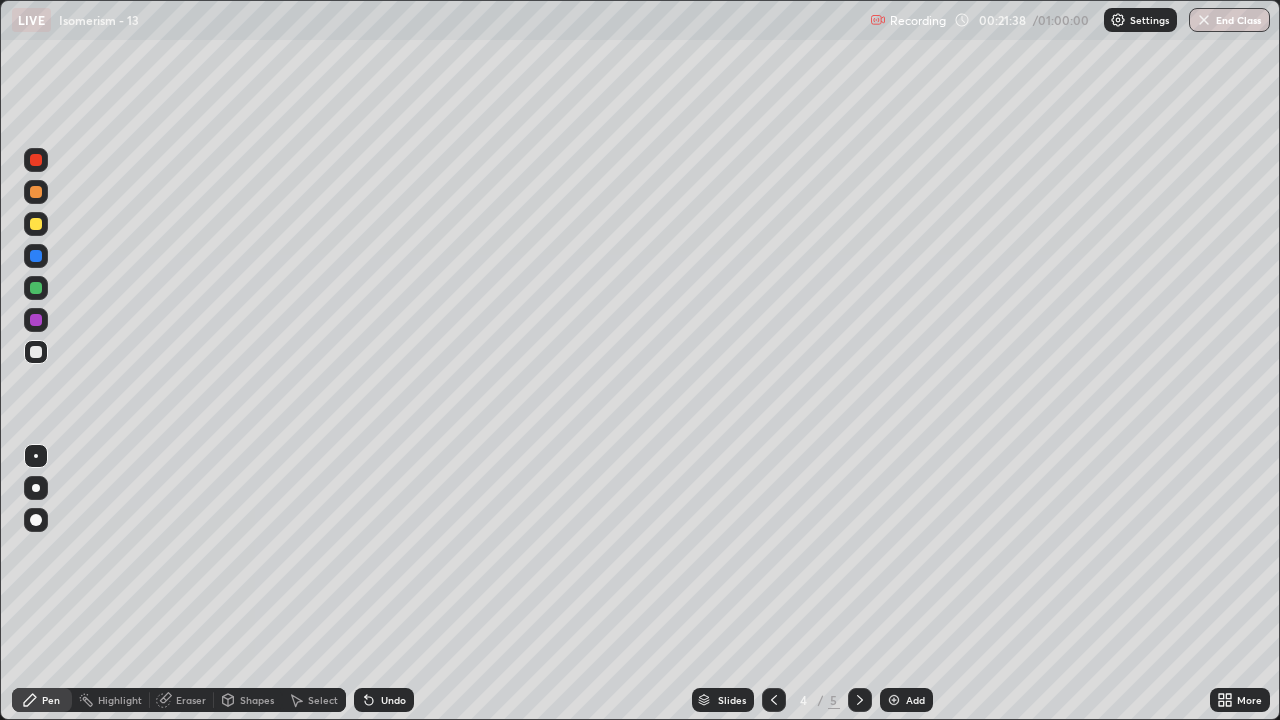 click on "Undo" at bounding box center (384, 700) 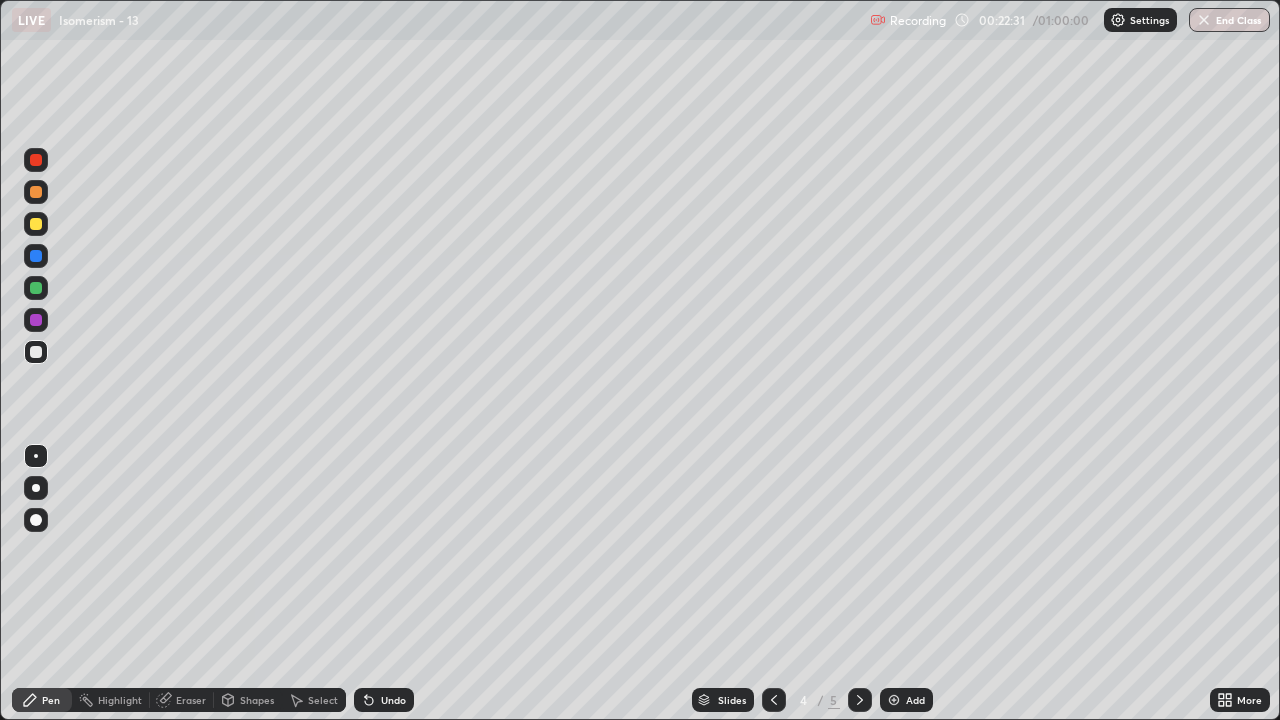 click at bounding box center [860, 700] 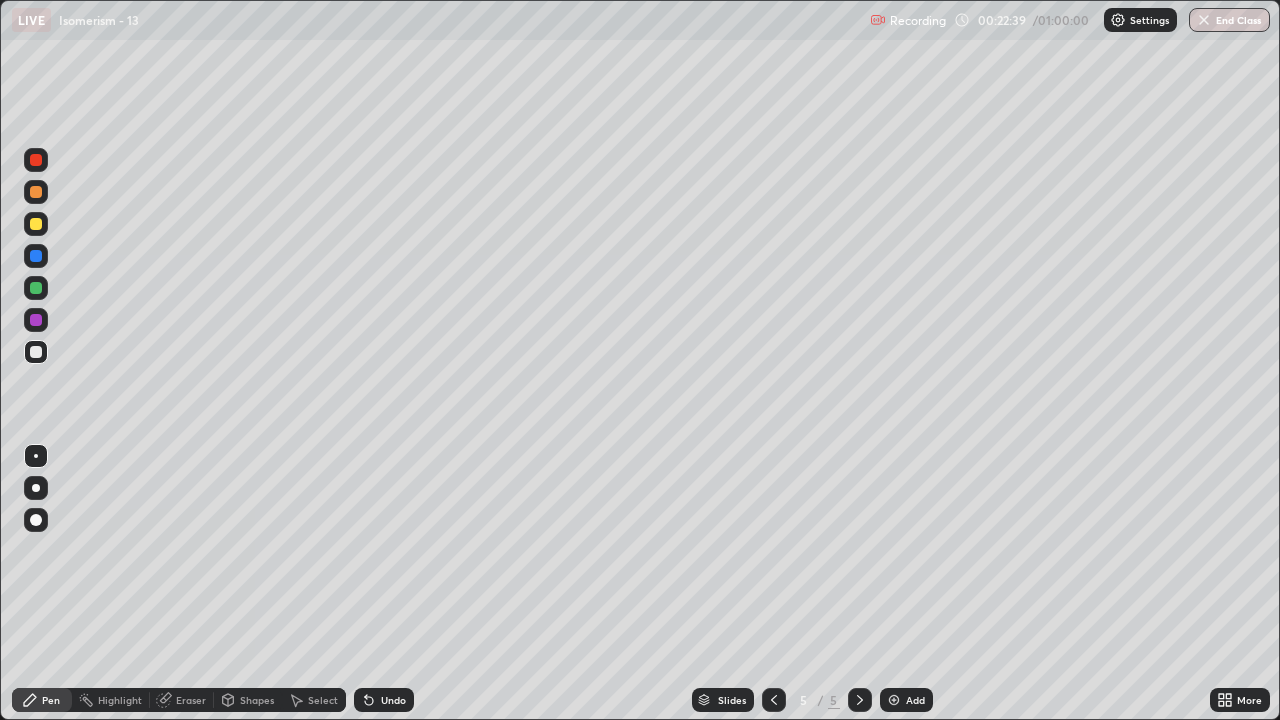 click on "Undo" at bounding box center (384, 700) 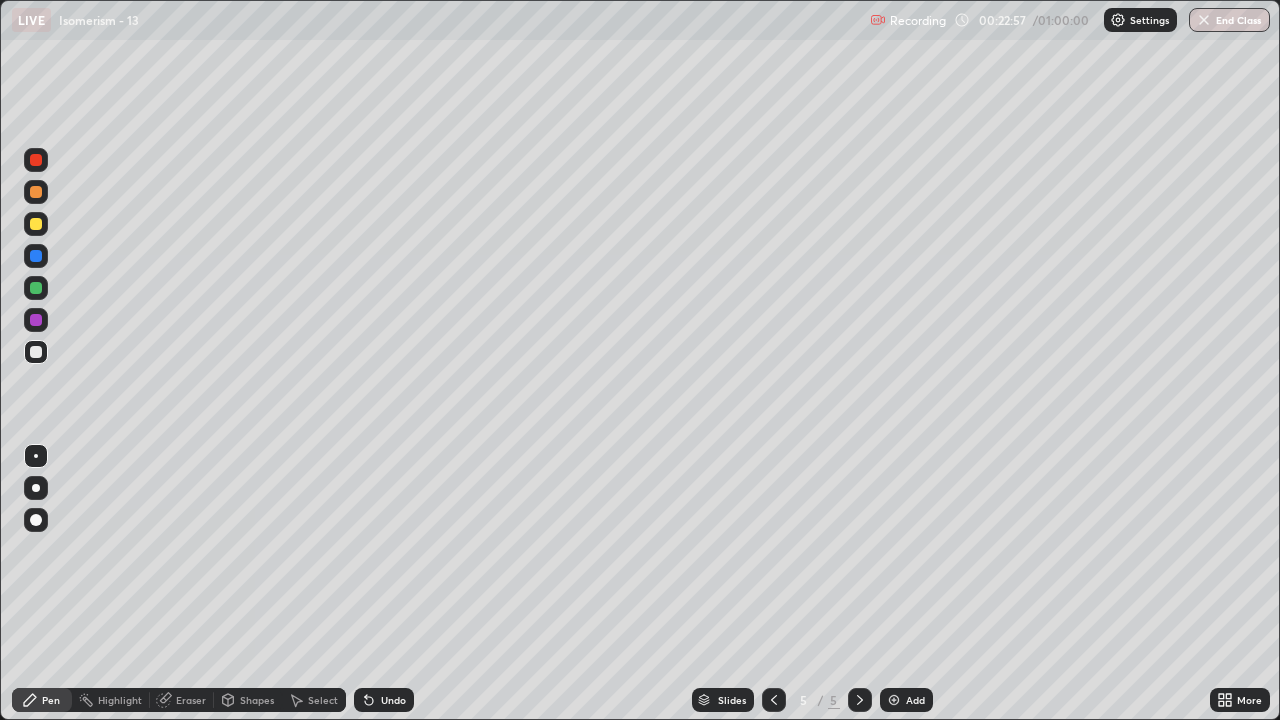click at bounding box center (36, 520) 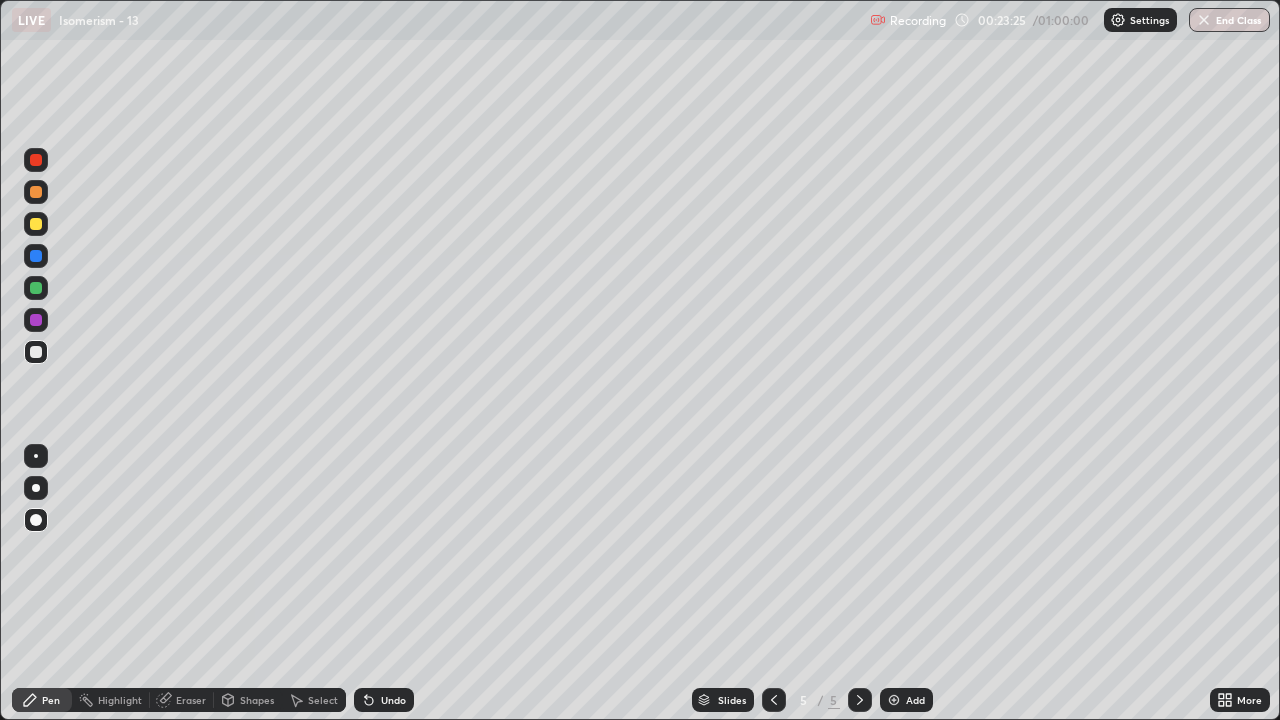 click at bounding box center [36, 456] 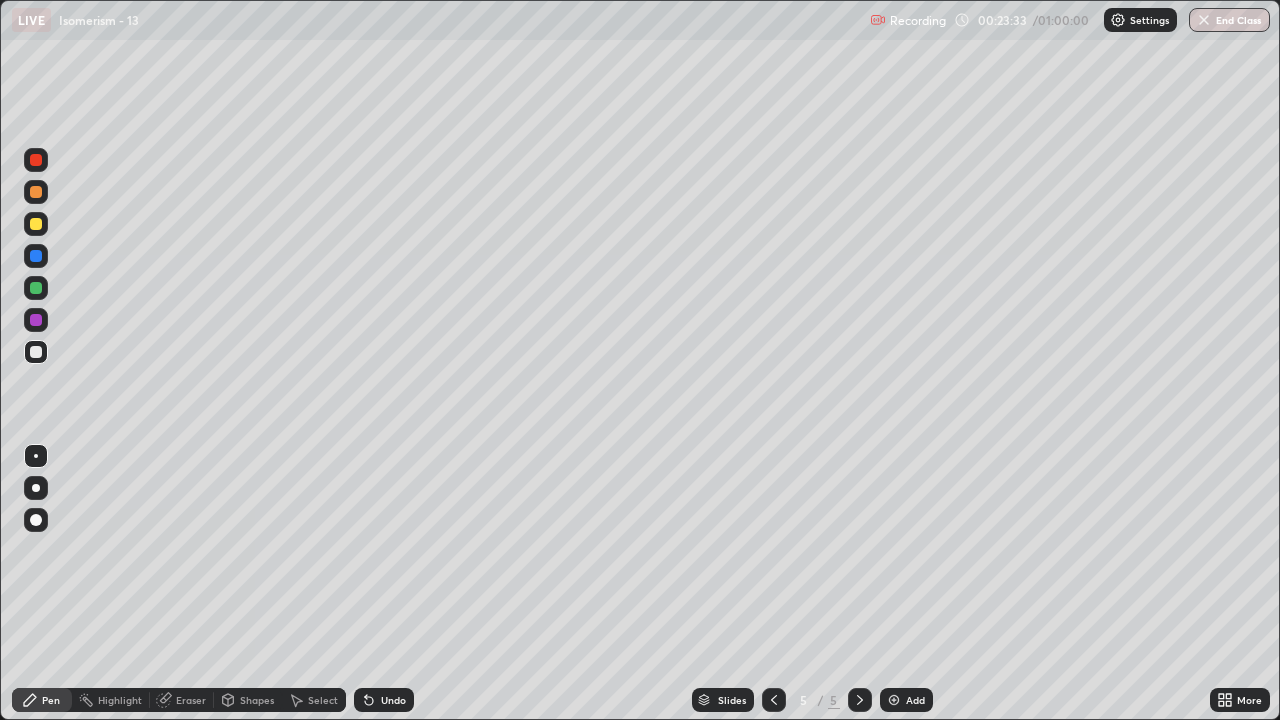click 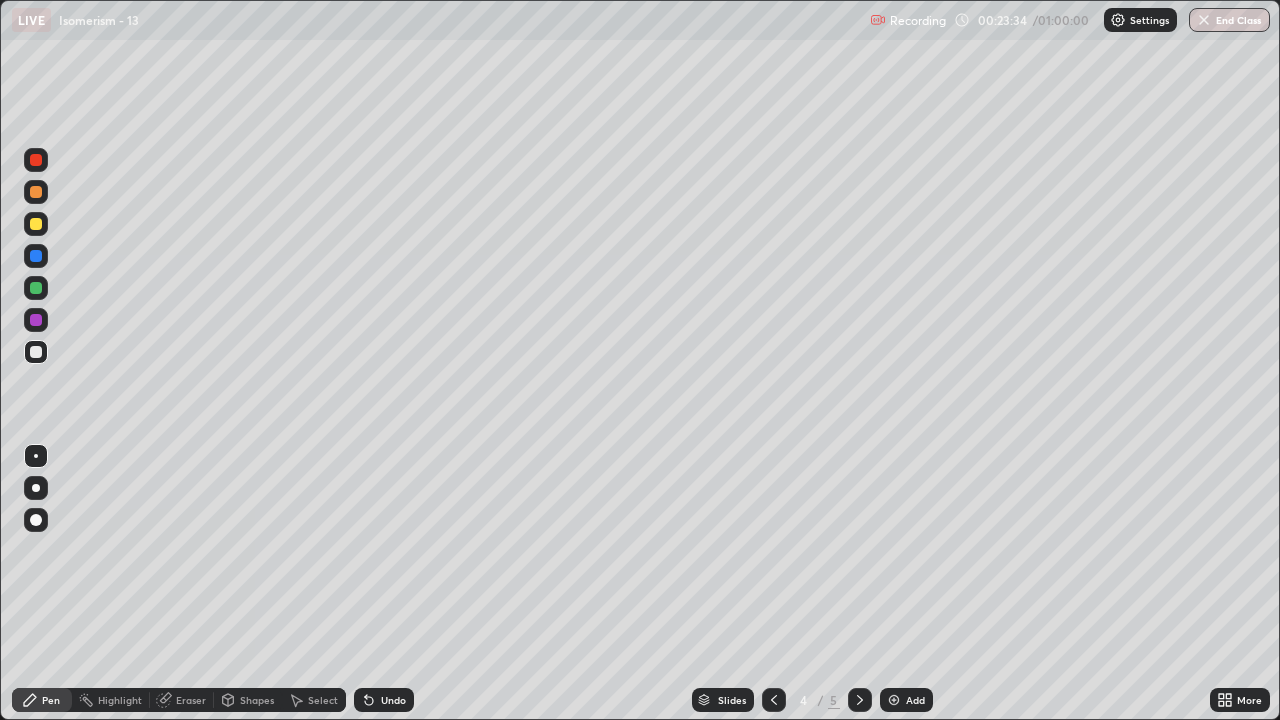 click 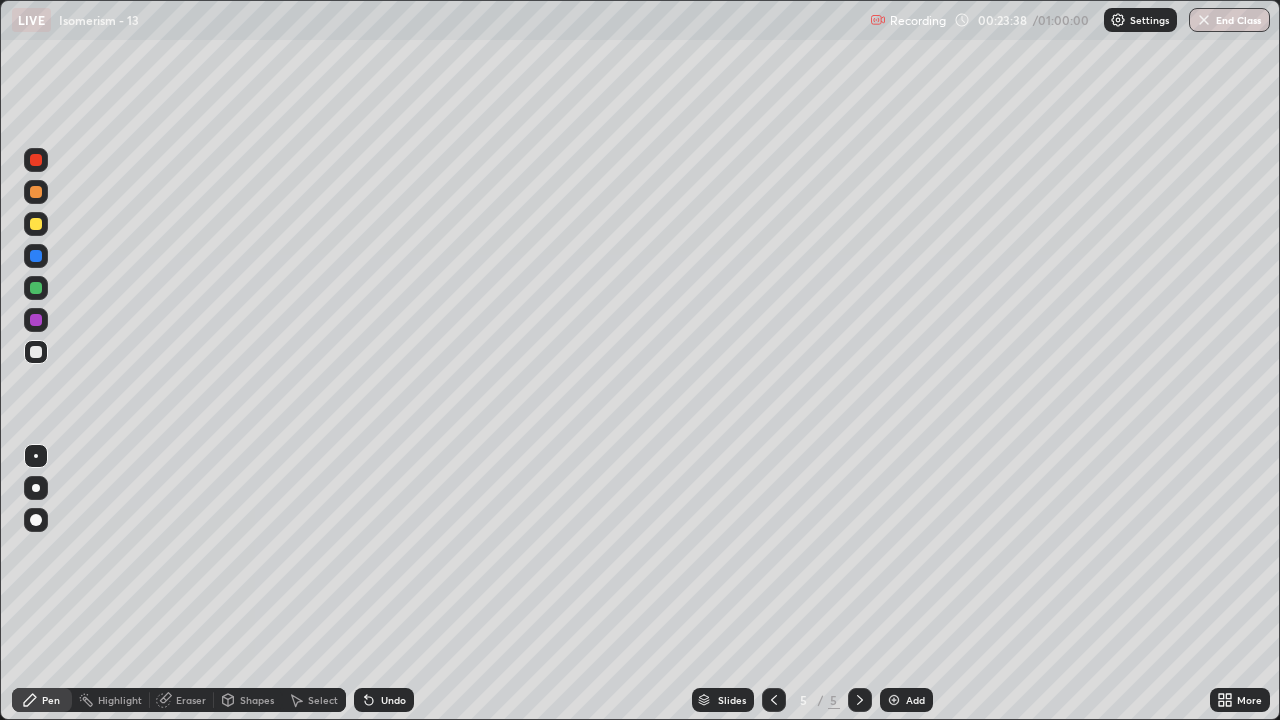 click at bounding box center (894, 700) 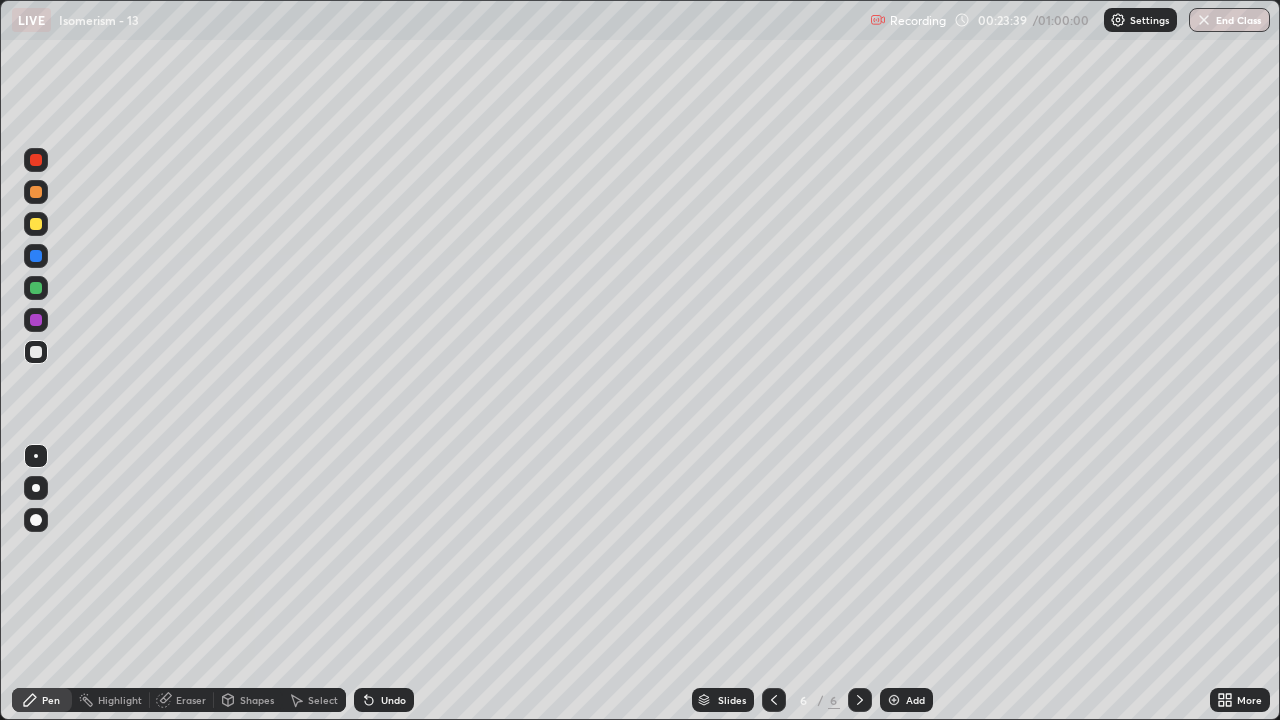 click at bounding box center (36, 224) 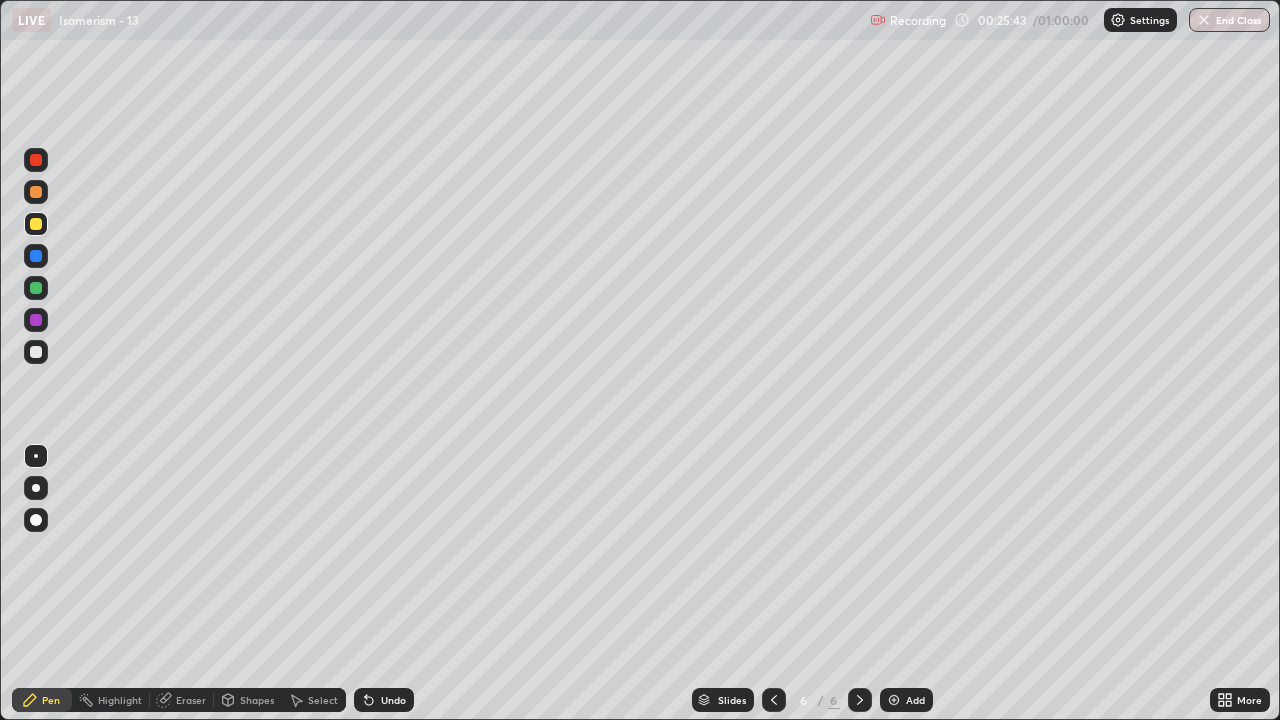 click on "Undo" at bounding box center [384, 700] 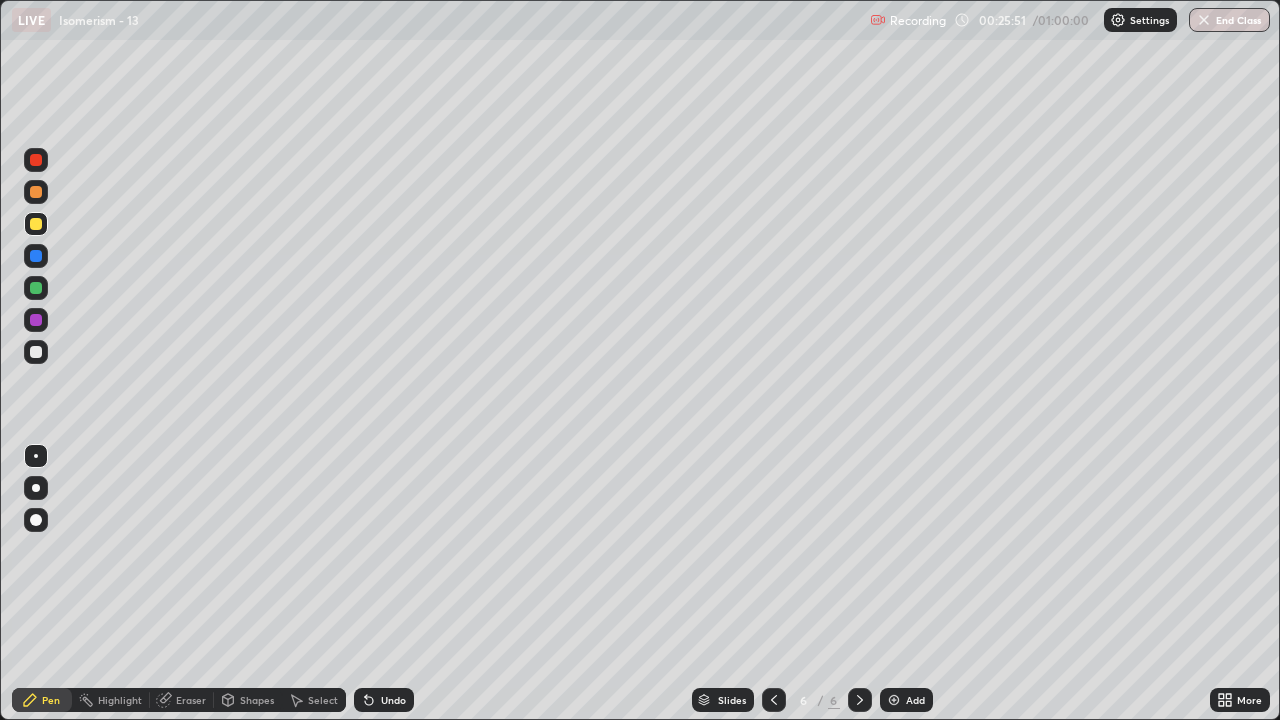 click on "Undo" at bounding box center (393, 700) 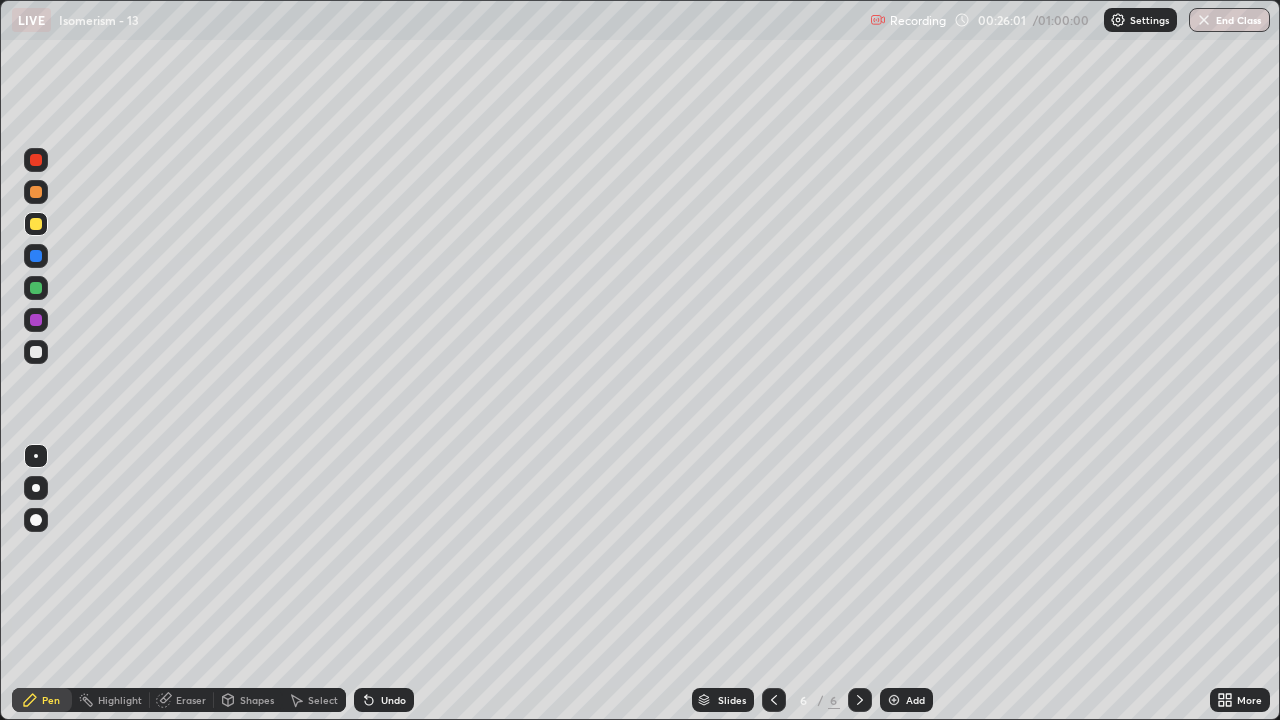 click at bounding box center (36, 352) 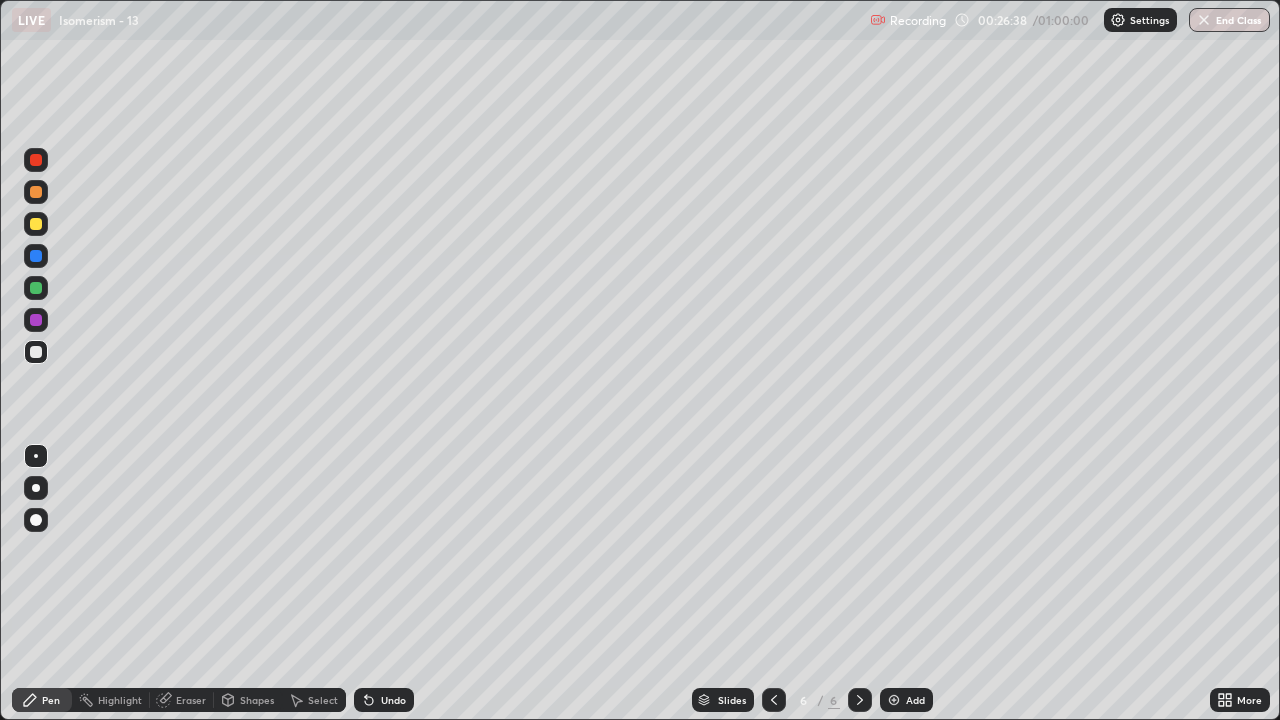 click at bounding box center [36, 352] 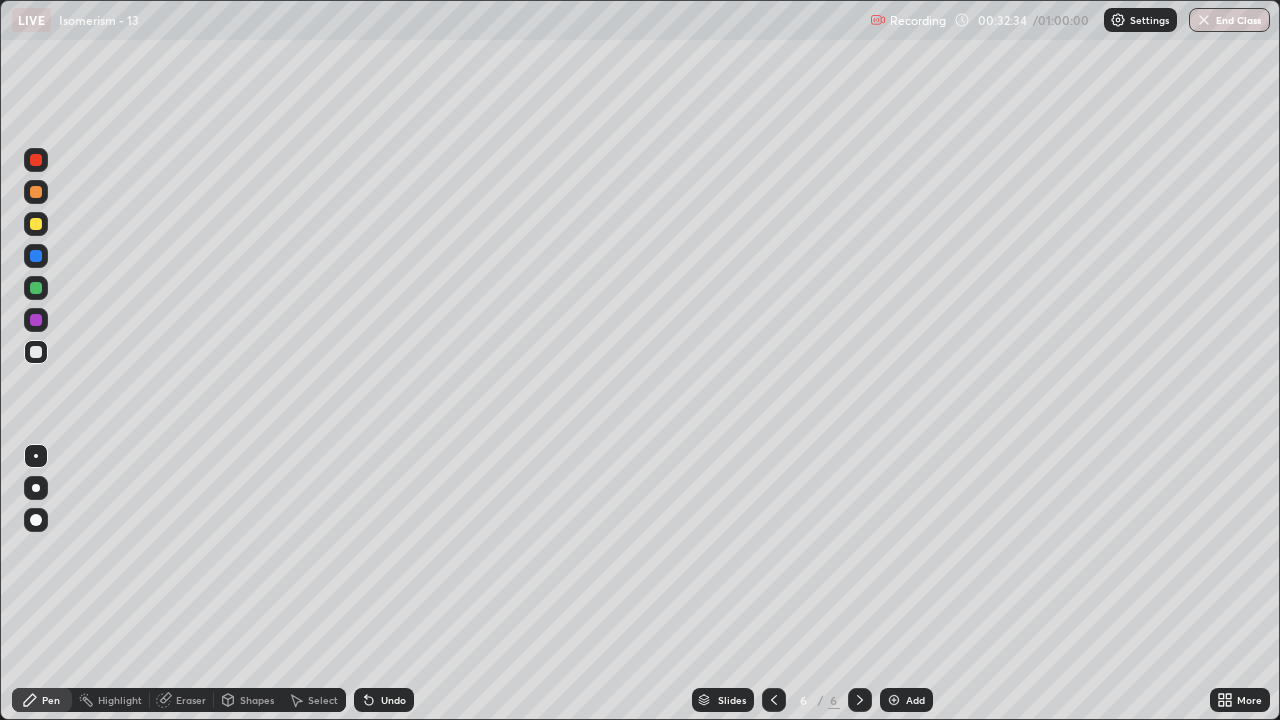 click on "Undo" at bounding box center [384, 700] 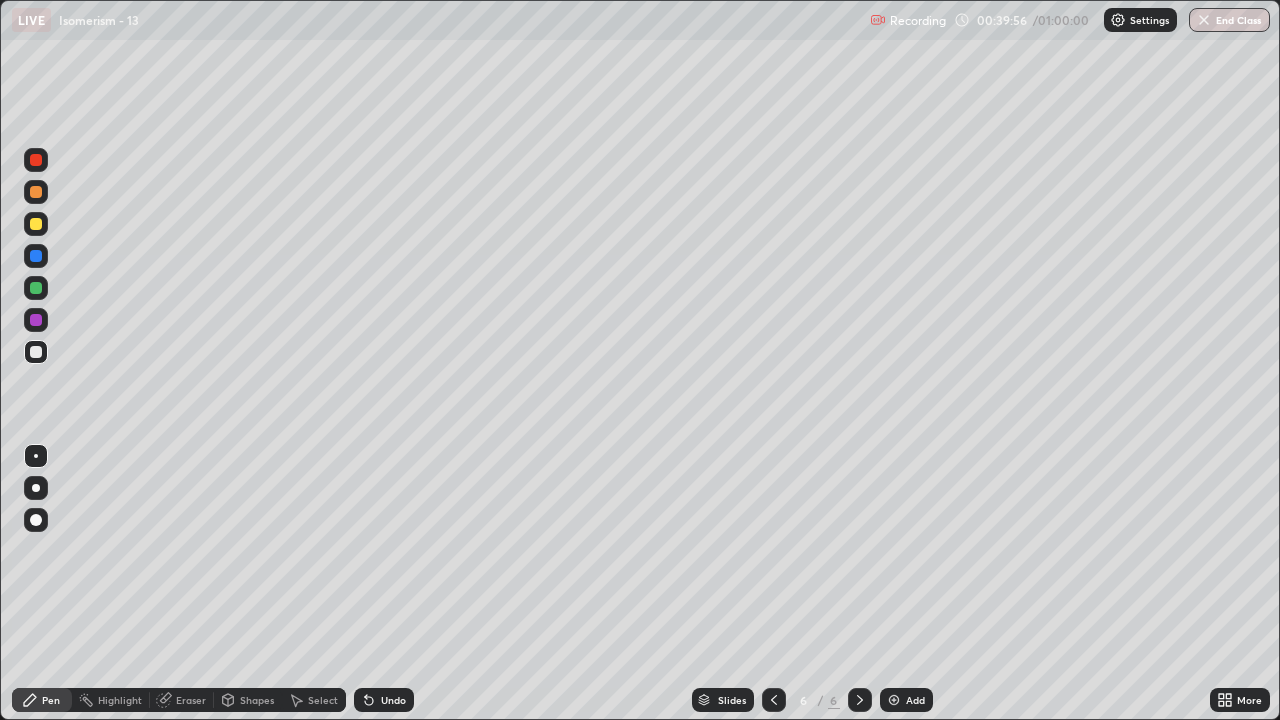 click at bounding box center [36, 224] 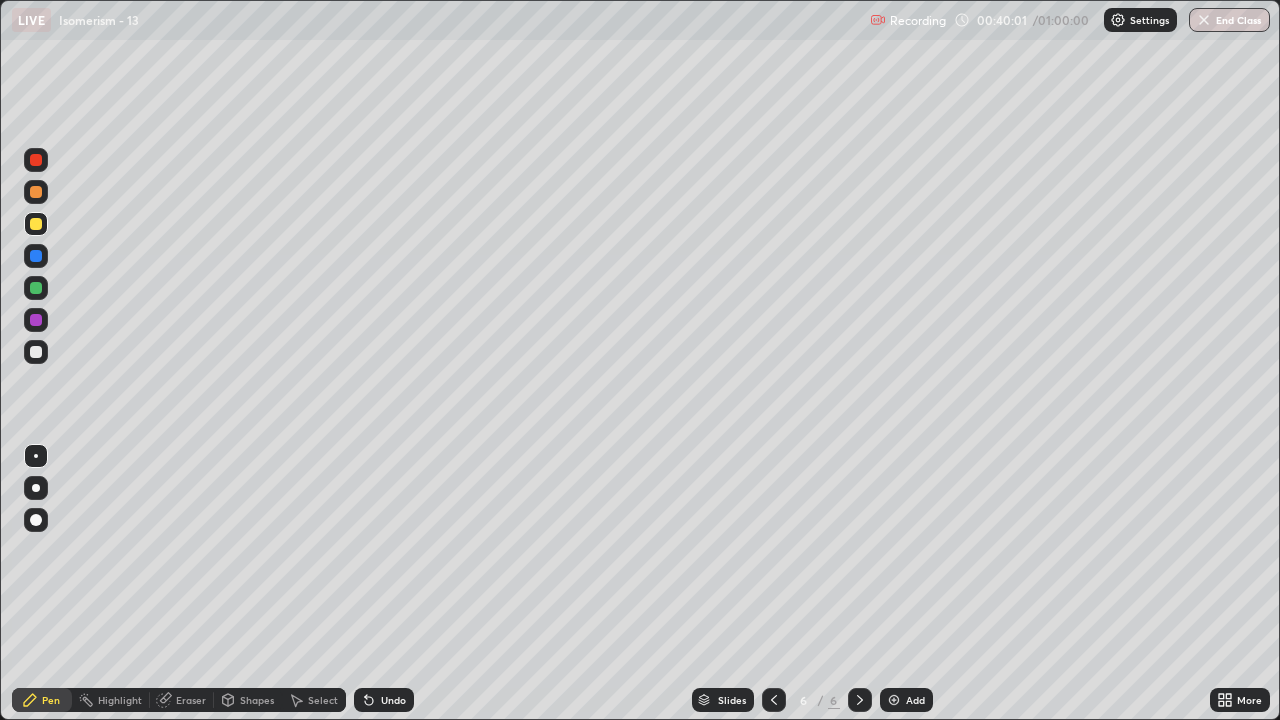 click at bounding box center (36, 256) 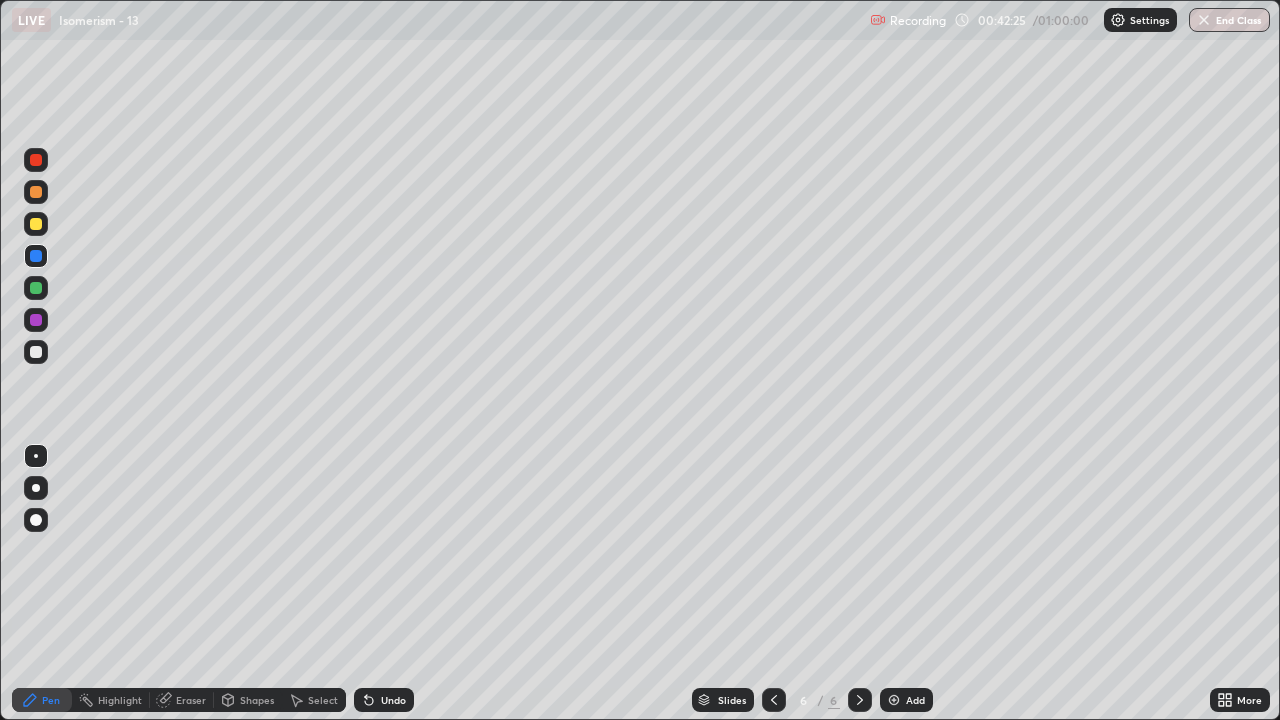 click at bounding box center (36, 224) 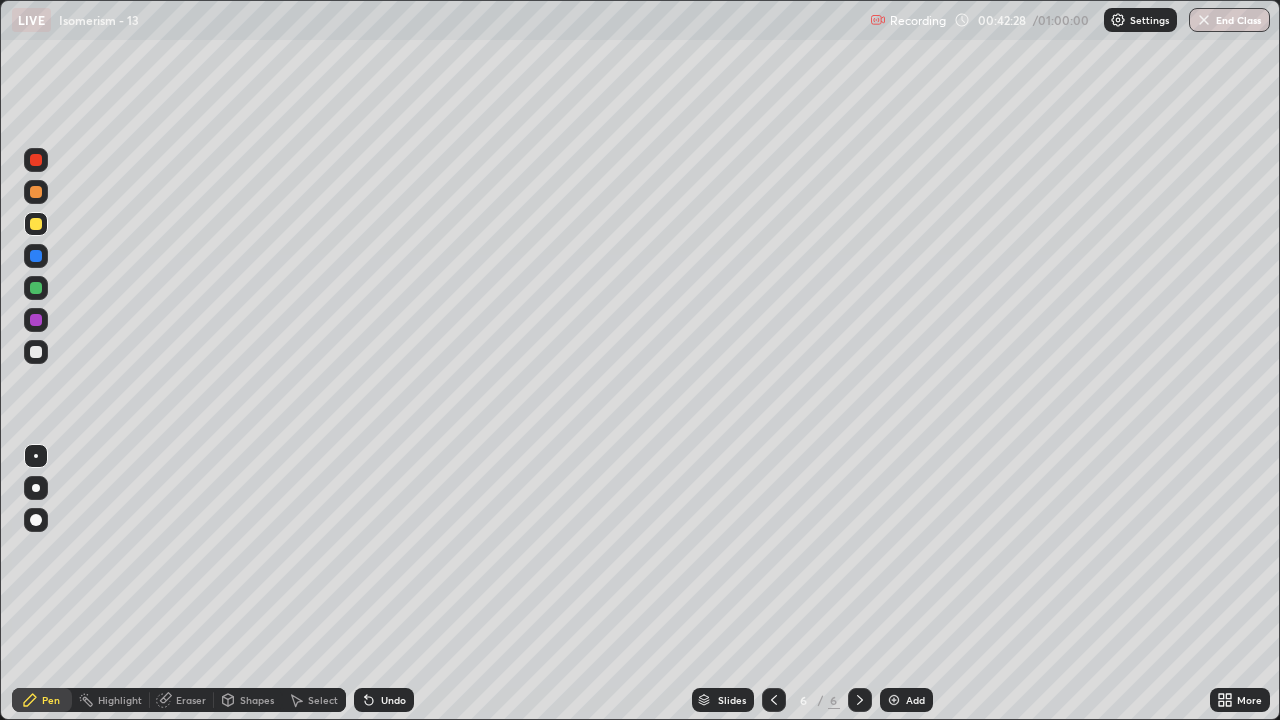 click at bounding box center [36, 256] 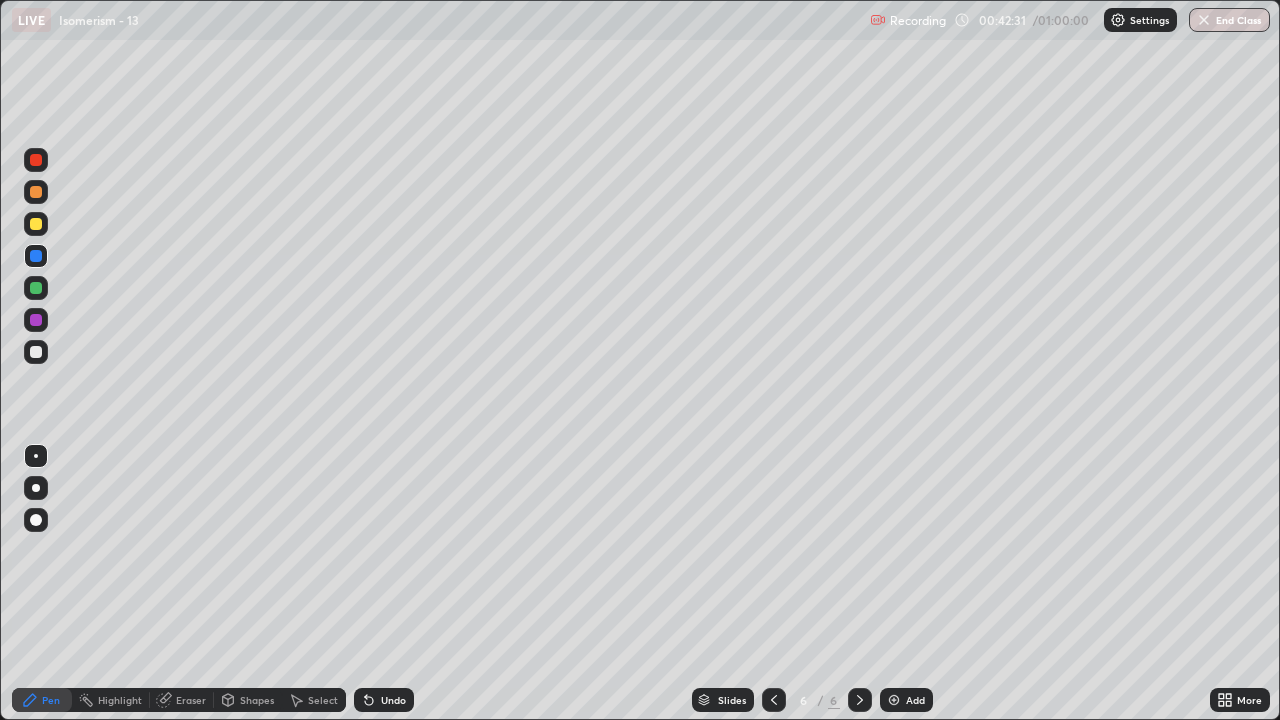 click at bounding box center [36, 352] 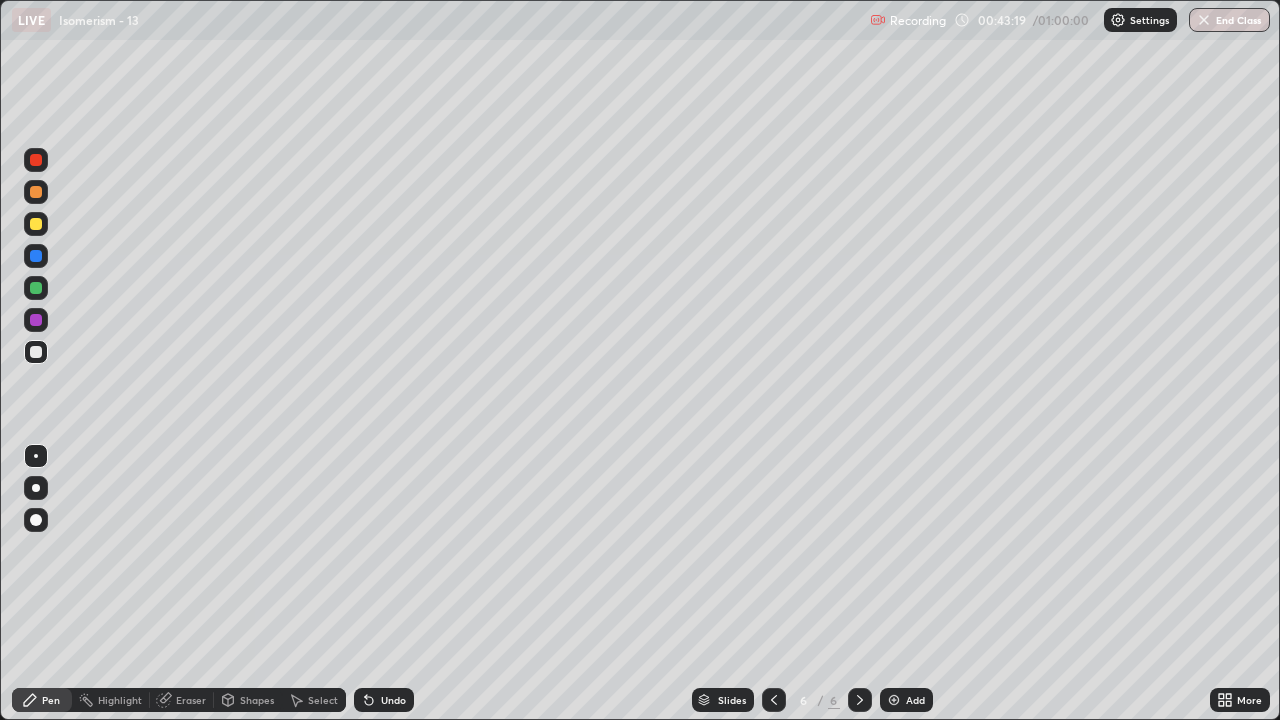 click on "Select" at bounding box center (314, 700) 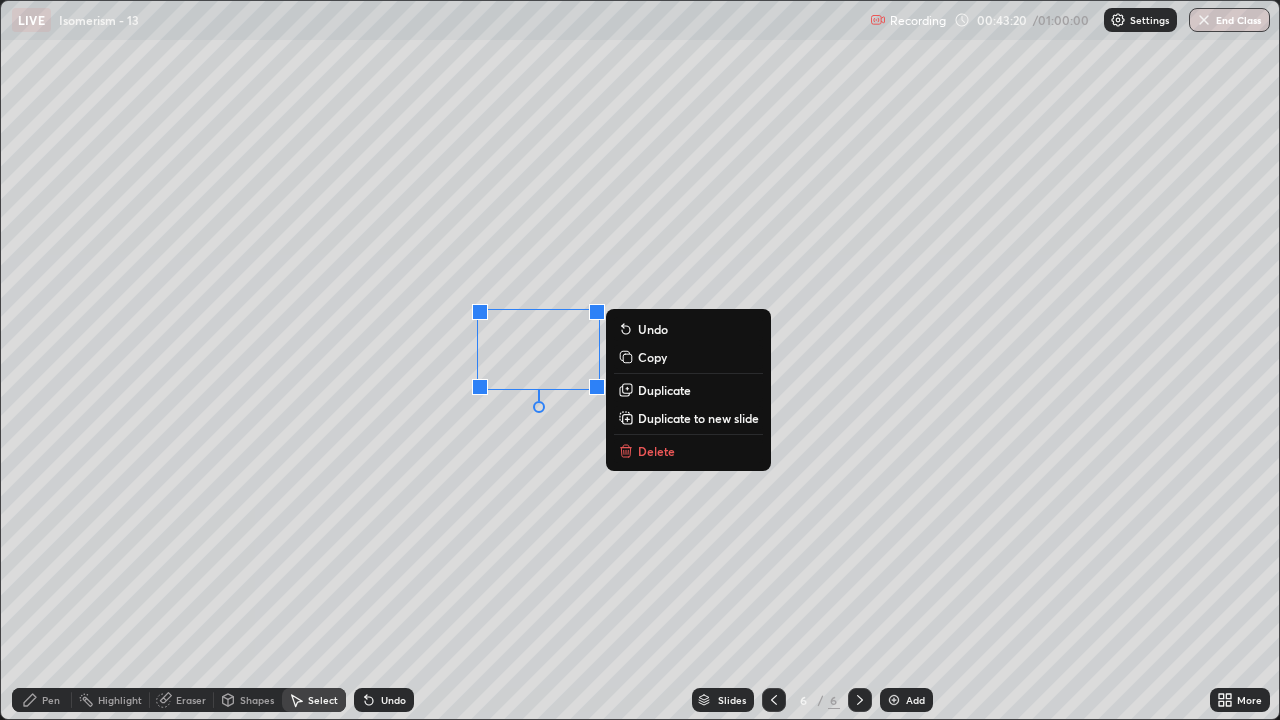 click on "Delete" at bounding box center (688, 451) 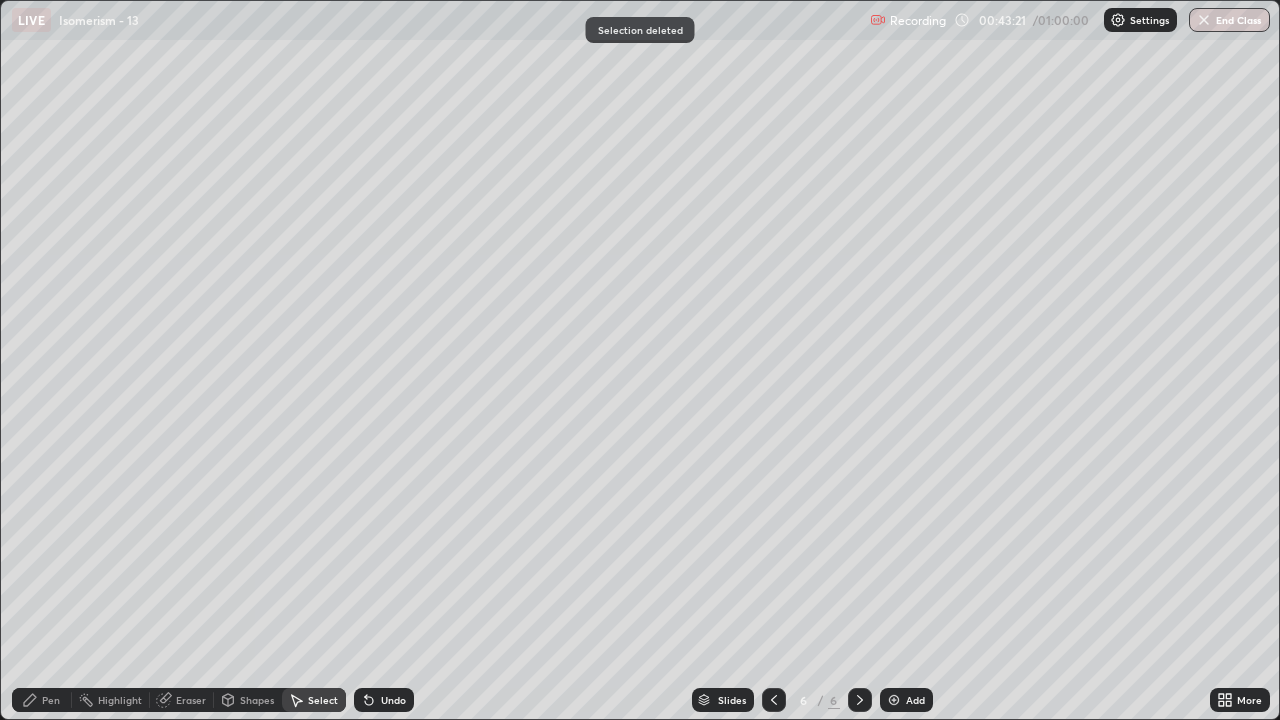 click on "Pen" at bounding box center [51, 700] 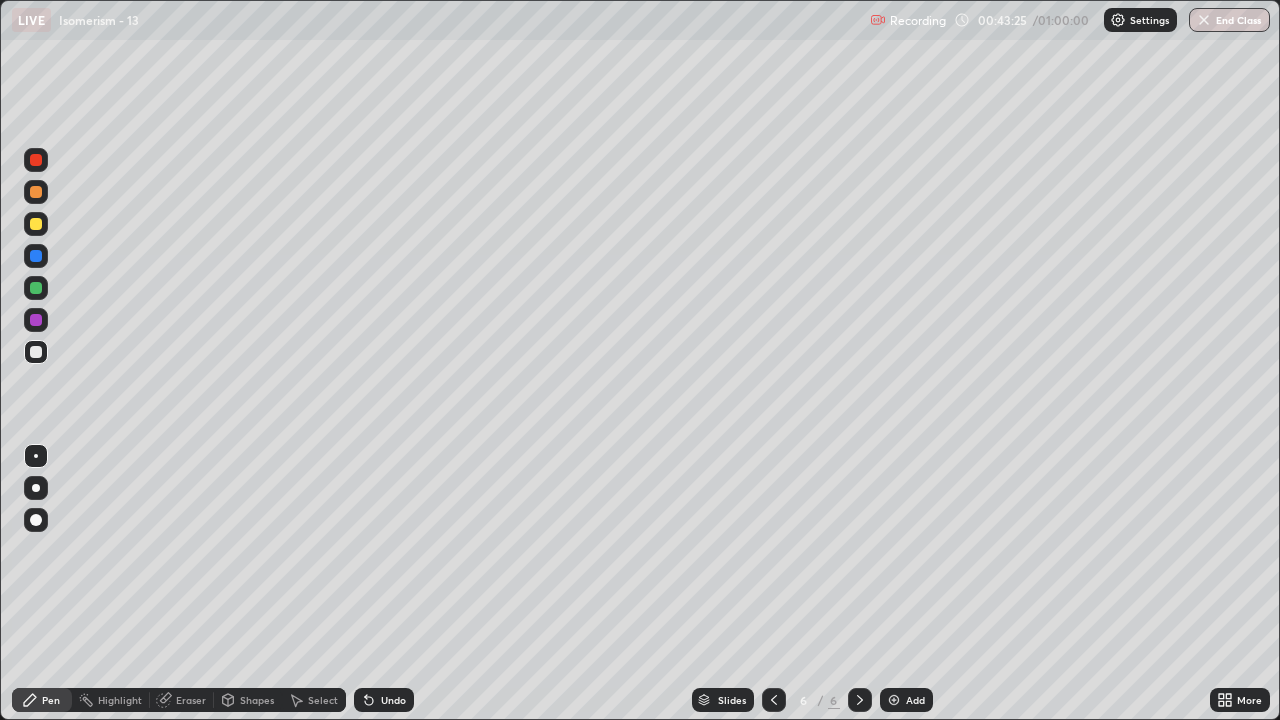 click on "Undo" at bounding box center [384, 700] 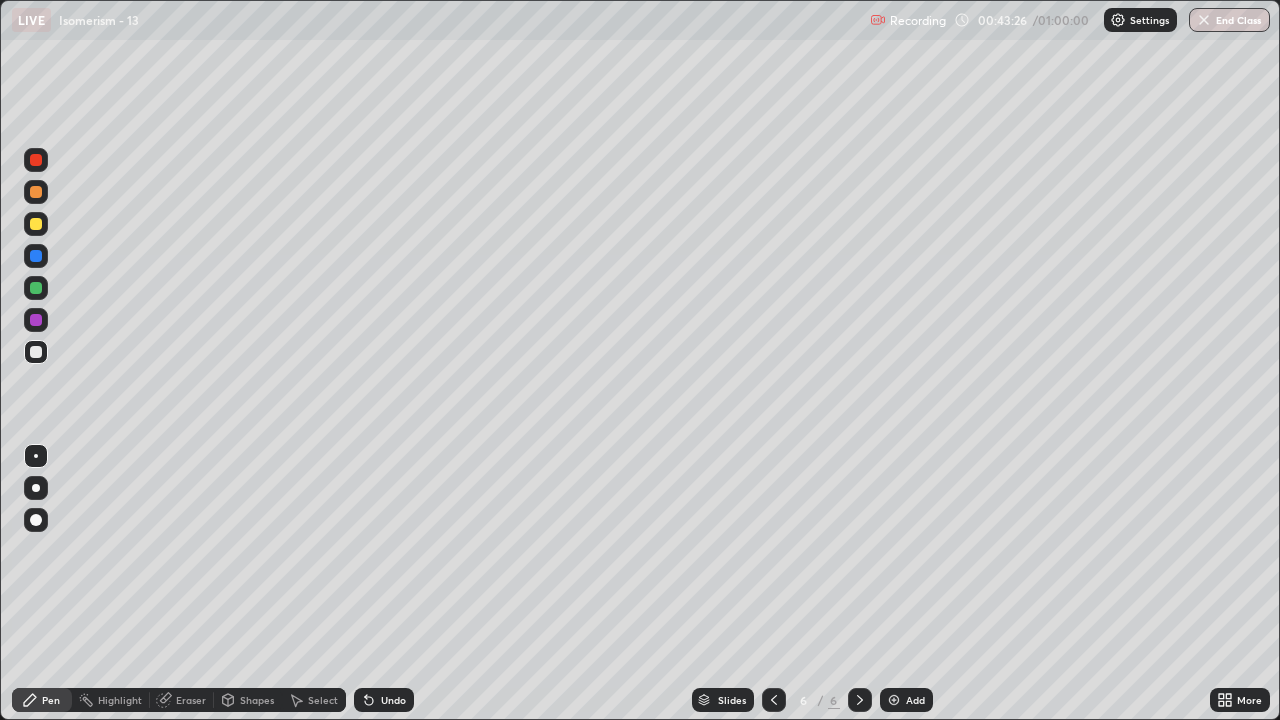 click on "Undo" at bounding box center [384, 700] 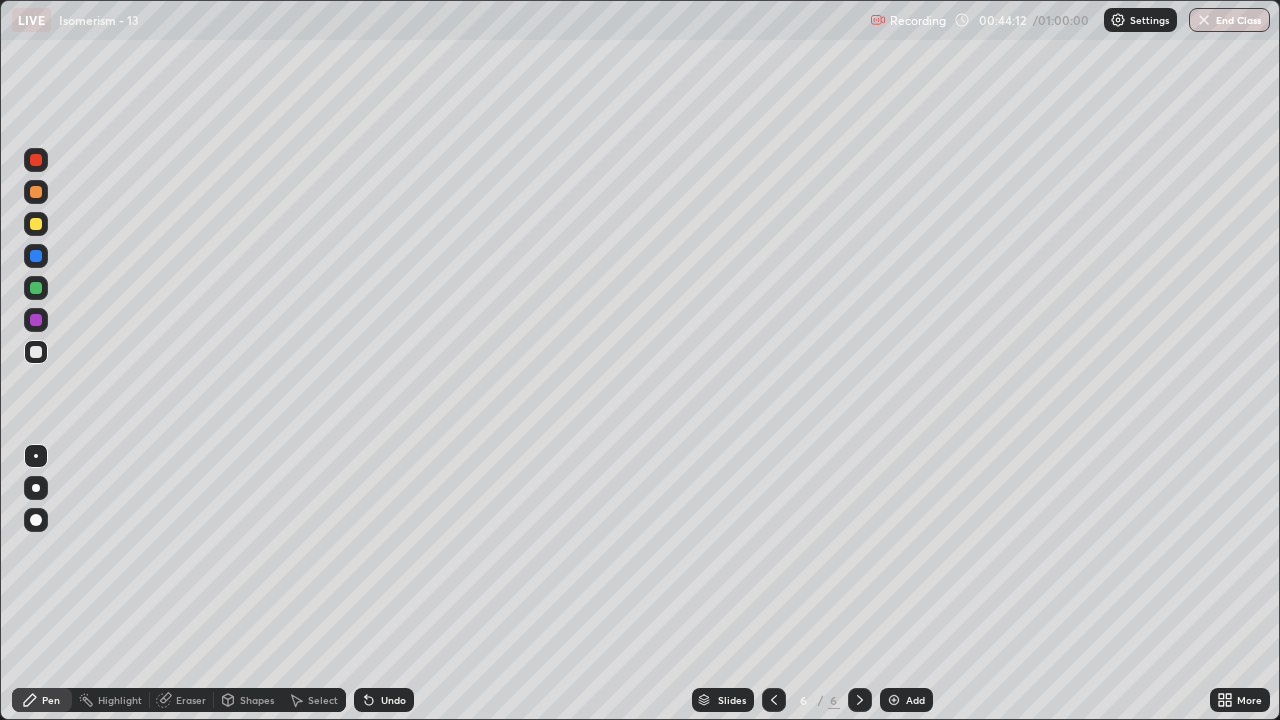click at bounding box center (894, 700) 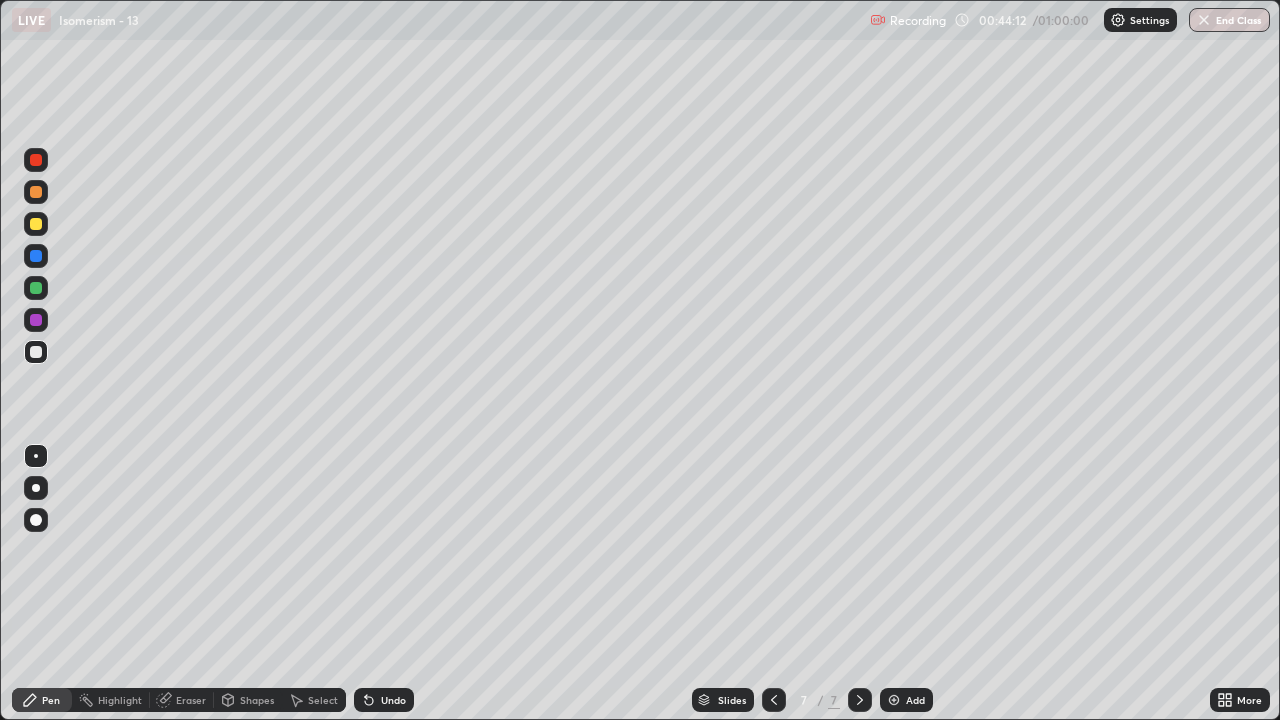 click at bounding box center (36, 224) 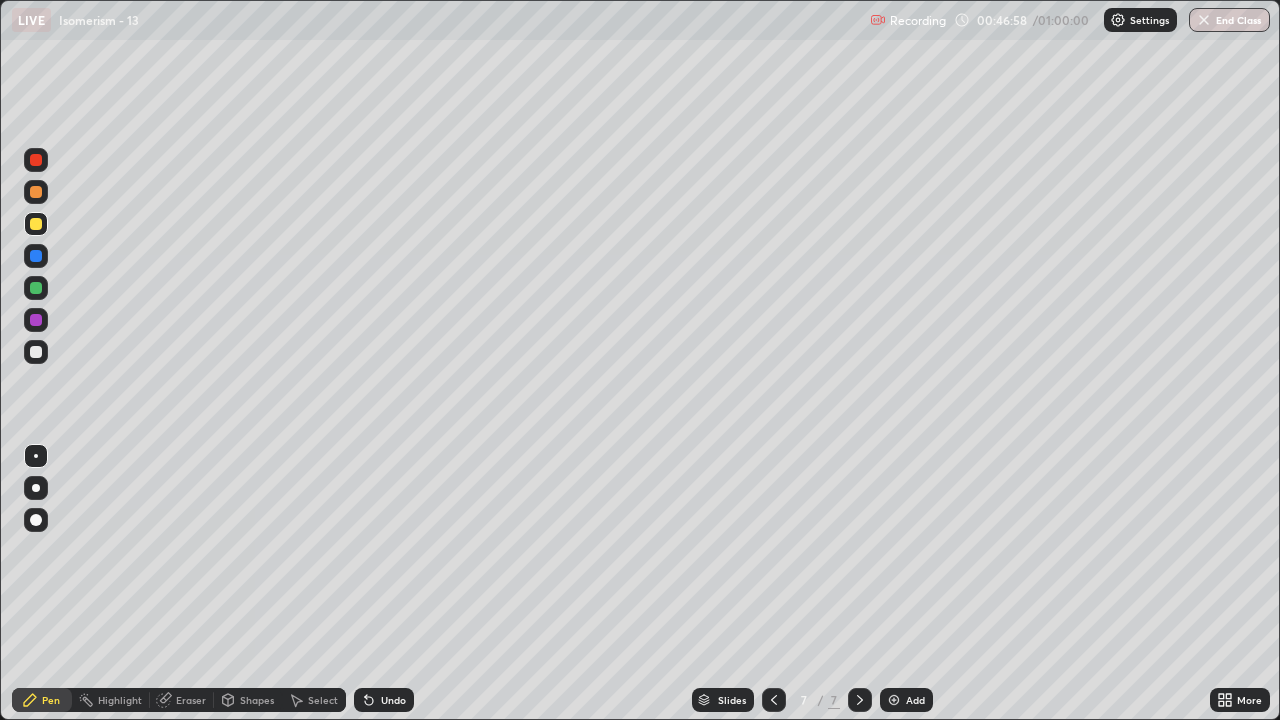 click at bounding box center (36, 352) 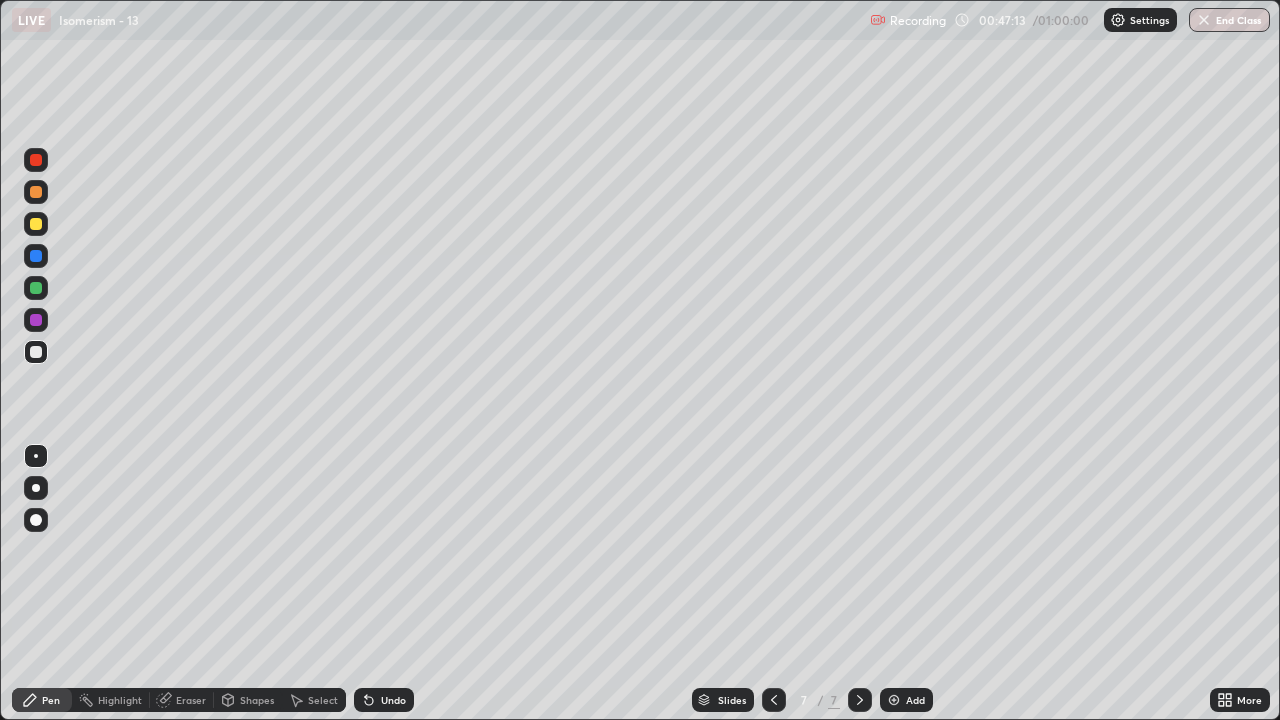 click on "Undo" at bounding box center (393, 700) 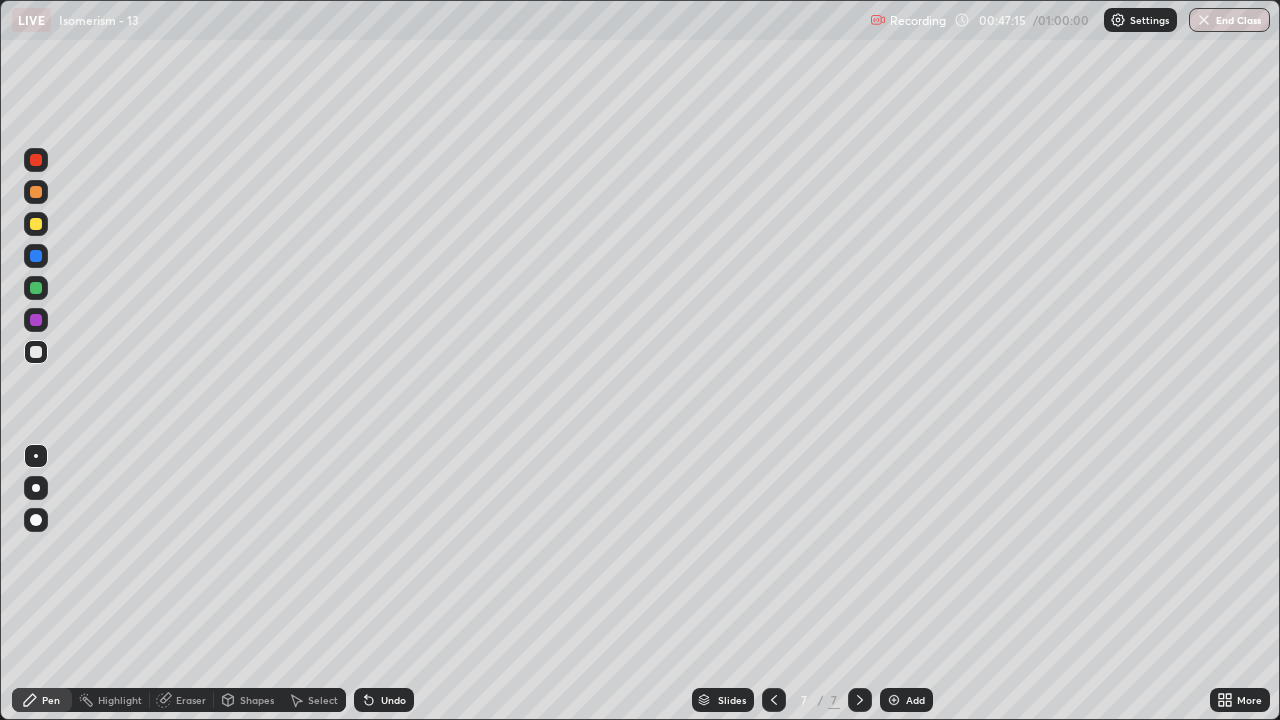 click on "Undo" at bounding box center [384, 700] 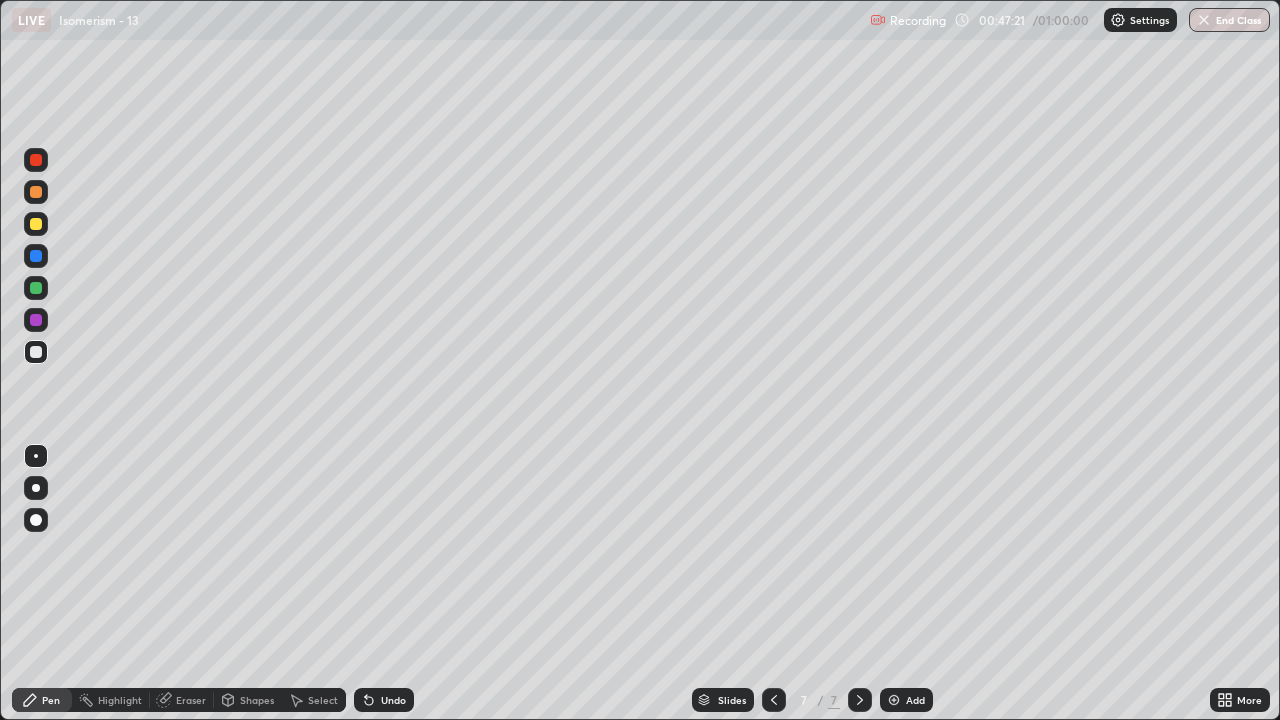 click on "Select" at bounding box center (323, 700) 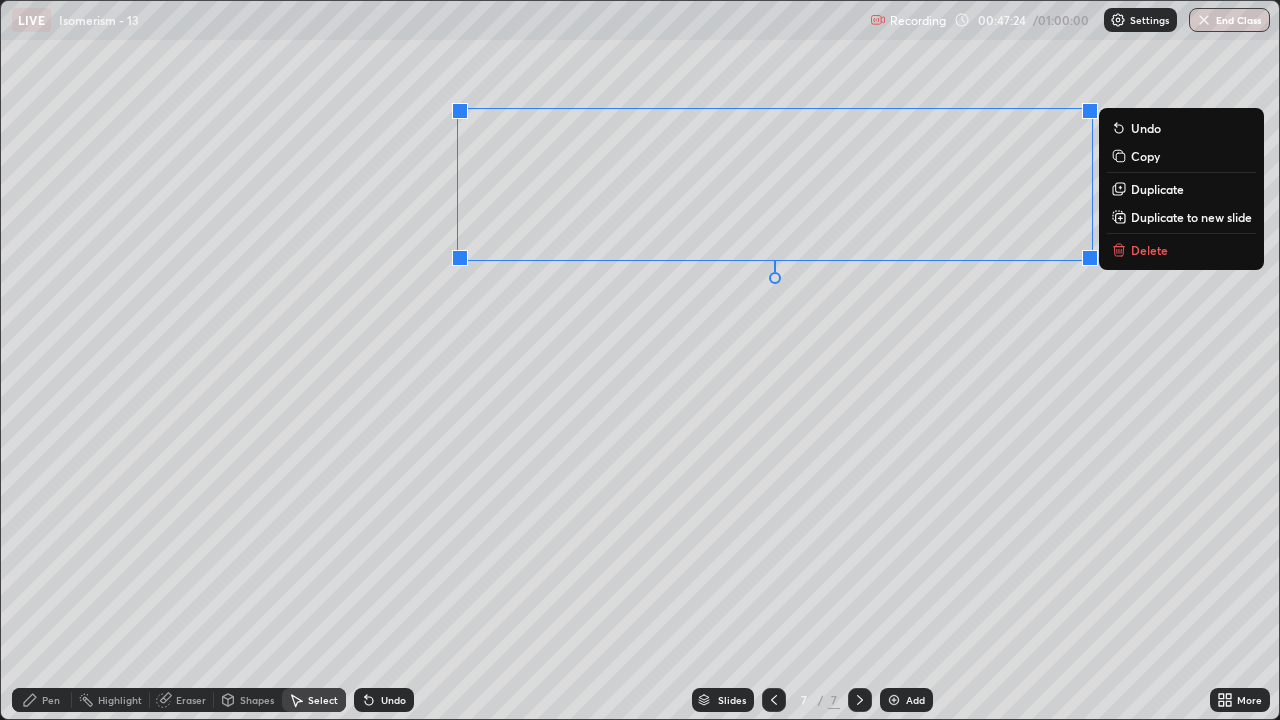 click on "0 ° Undo Copy Duplicate Duplicate to new slide Delete" at bounding box center [640, 360] 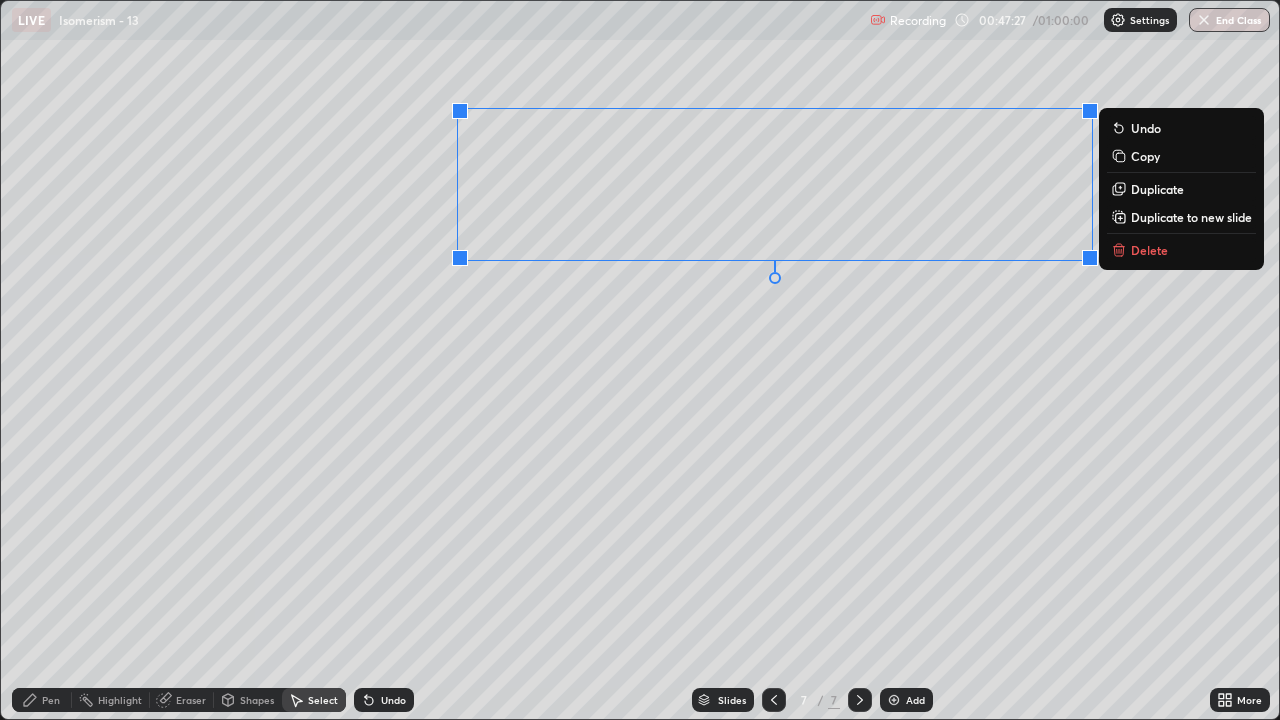 click on "Duplicate" at bounding box center (1157, 189) 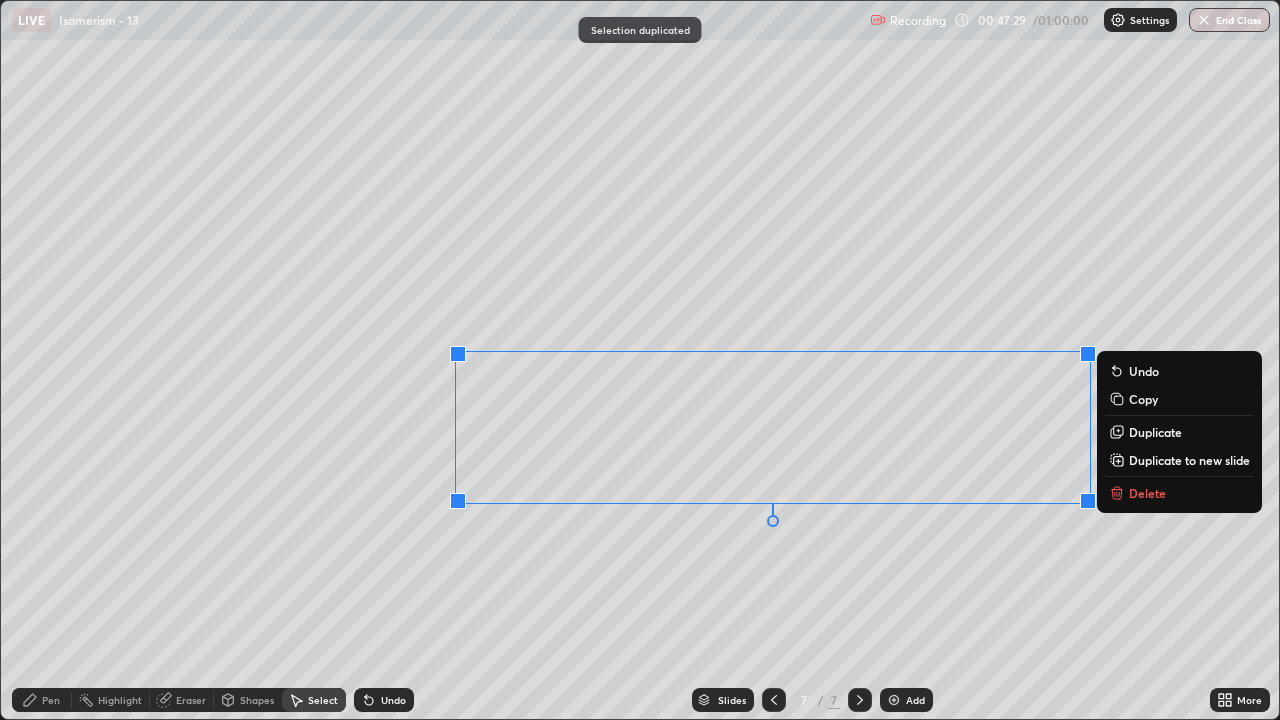 click on "0 ° Undo Copy Duplicate Duplicate to new slide Delete" at bounding box center [640, 360] 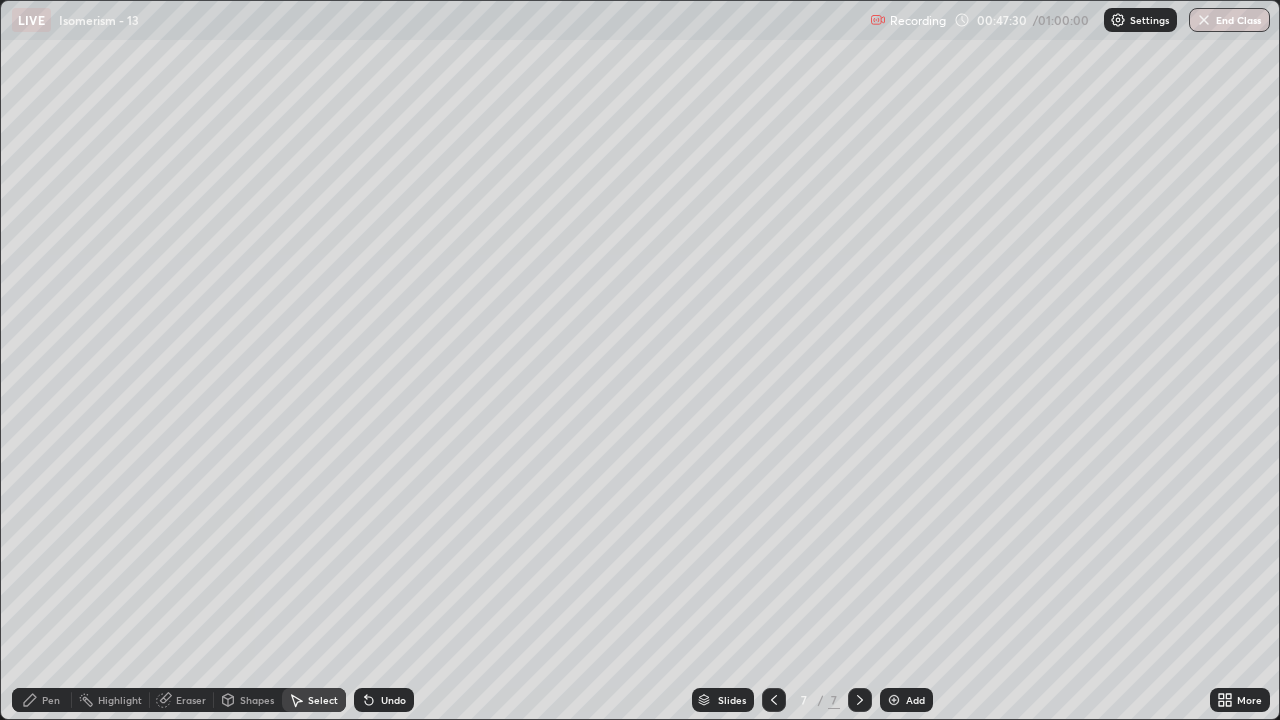 click on "Eraser" at bounding box center [182, 700] 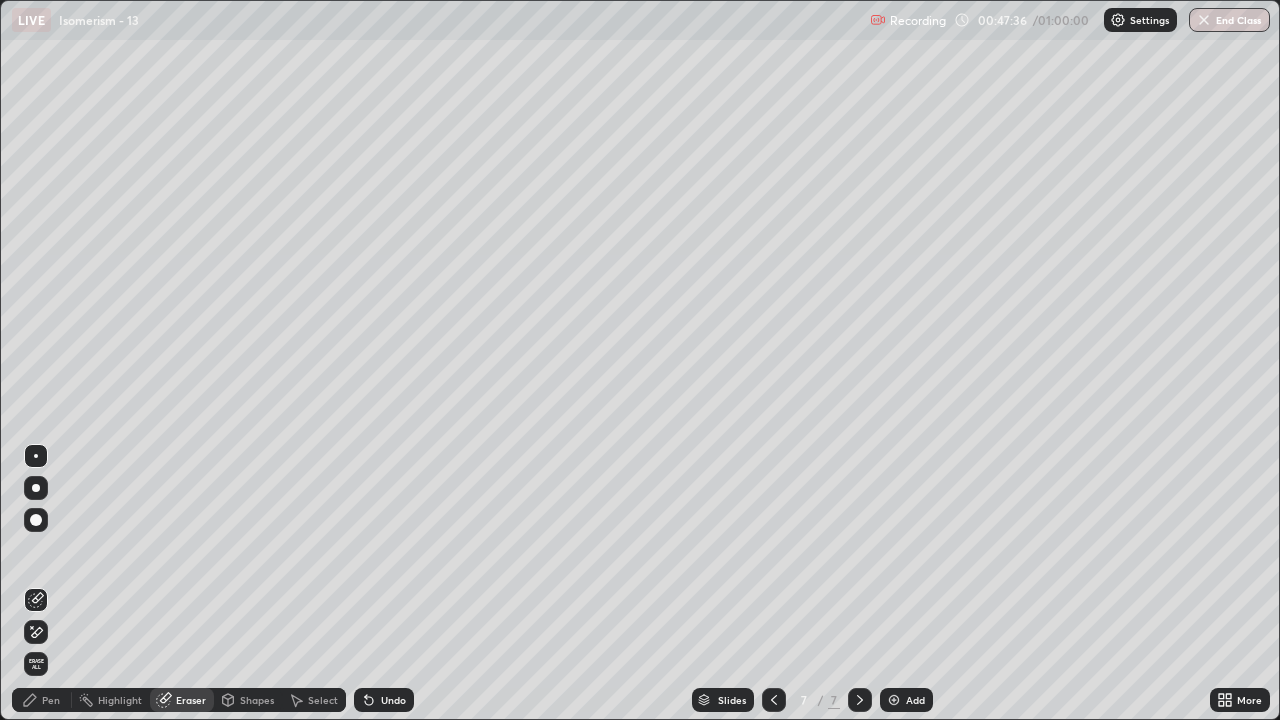 click on "Pen" at bounding box center [42, 700] 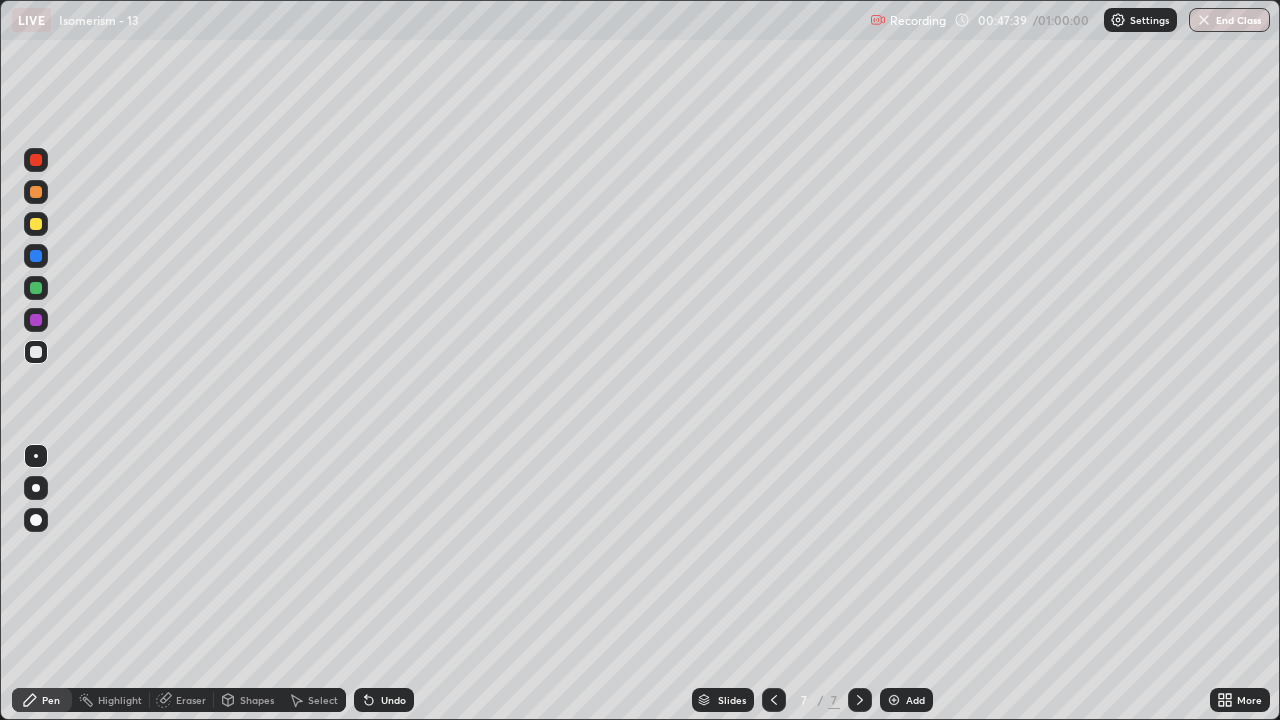 click on "Undo" at bounding box center (393, 700) 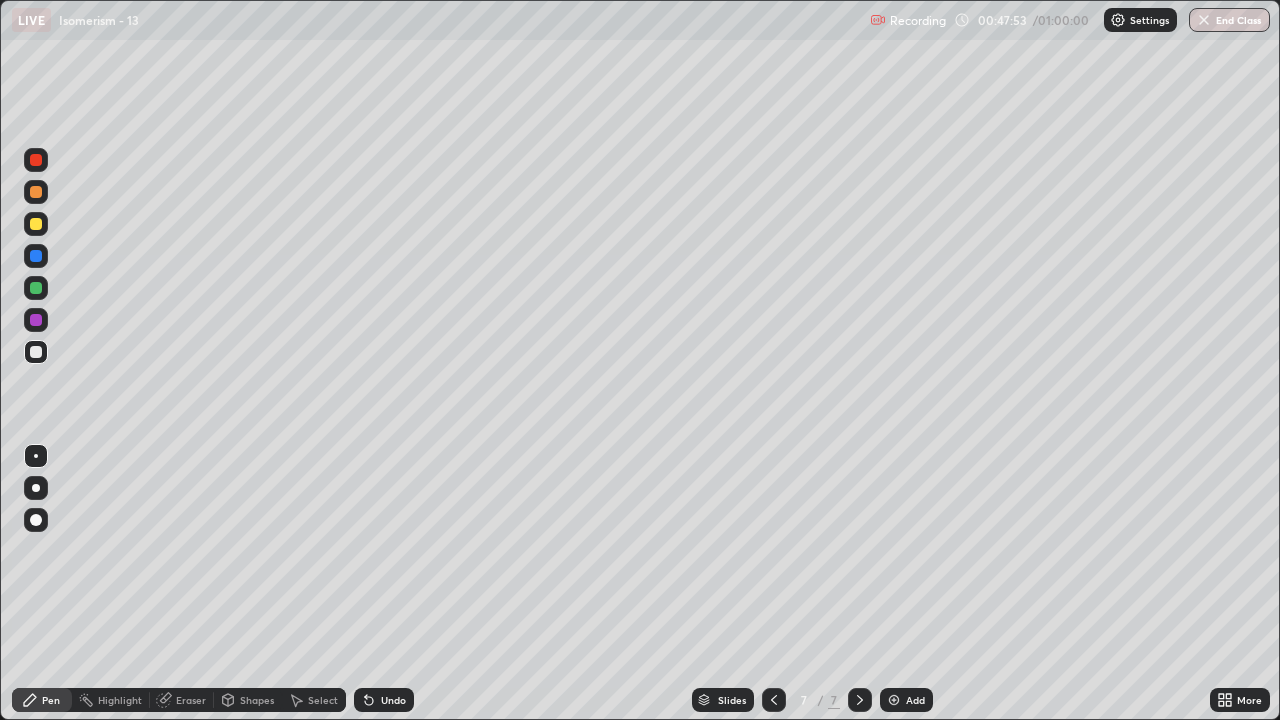 click at bounding box center [36, 224] 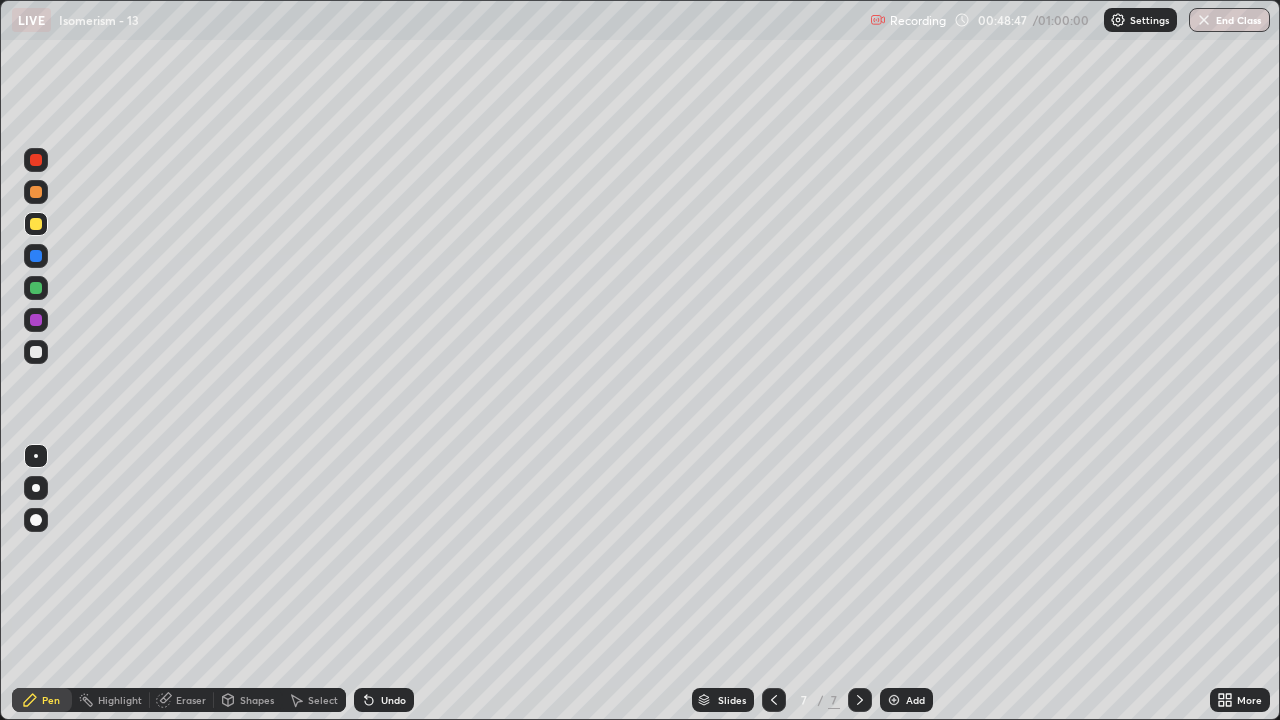 click at bounding box center (36, 256) 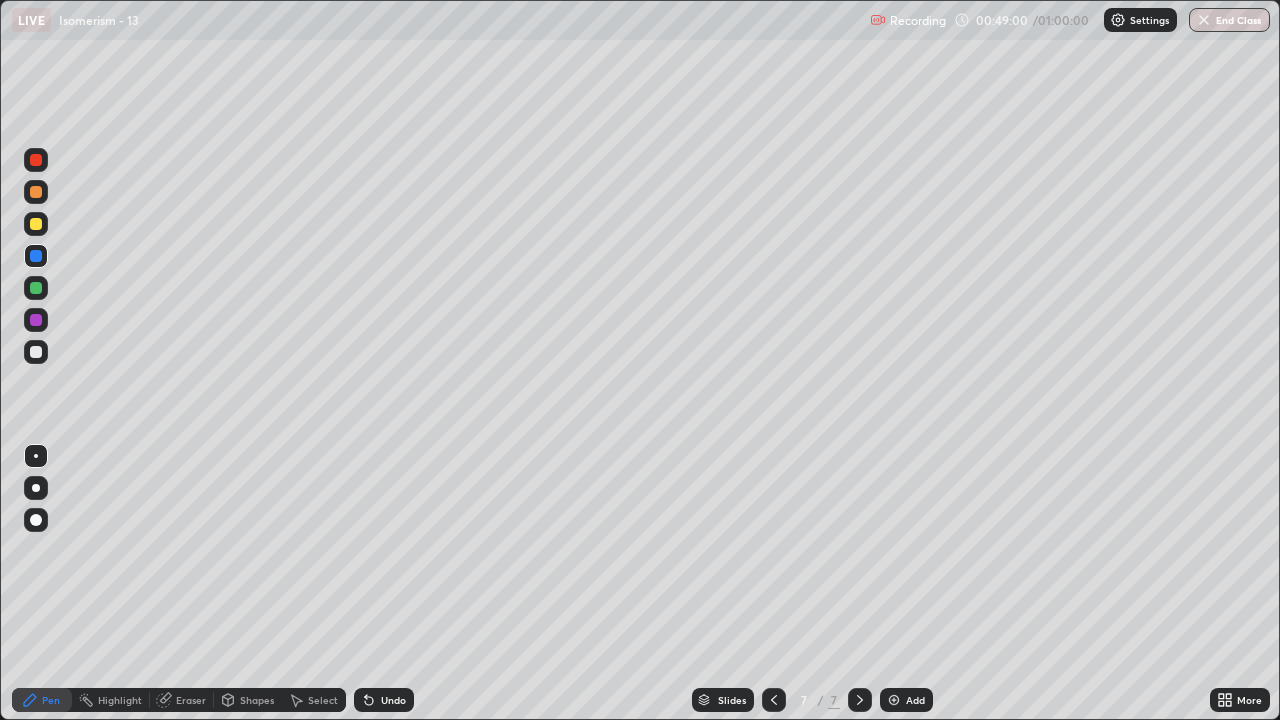 click 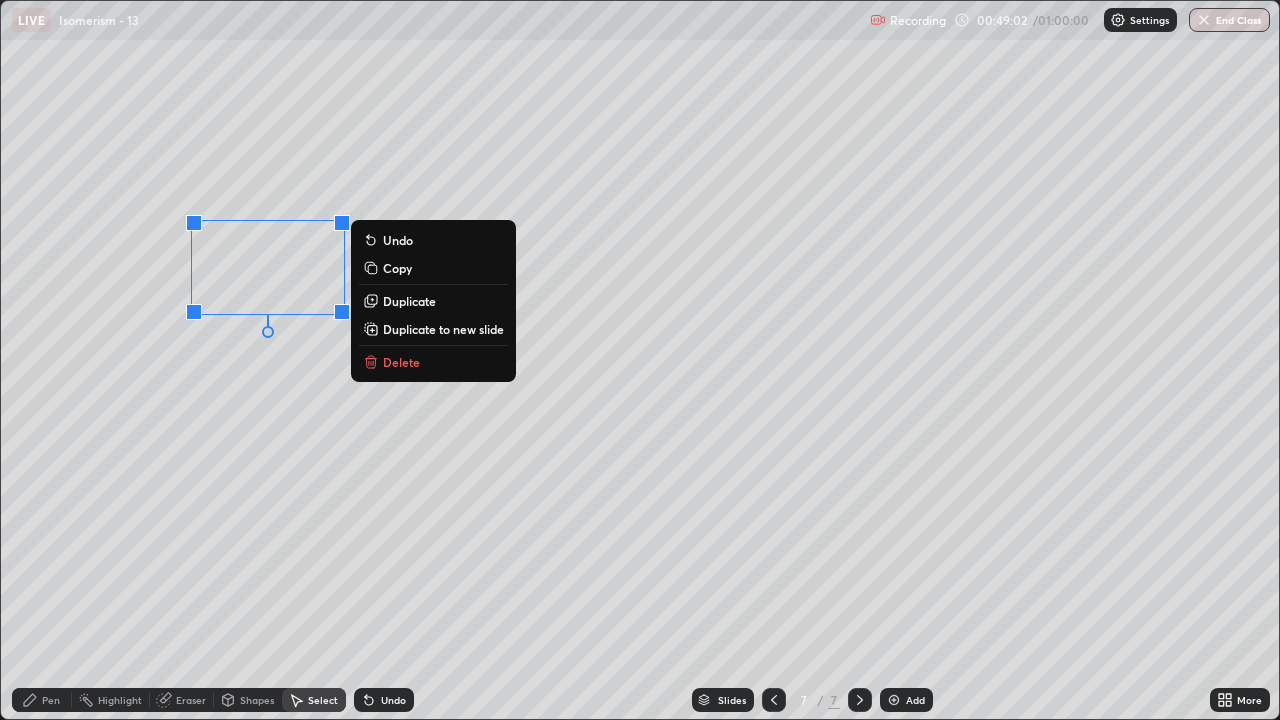 click on "Delete" at bounding box center (401, 362) 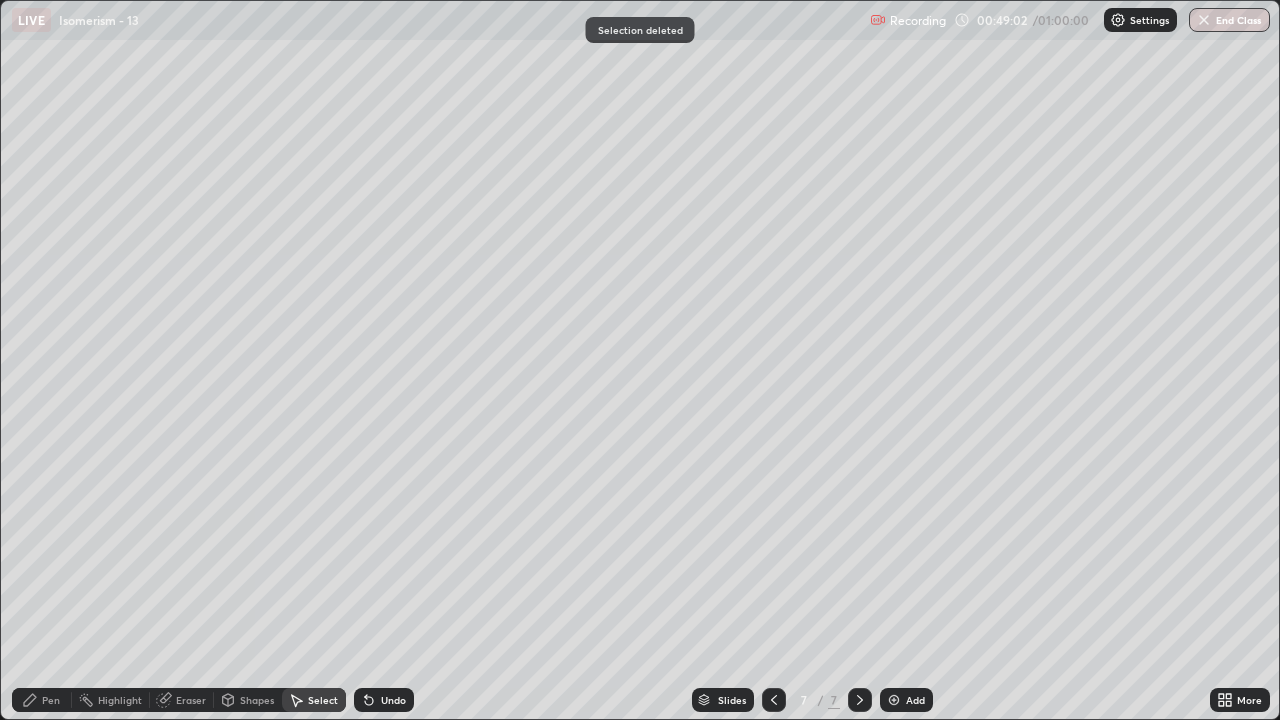 click on "Pen" at bounding box center [51, 700] 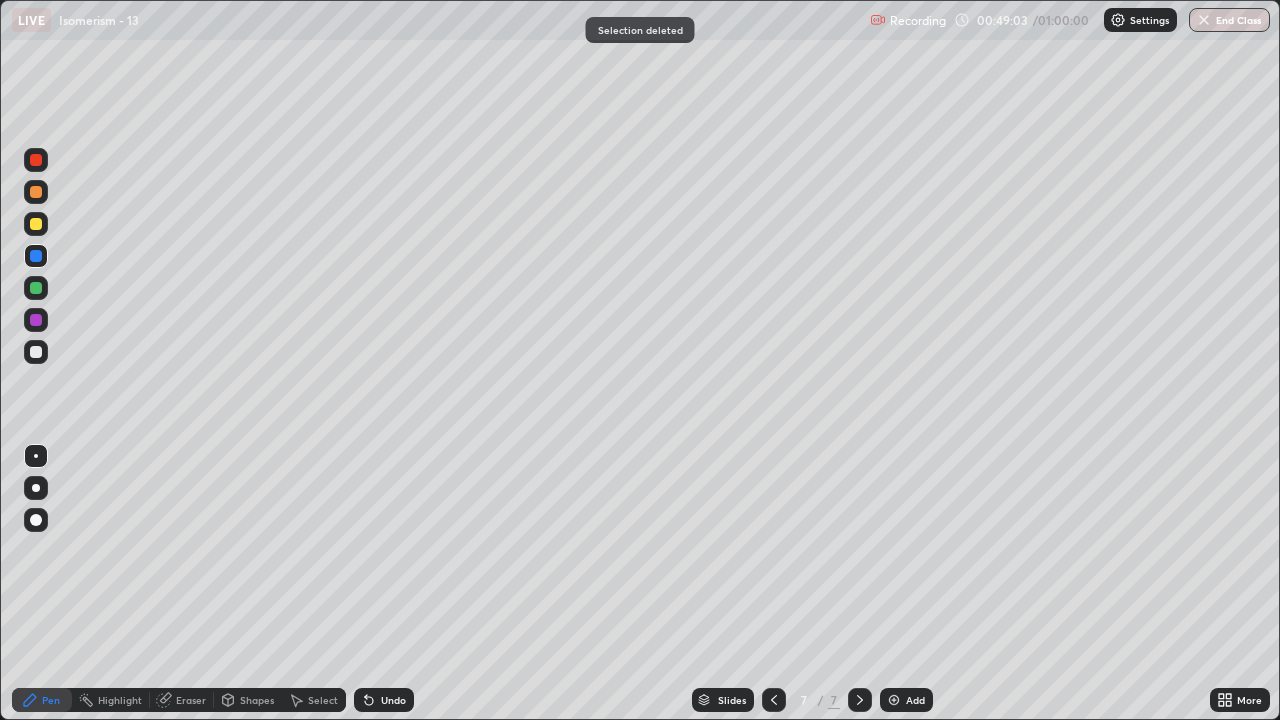 click at bounding box center [36, 520] 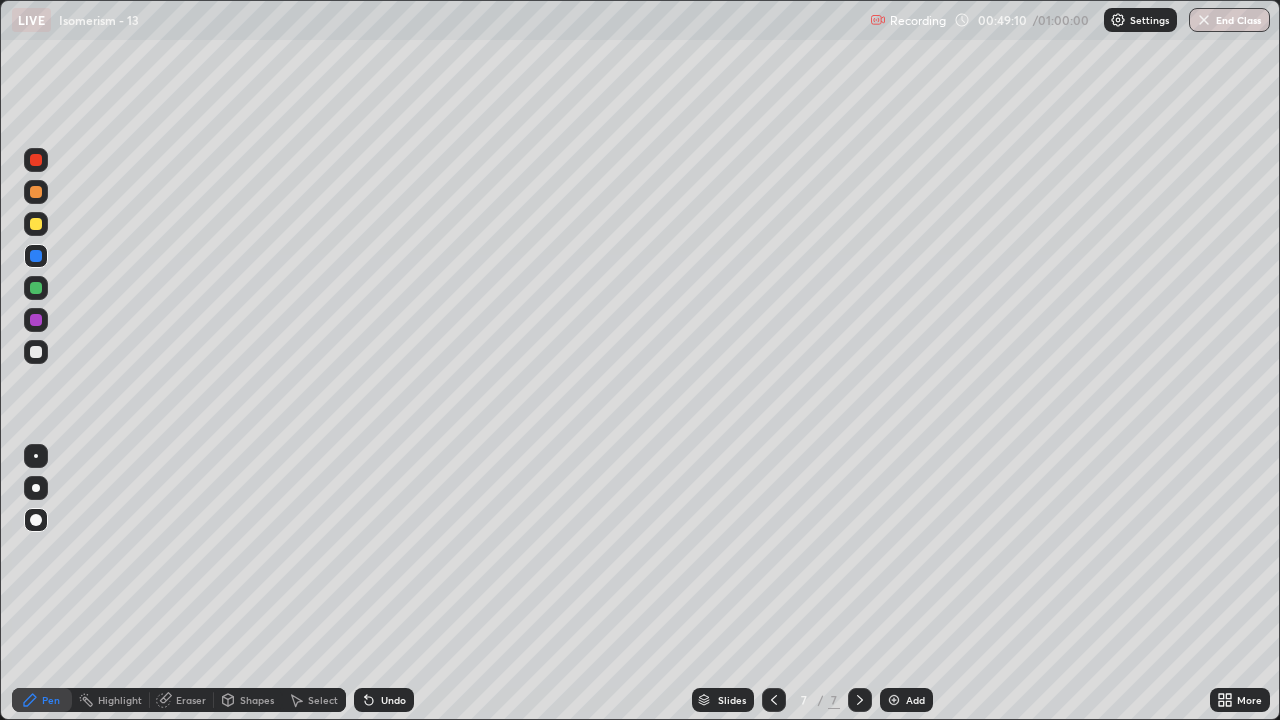 click at bounding box center (36, 352) 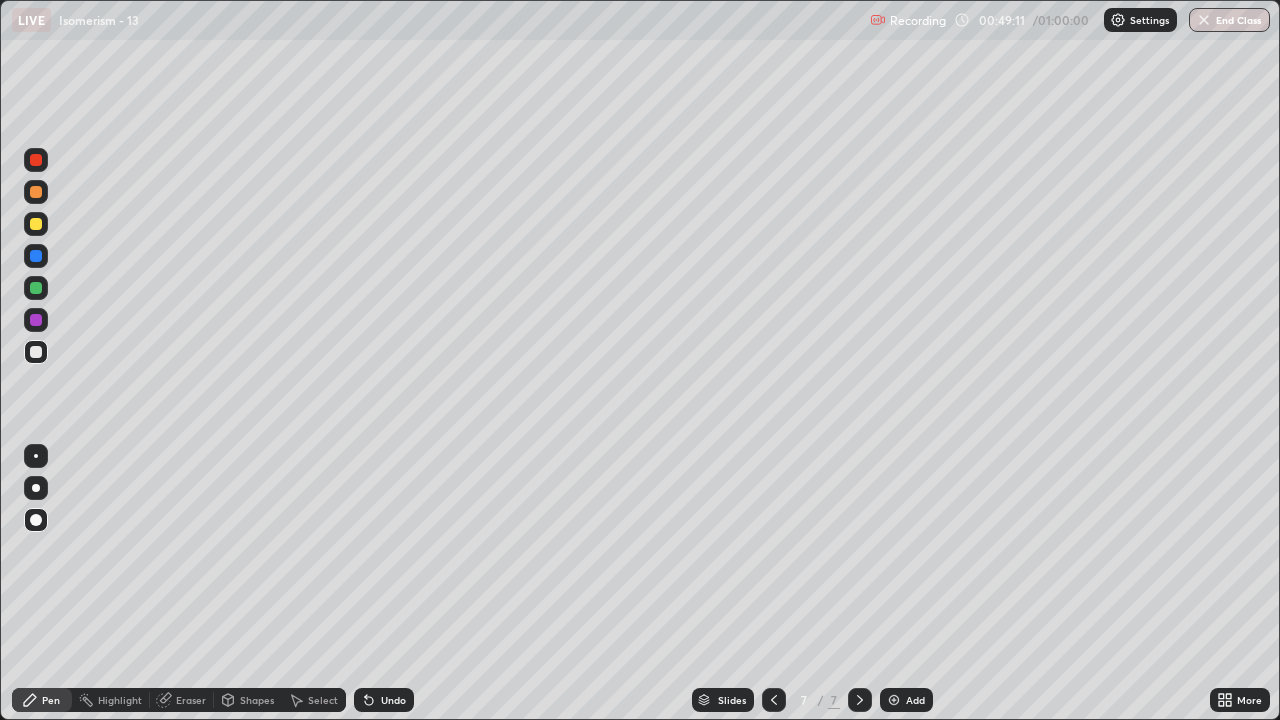 click at bounding box center [36, 488] 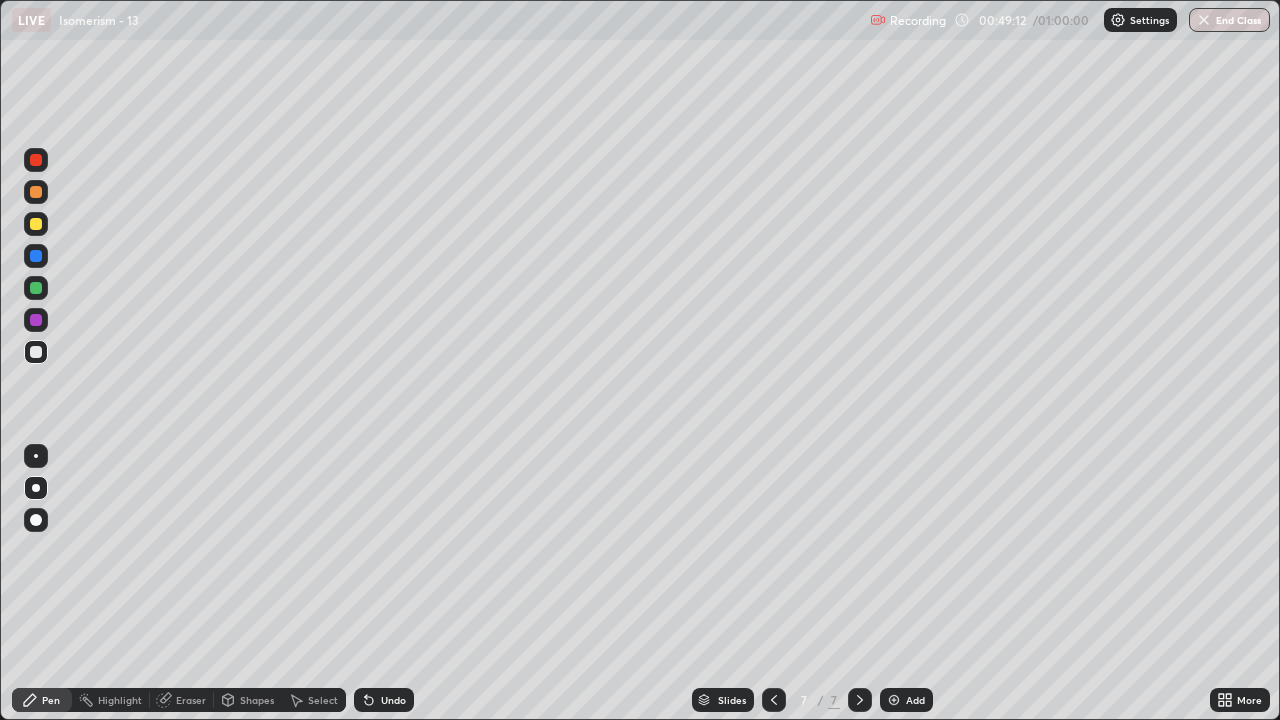 click at bounding box center (36, 288) 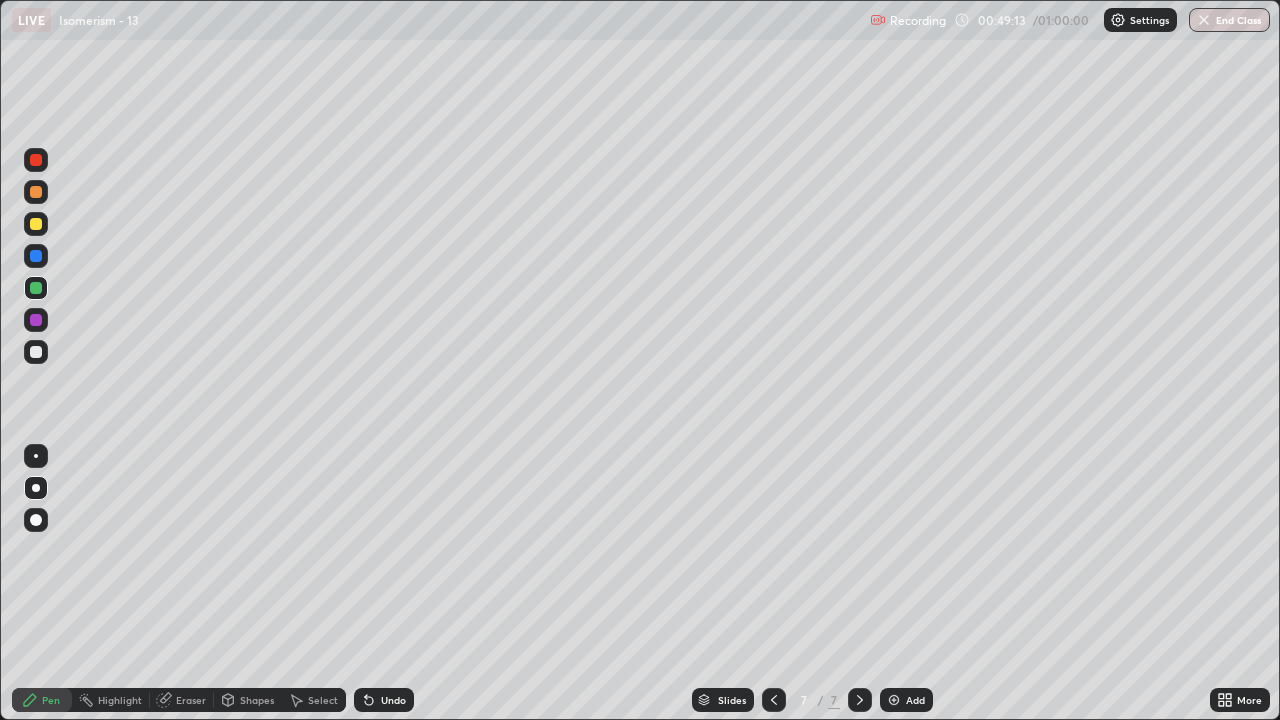 click at bounding box center (36, 224) 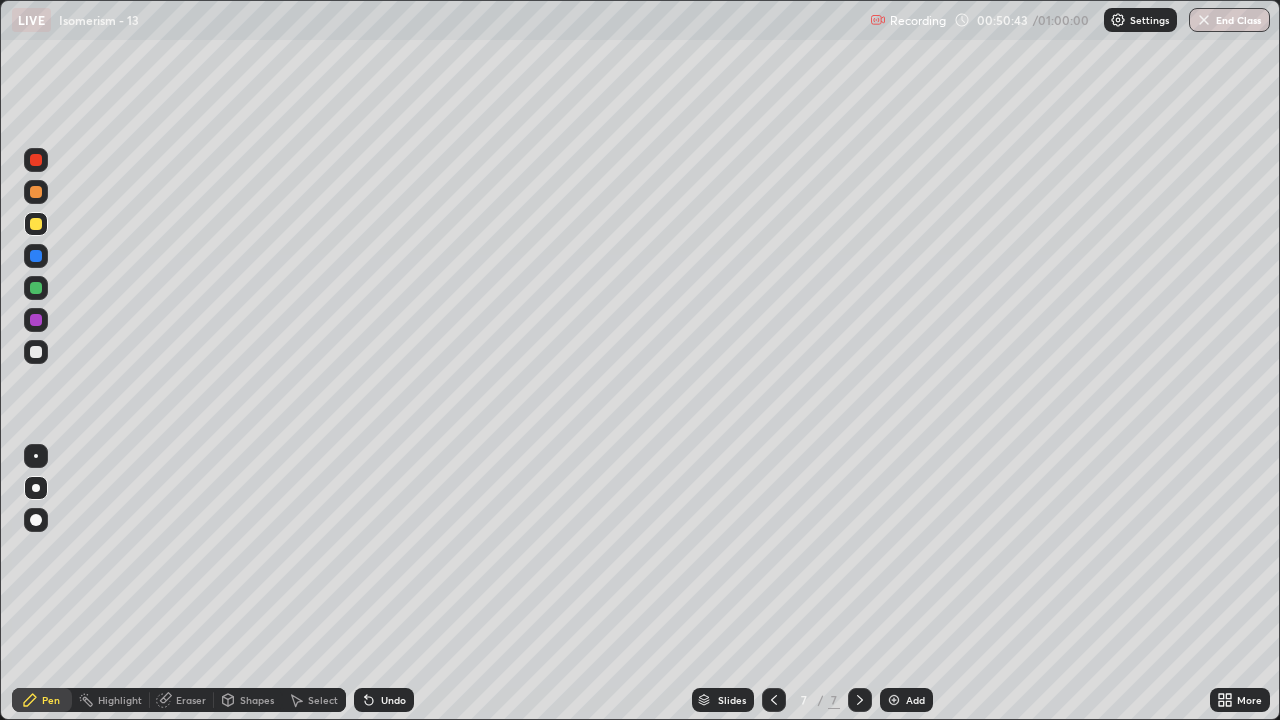 click on "Undo" at bounding box center (384, 700) 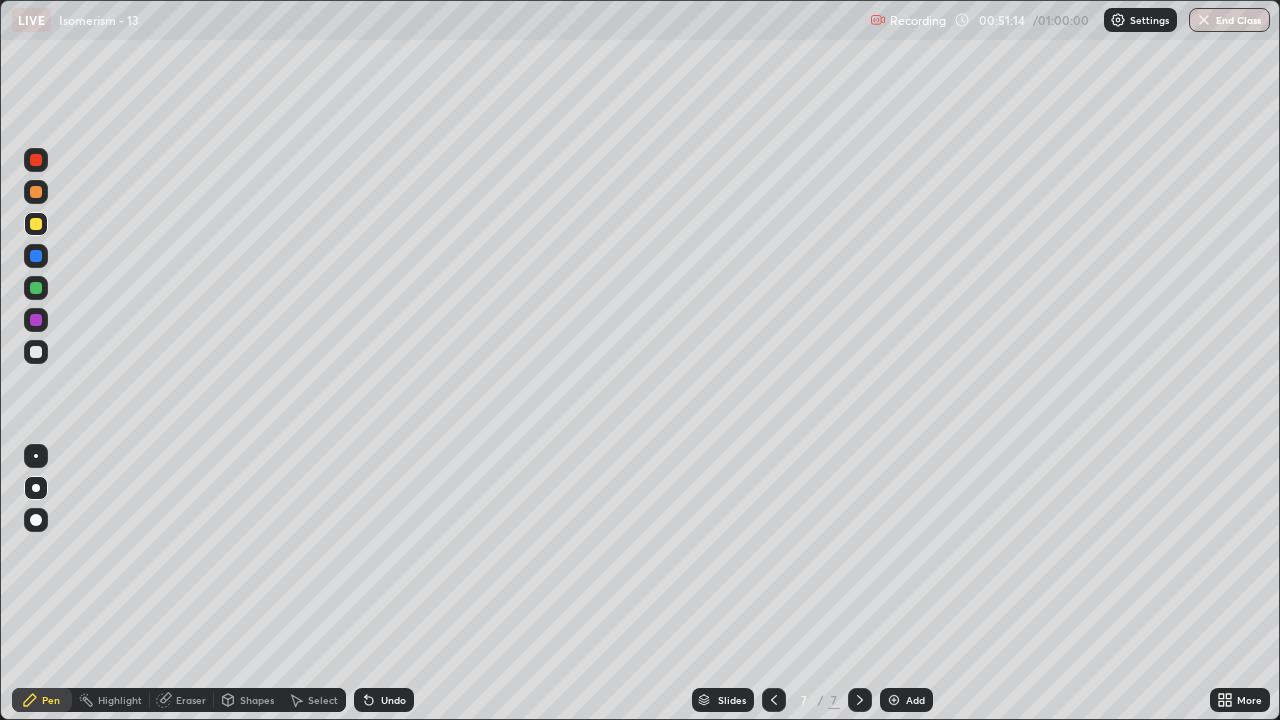 click at bounding box center (36, 256) 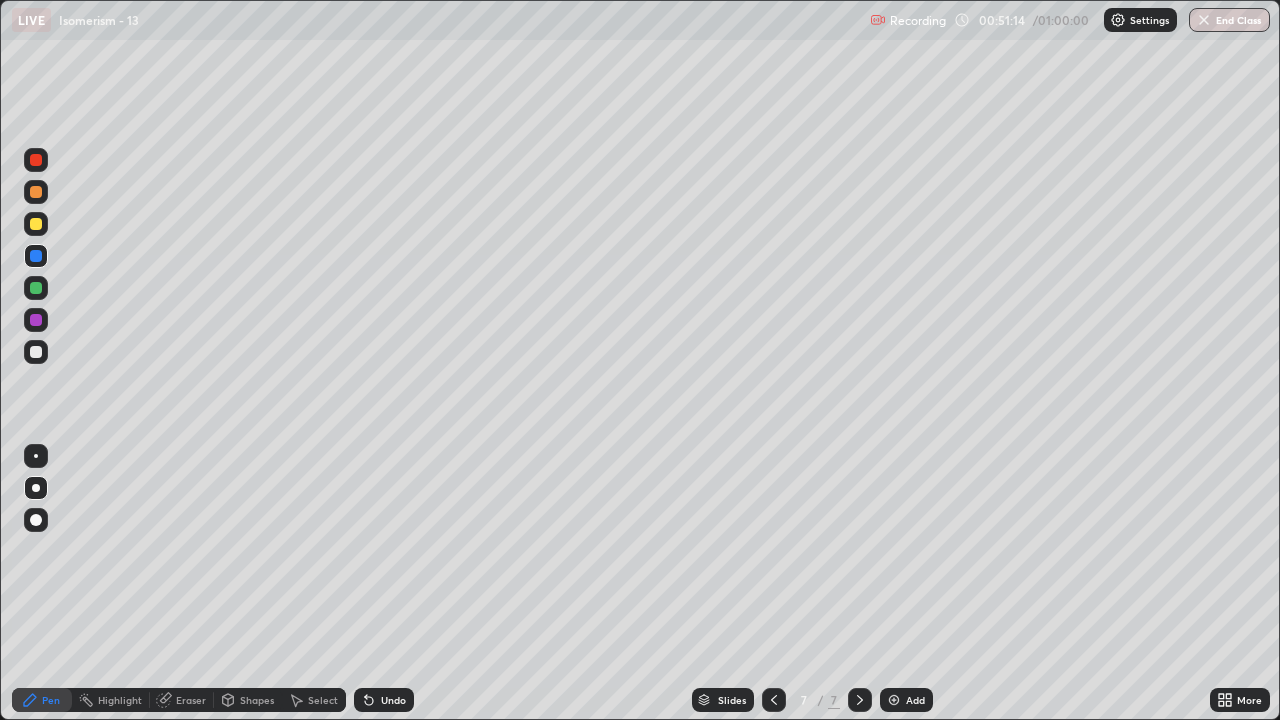 click at bounding box center (36, 520) 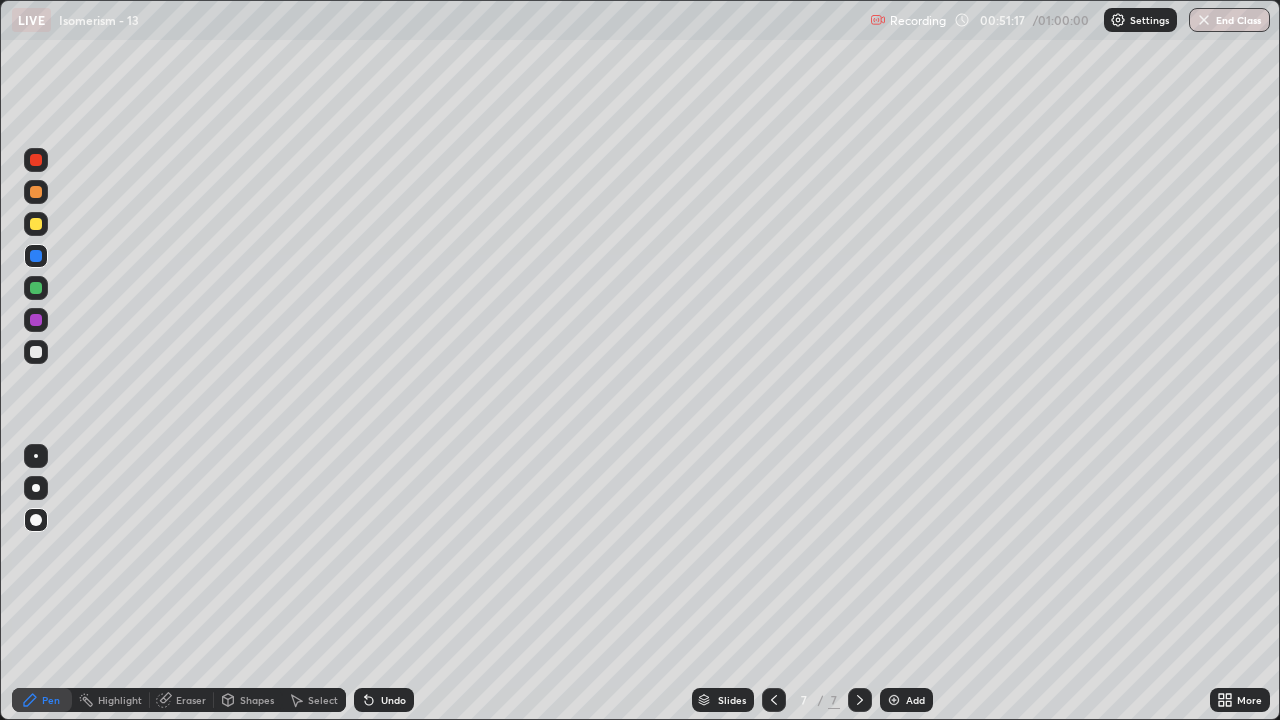 click at bounding box center (36, 456) 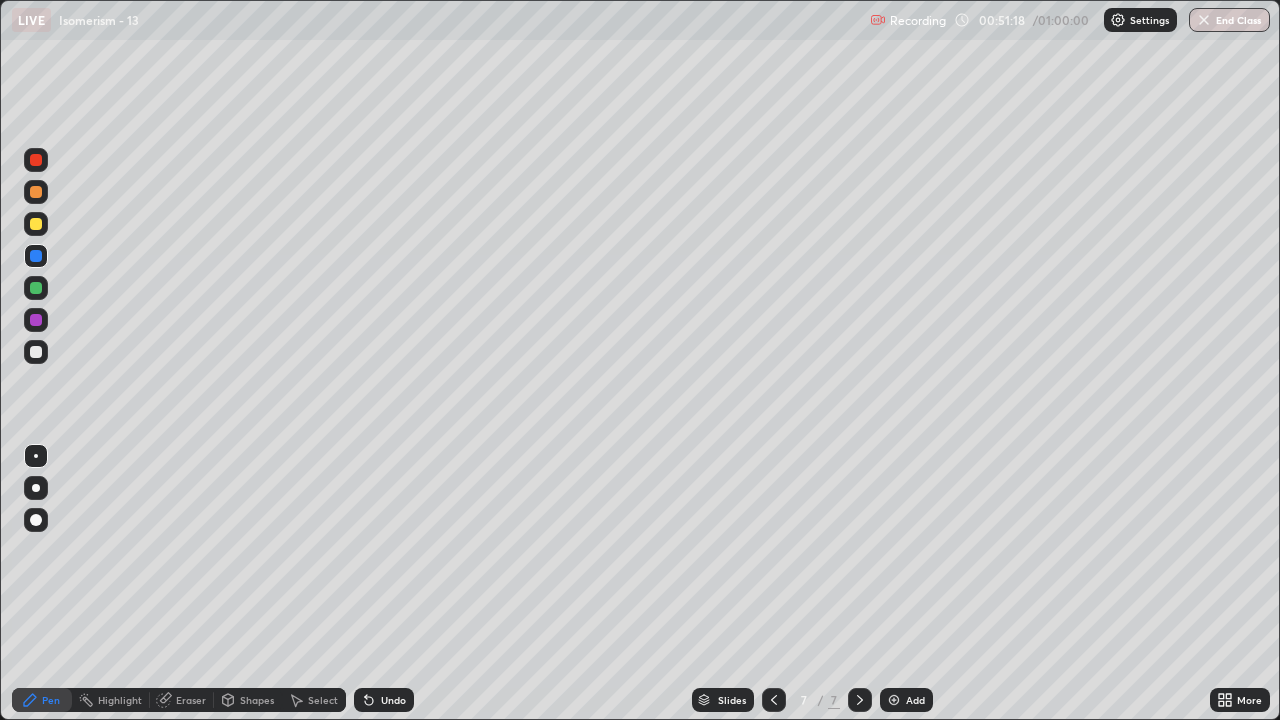 click at bounding box center [36, 352] 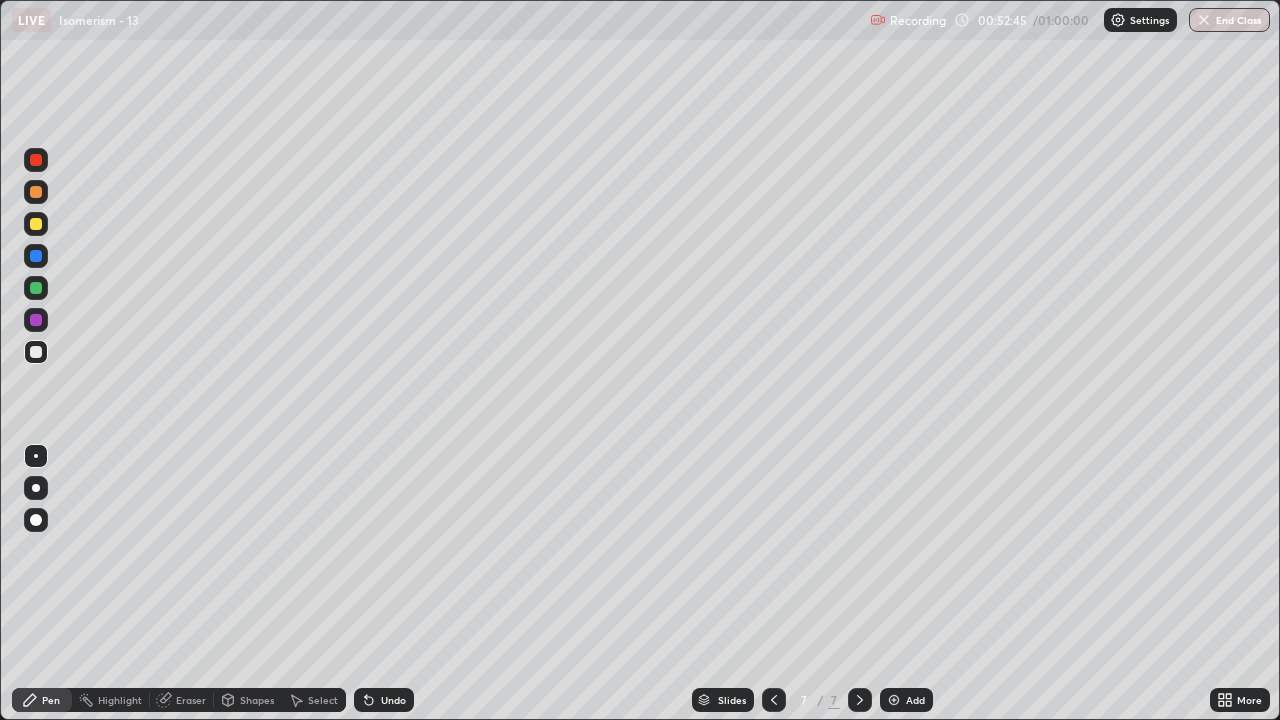 click on "Add" at bounding box center (906, 700) 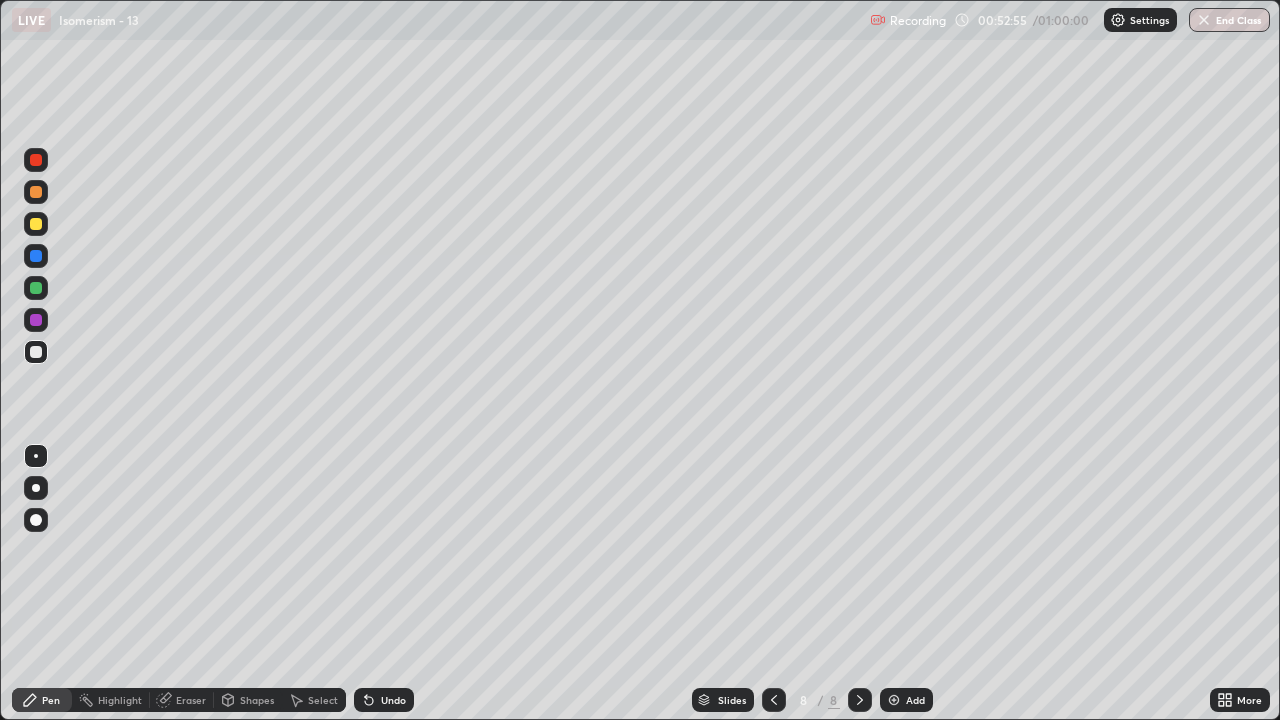 click on "Eraser" at bounding box center (191, 700) 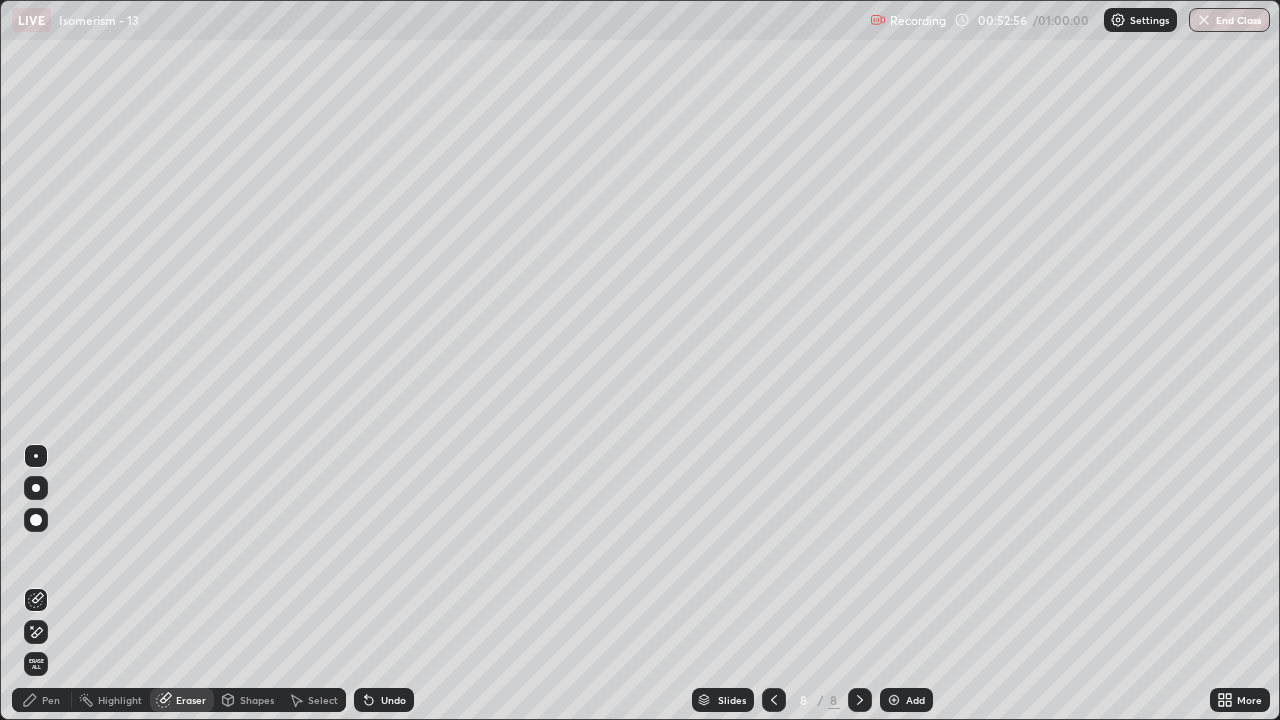 click on "Erase all" at bounding box center (36, 664) 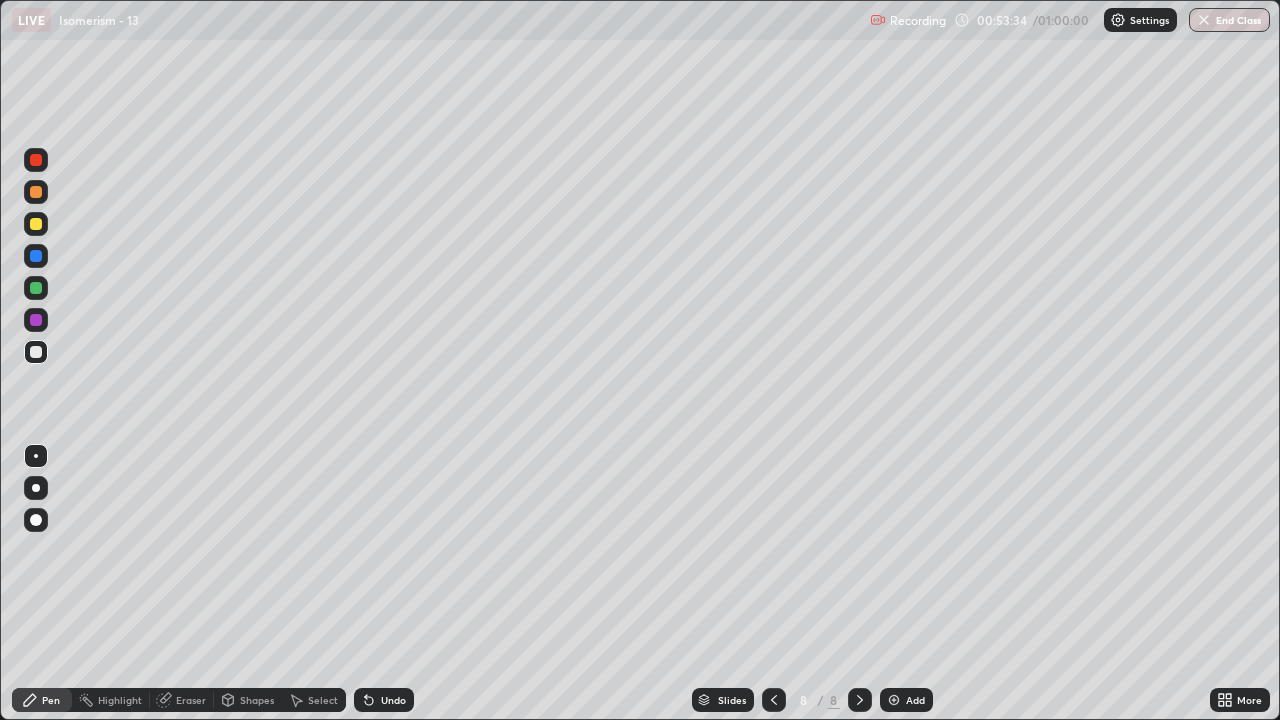 click at bounding box center [36, 224] 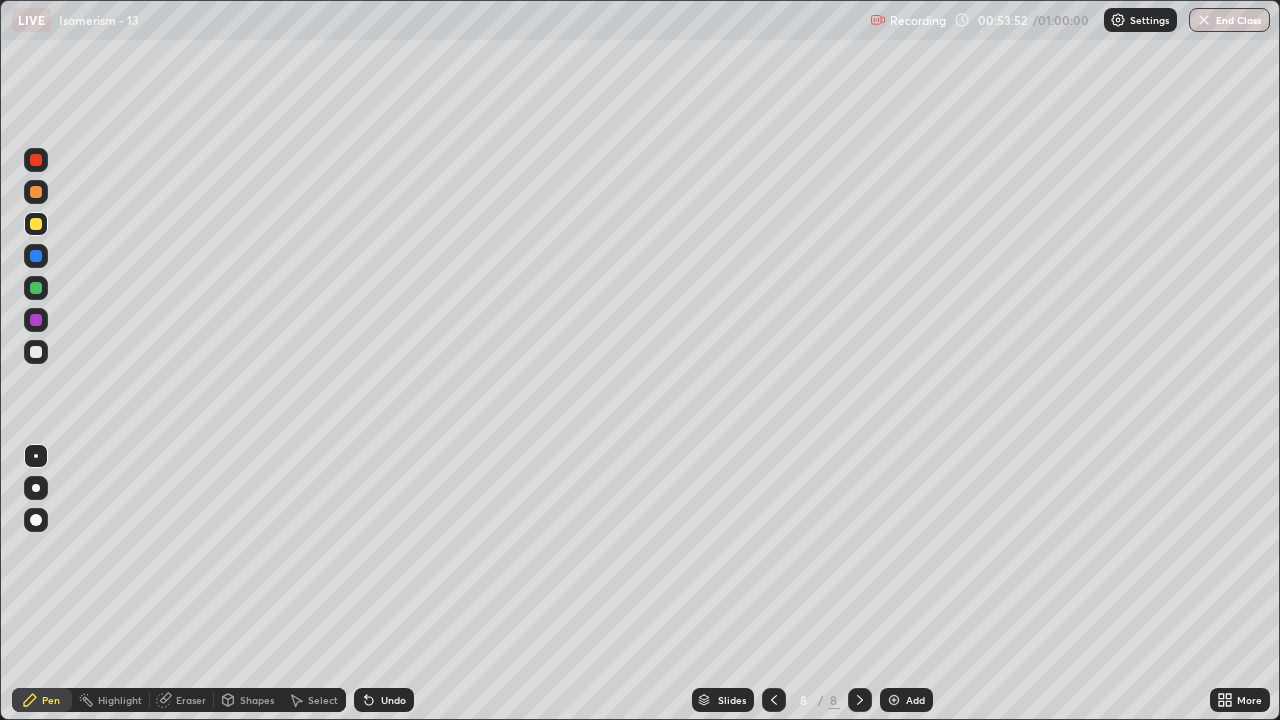 click at bounding box center (36, 256) 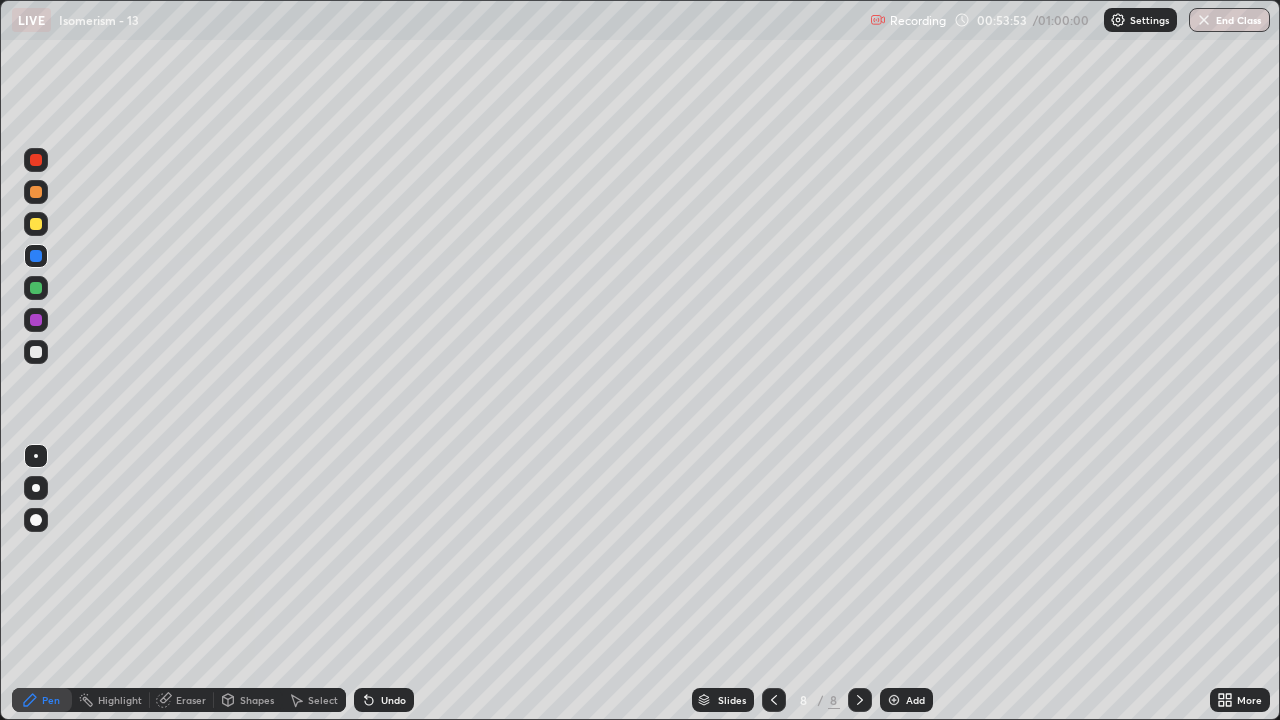 click at bounding box center (36, 520) 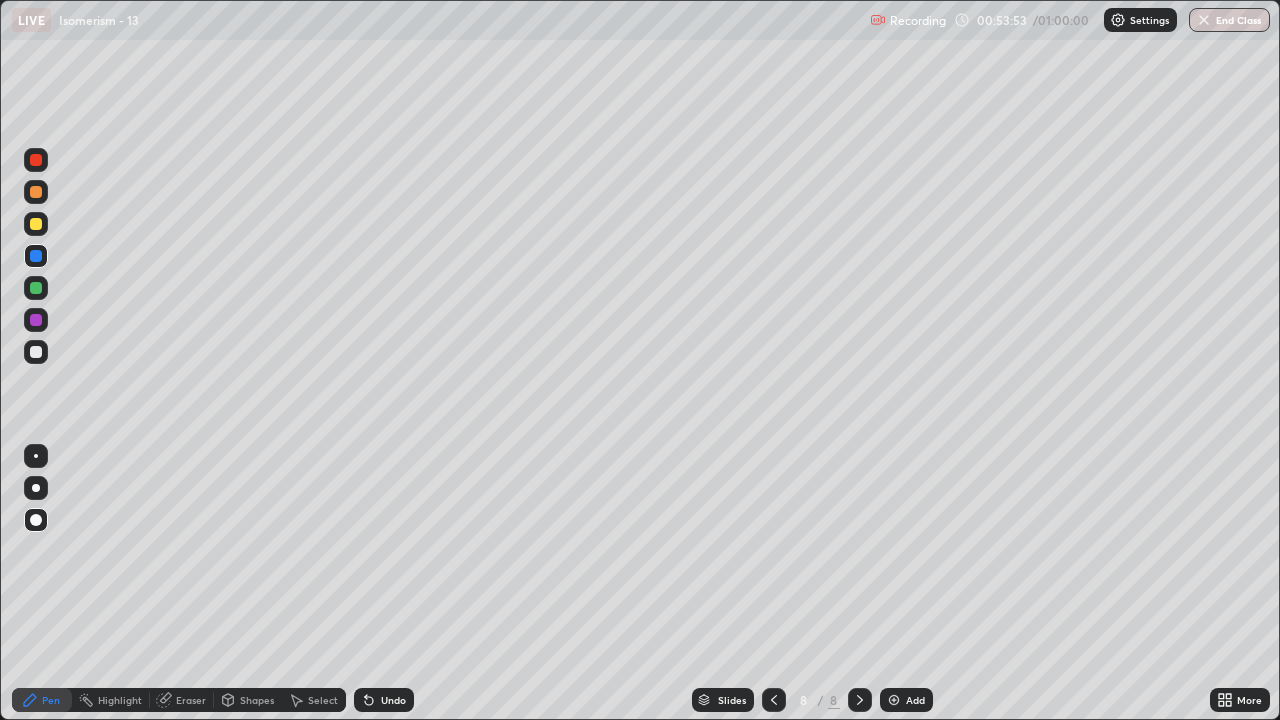 click on "Shapes" at bounding box center [257, 700] 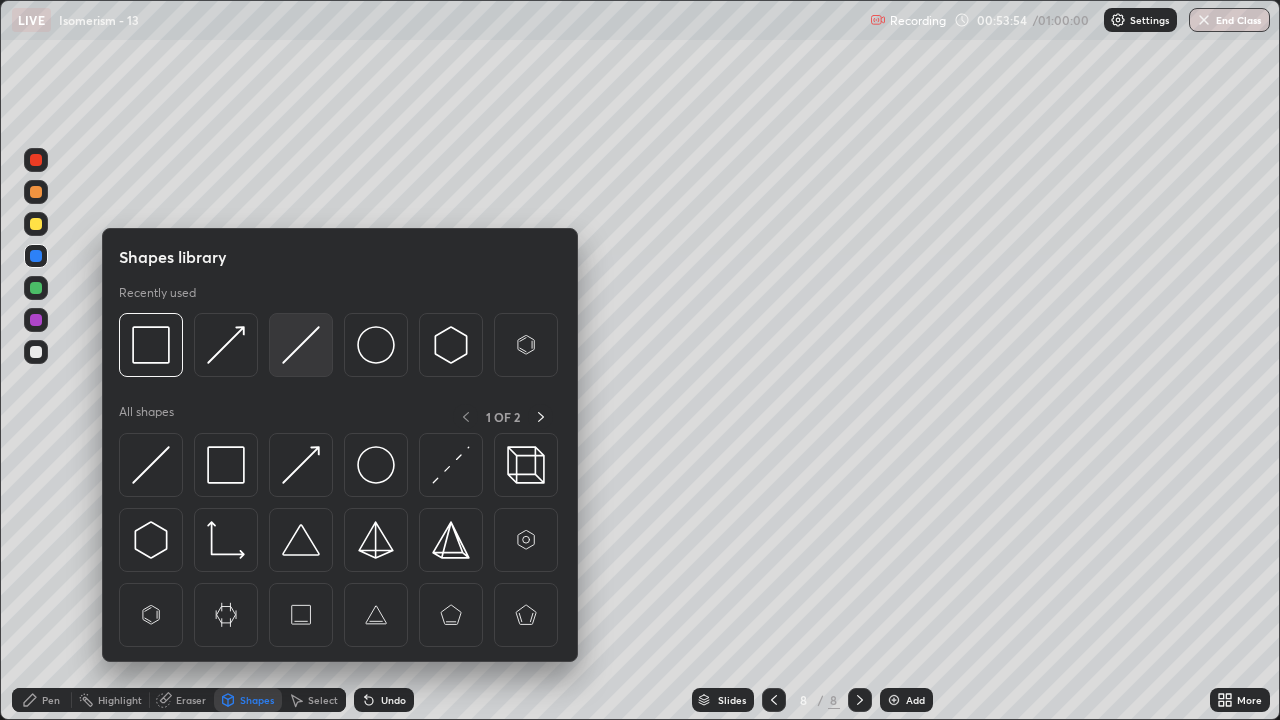 click at bounding box center [301, 345] 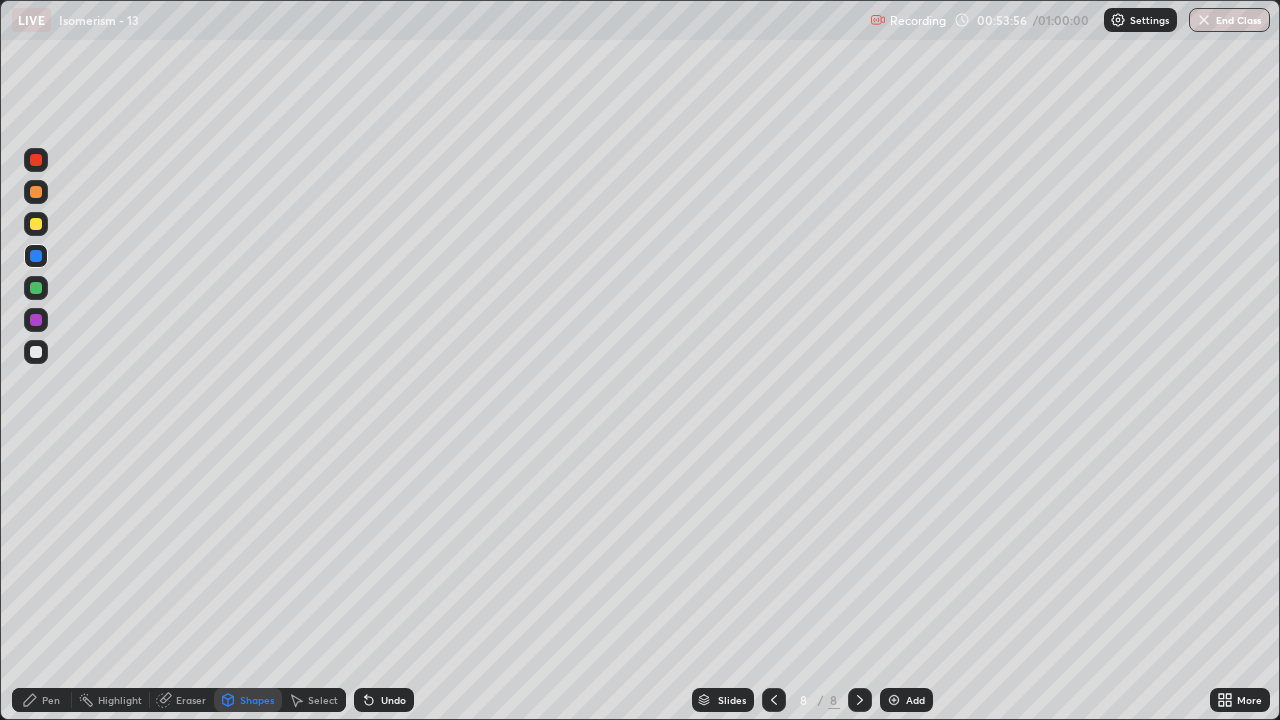 click on "Pen" at bounding box center (51, 700) 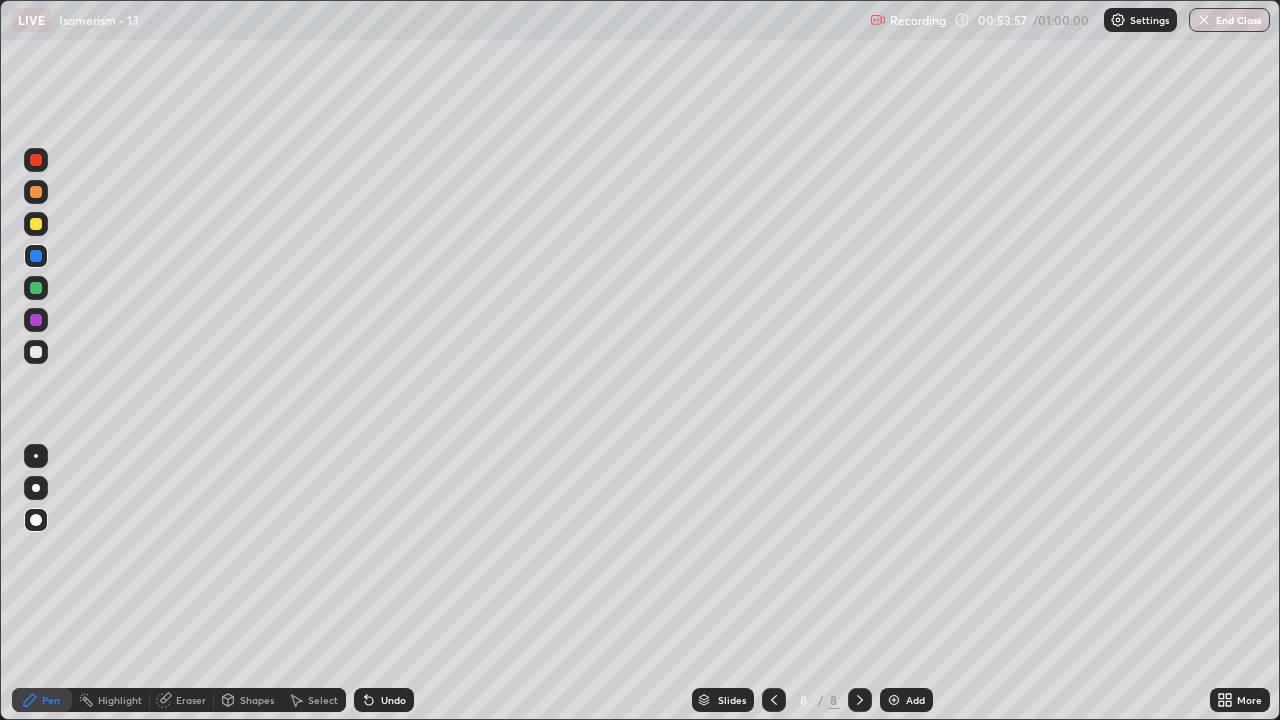 click at bounding box center (36, 224) 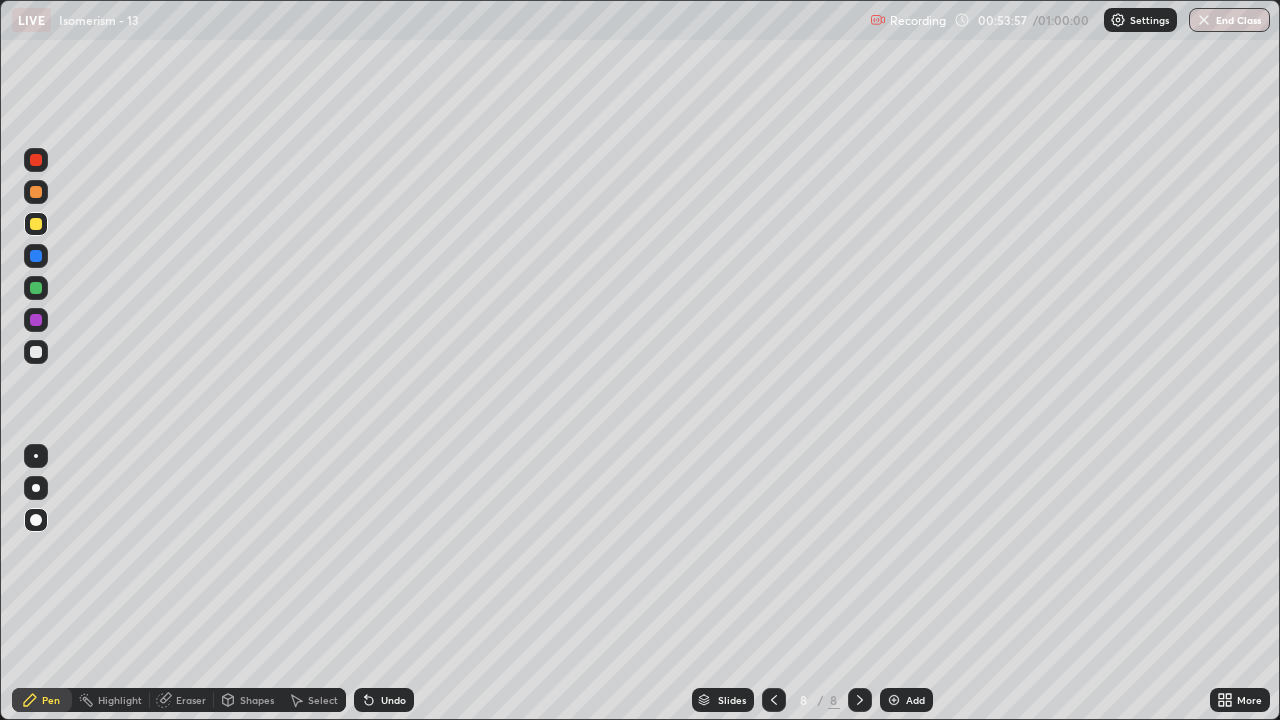 click on "Erase all" at bounding box center (36, 360) 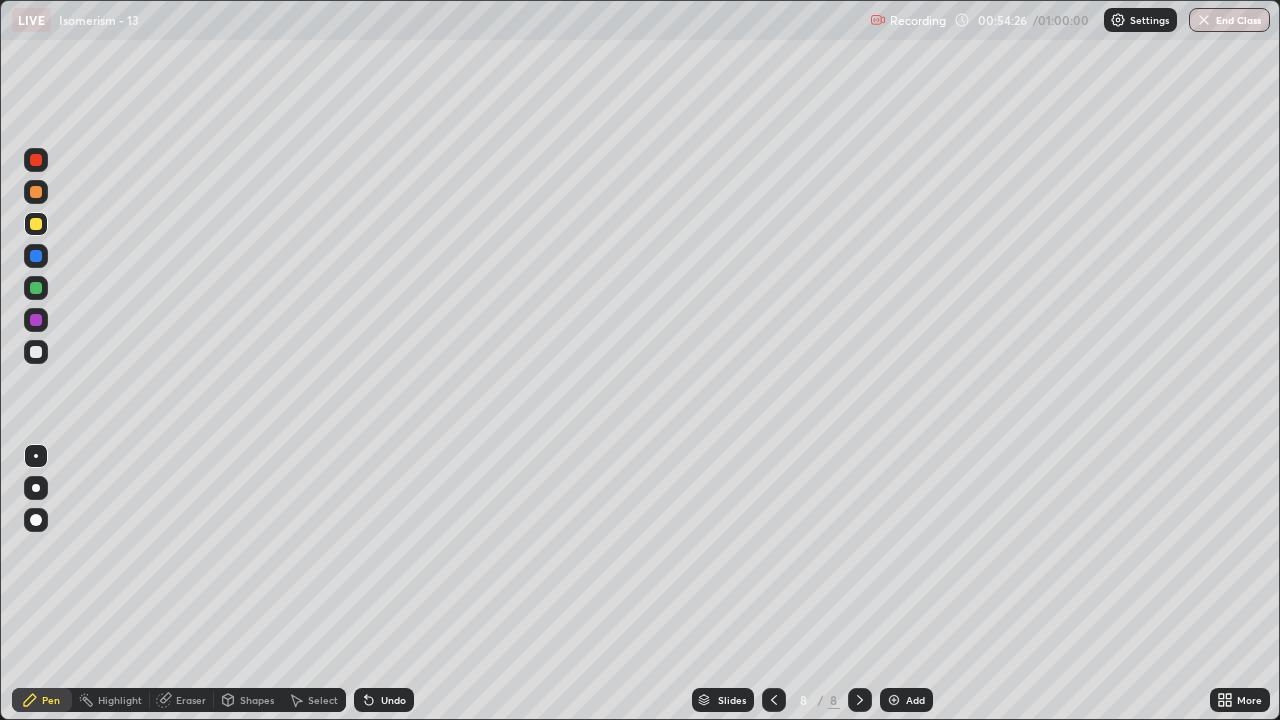 click at bounding box center [36, 456] 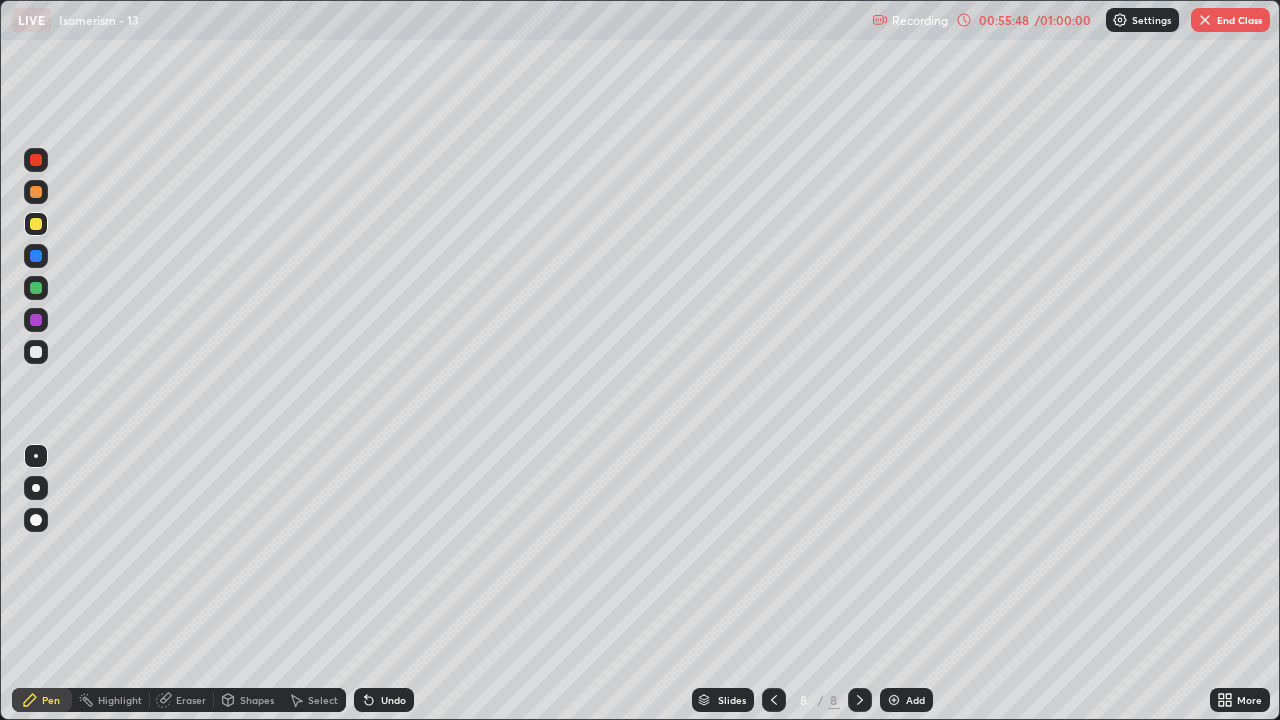 click on "Add" at bounding box center (906, 700) 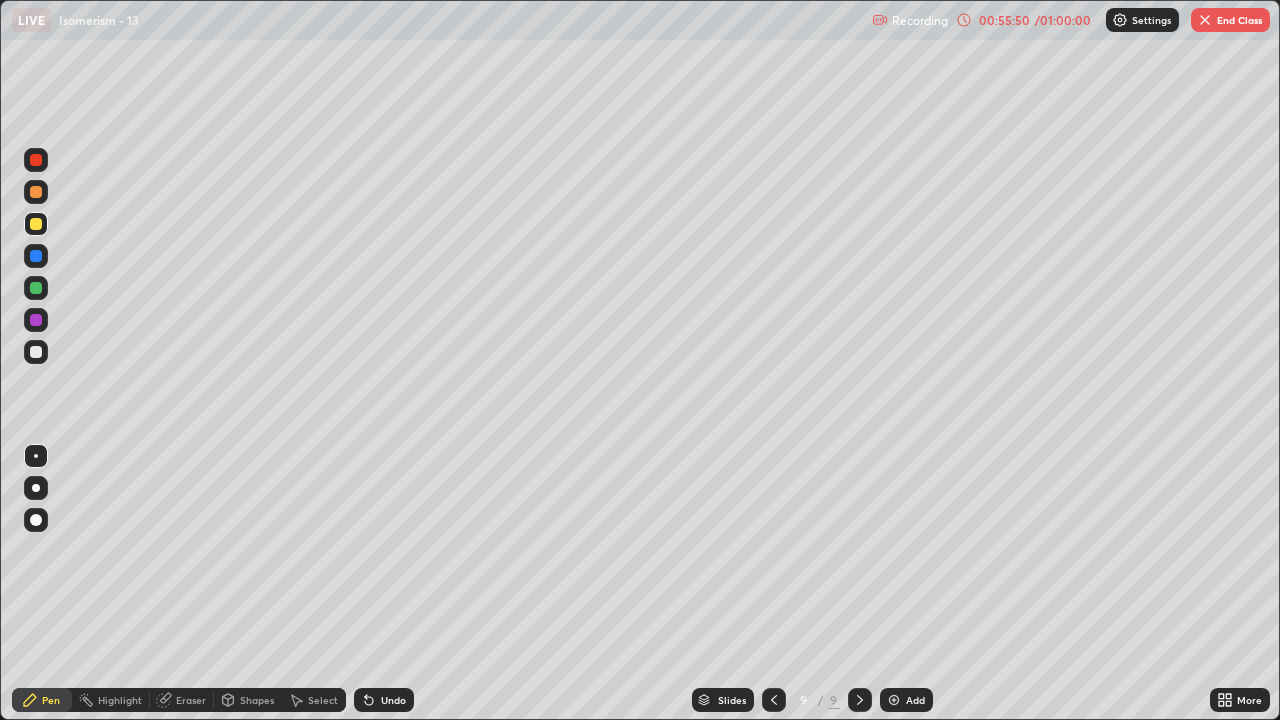 click at bounding box center (36, 352) 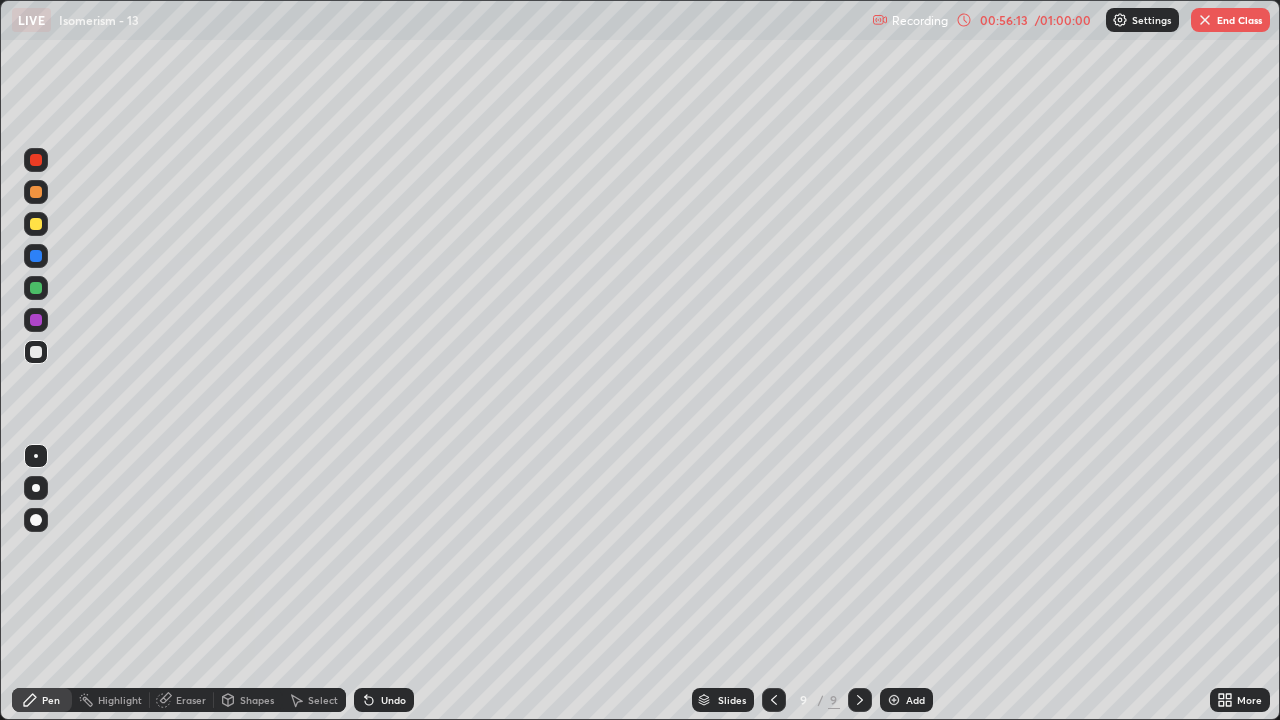 click on "Undo" at bounding box center [393, 700] 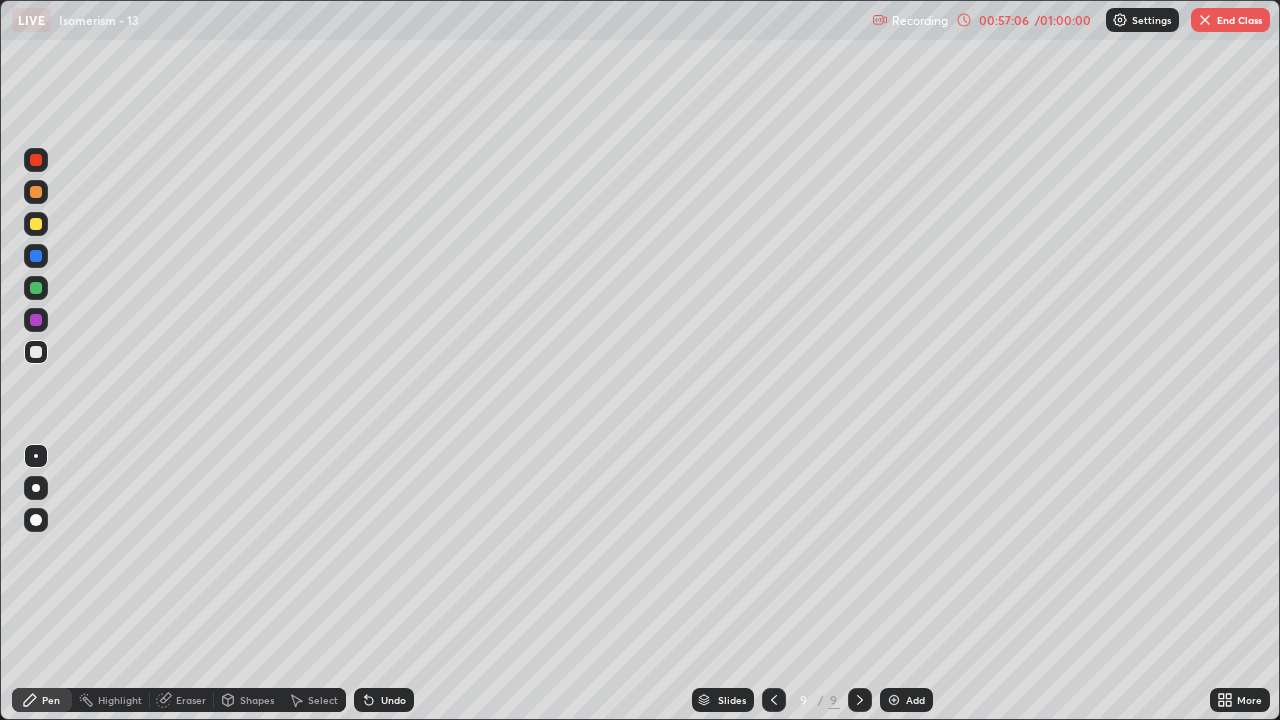 click on "Select" at bounding box center (323, 700) 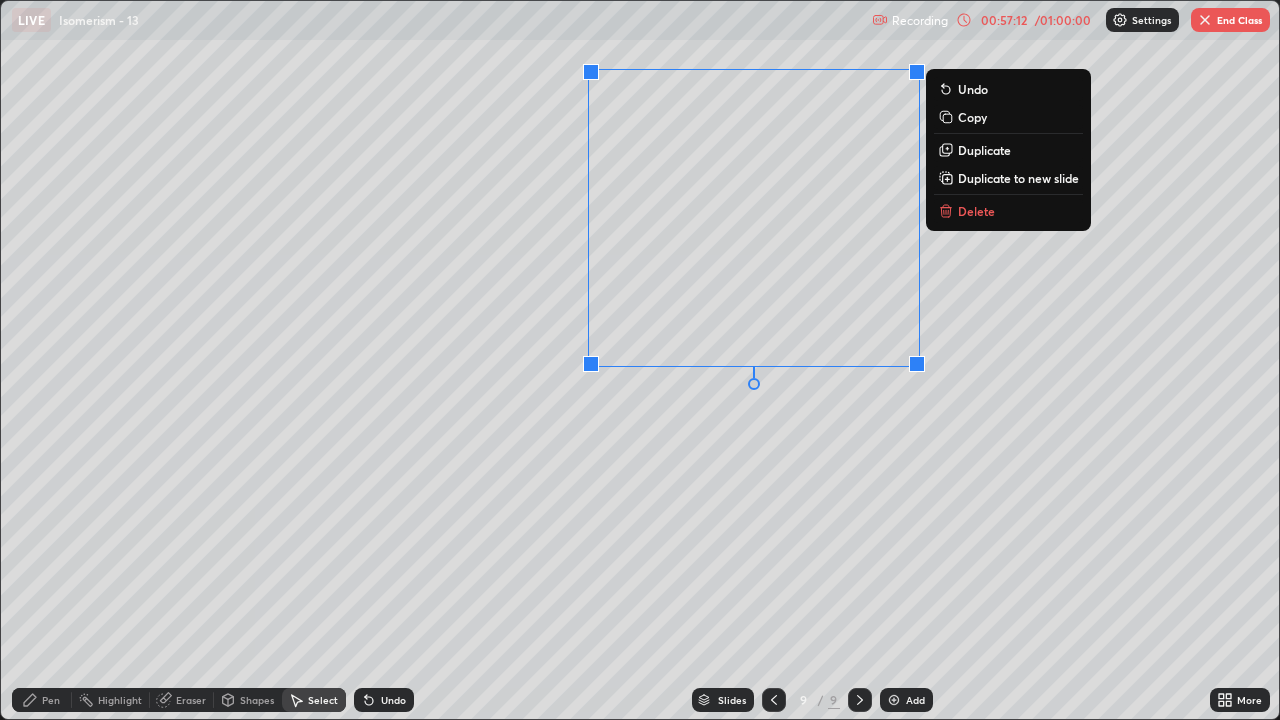 click on "0 ° Undo Copy Duplicate Duplicate to new slide Delete" at bounding box center [640, 360] 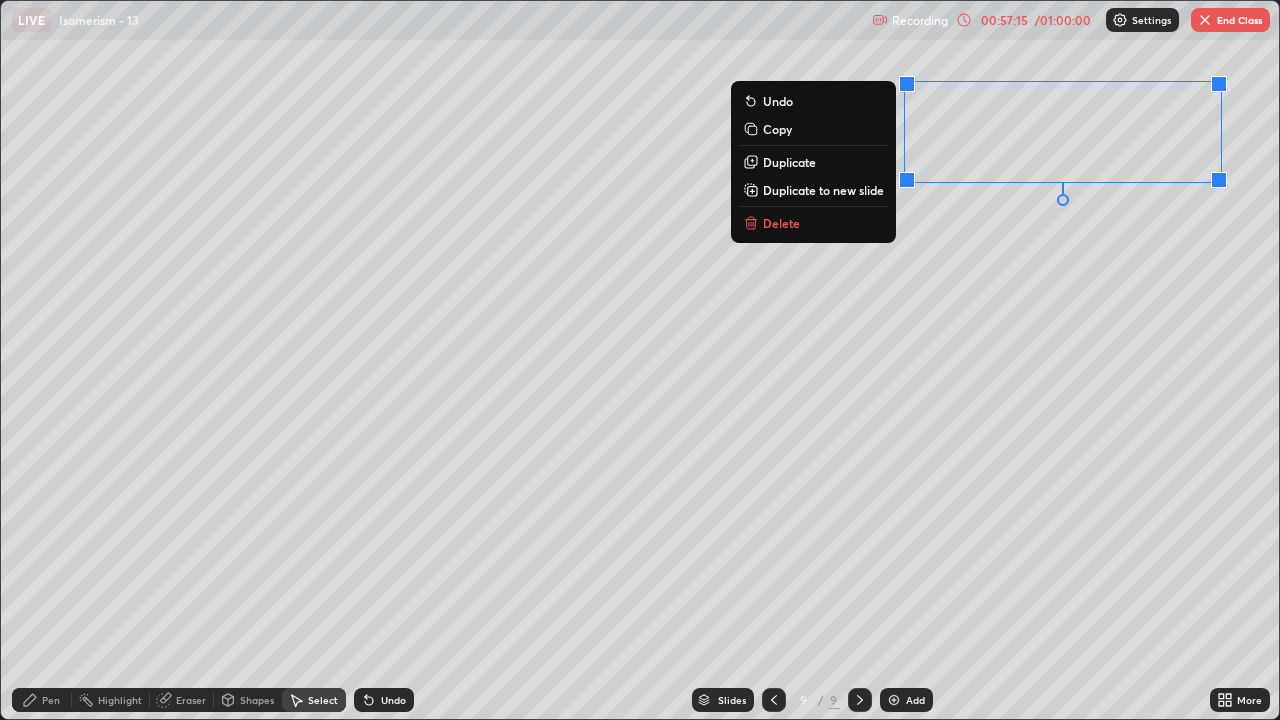 click on "0 ° Undo Copy Duplicate Duplicate to new slide Delete" at bounding box center [640, 360] 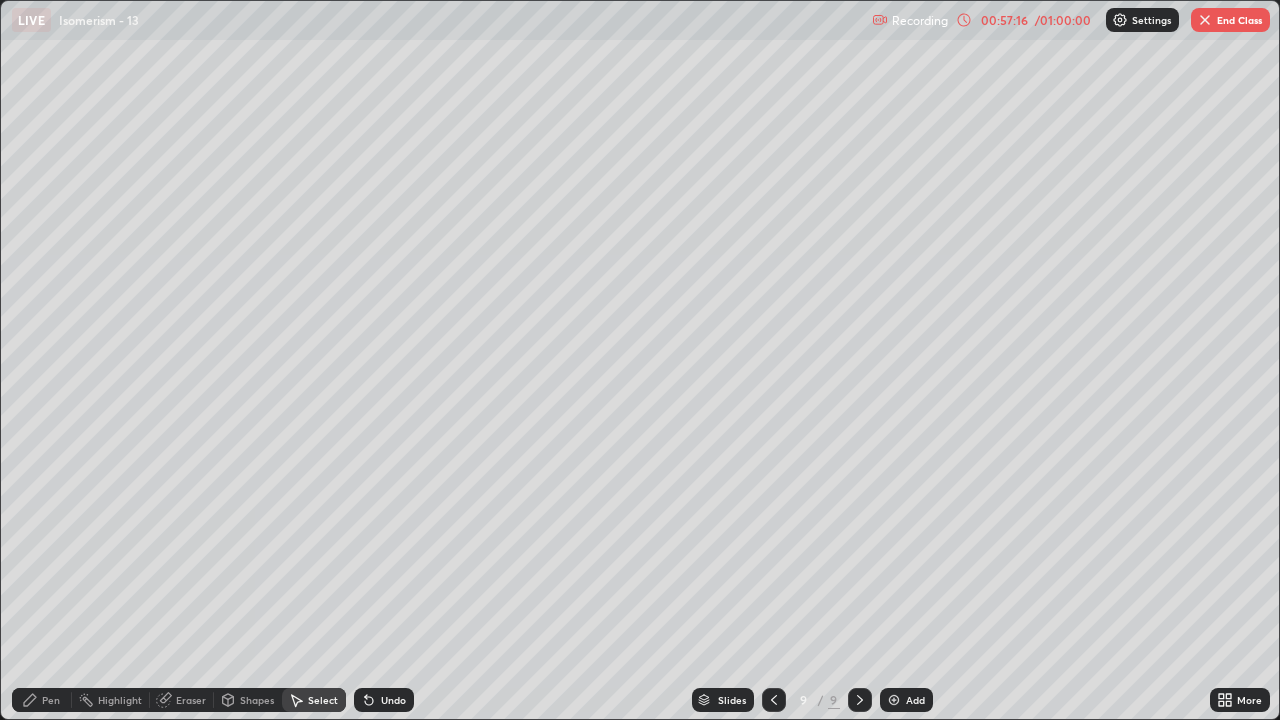 click on "Pen" at bounding box center [42, 700] 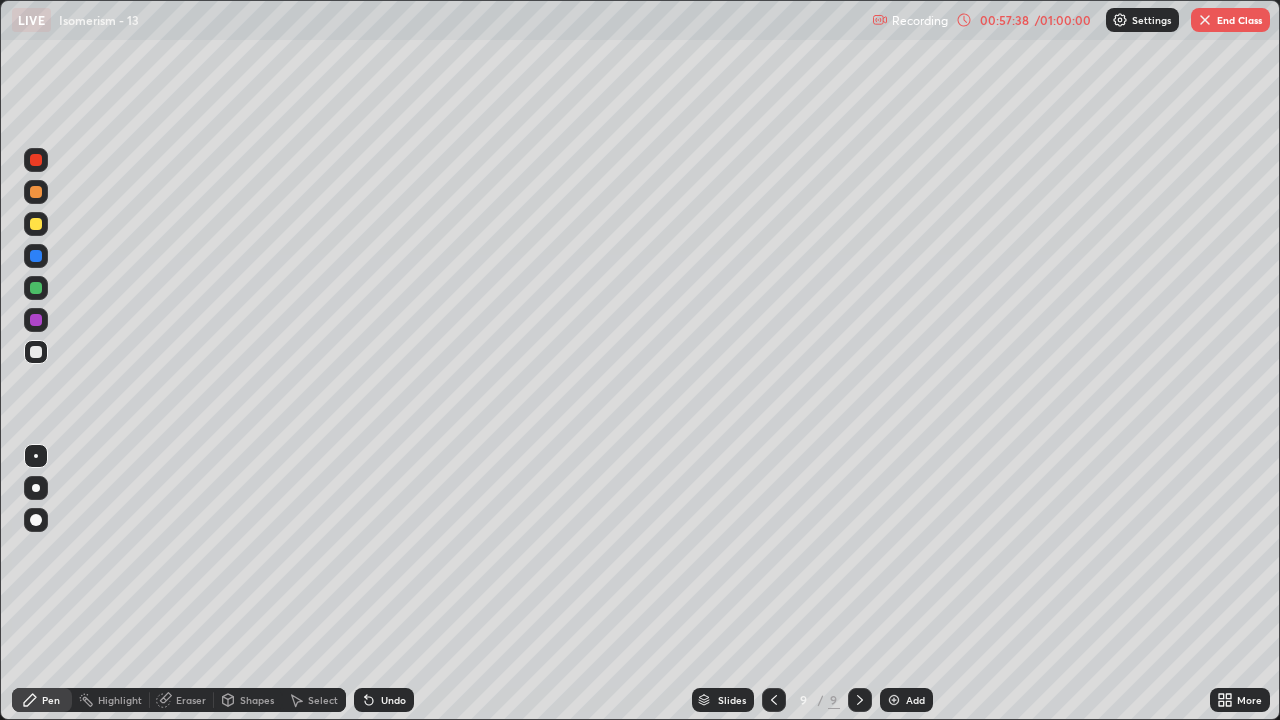 click on "Shapes" at bounding box center [257, 700] 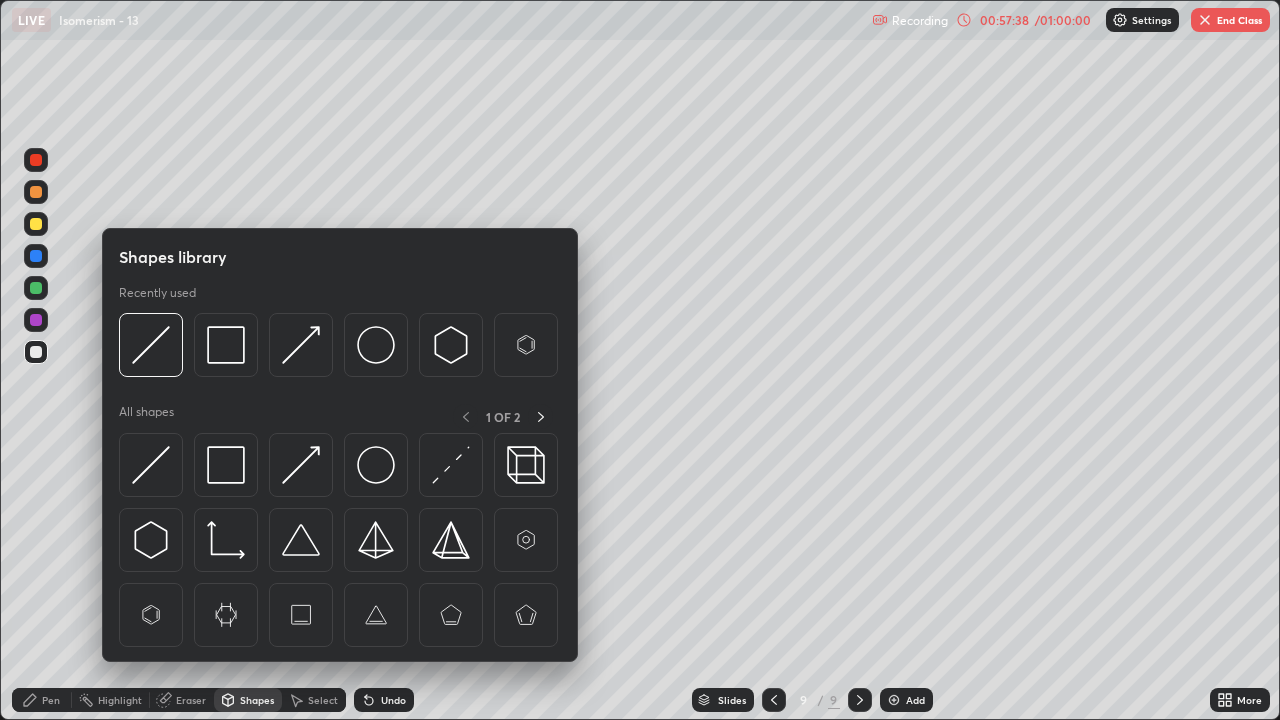 click on "Eraser" at bounding box center (191, 700) 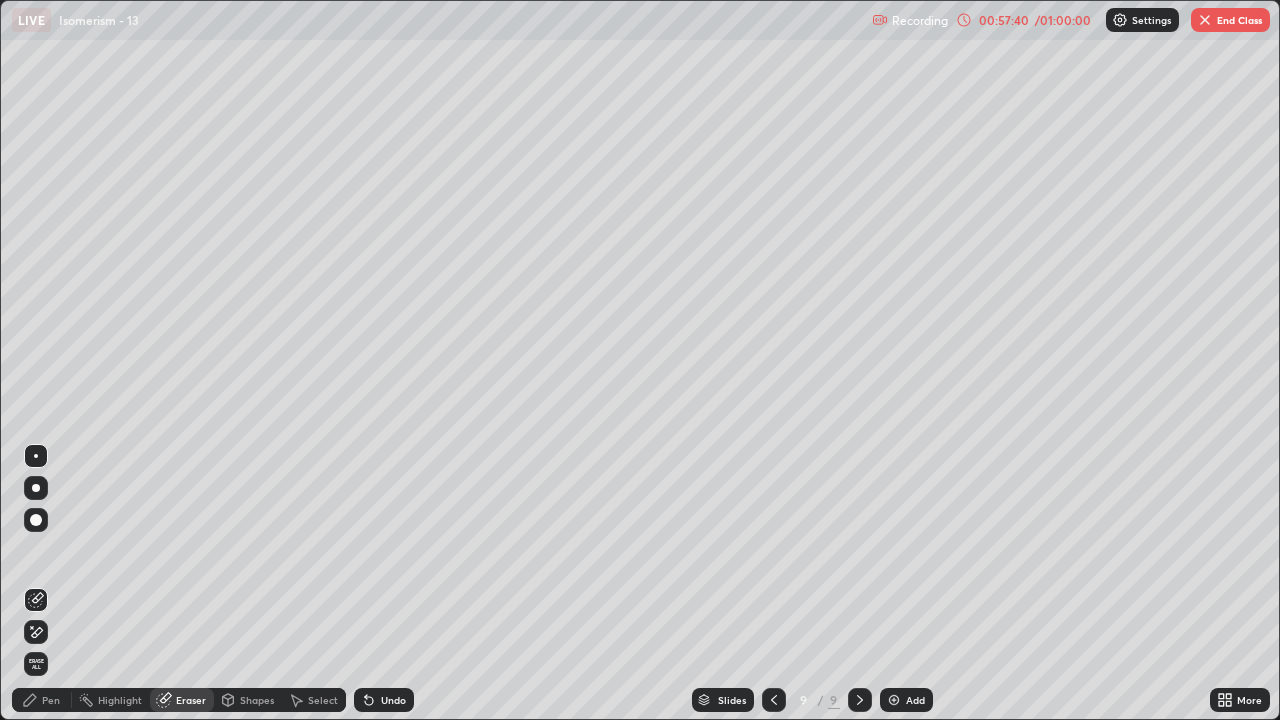click 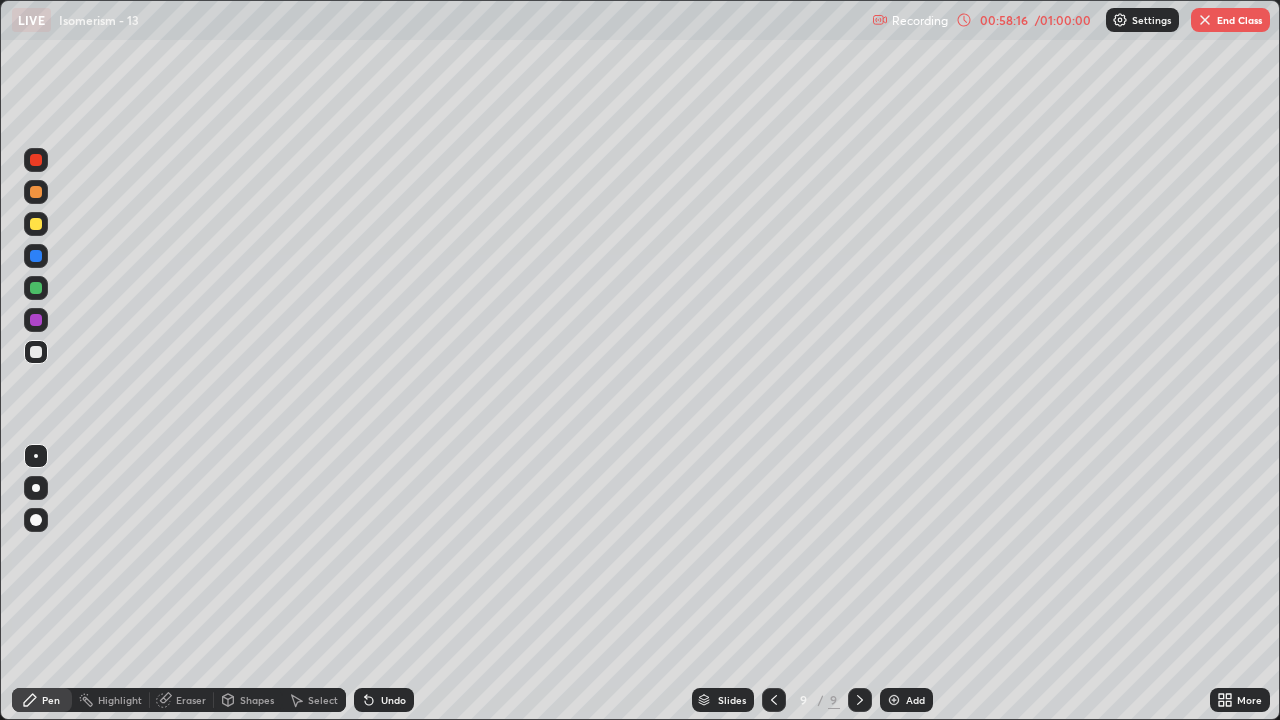 click on "Undo" at bounding box center [393, 700] 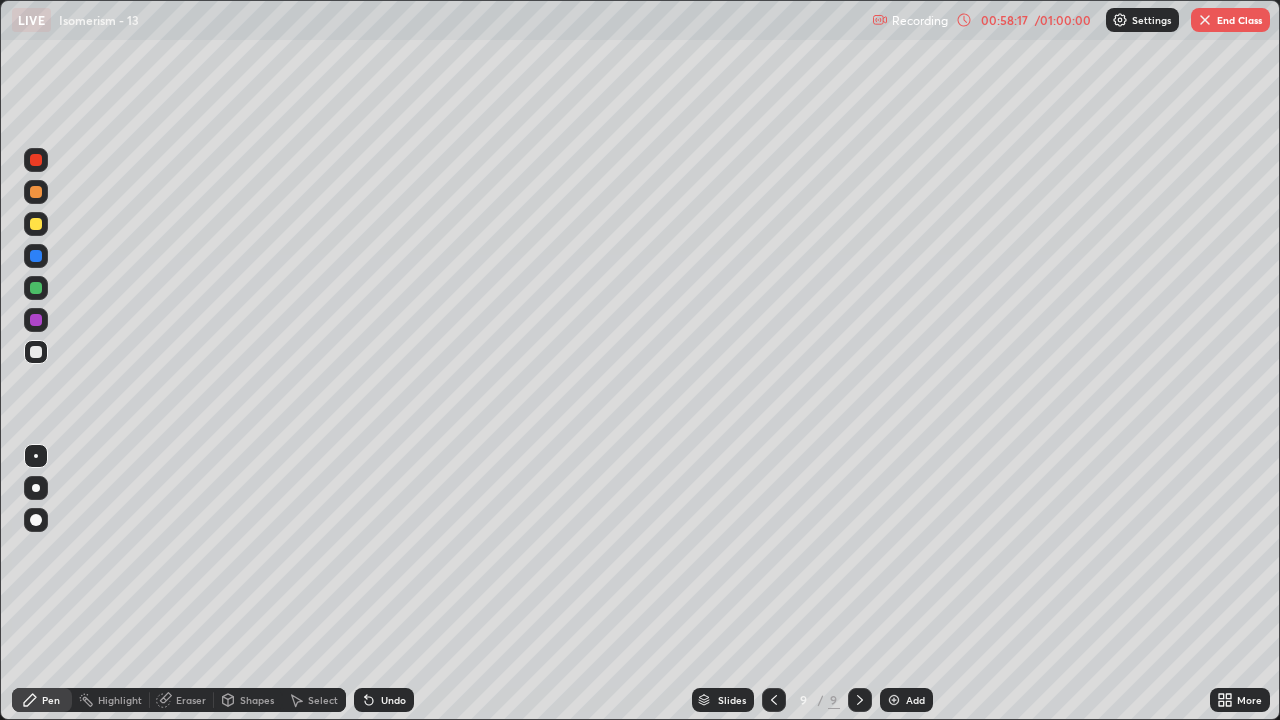 click on "Undo" at bounding box center [384, 700] 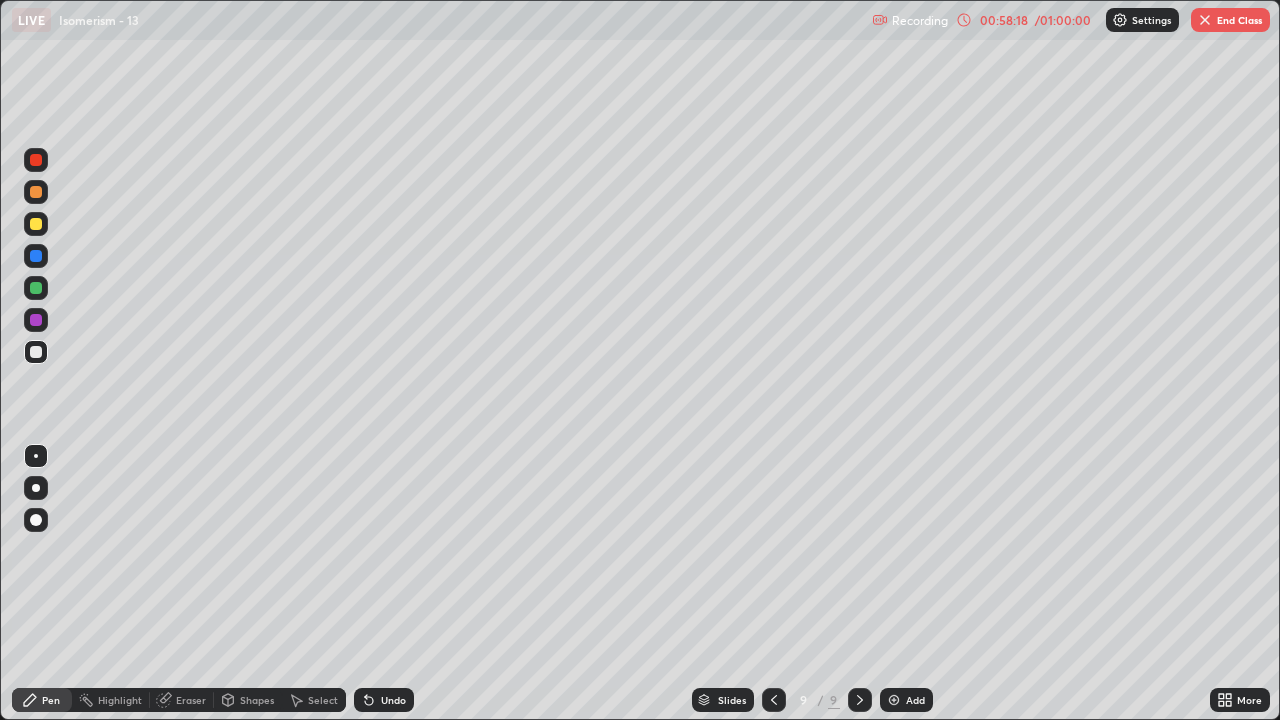 click on "Undo" at bounding box center (384, 700) 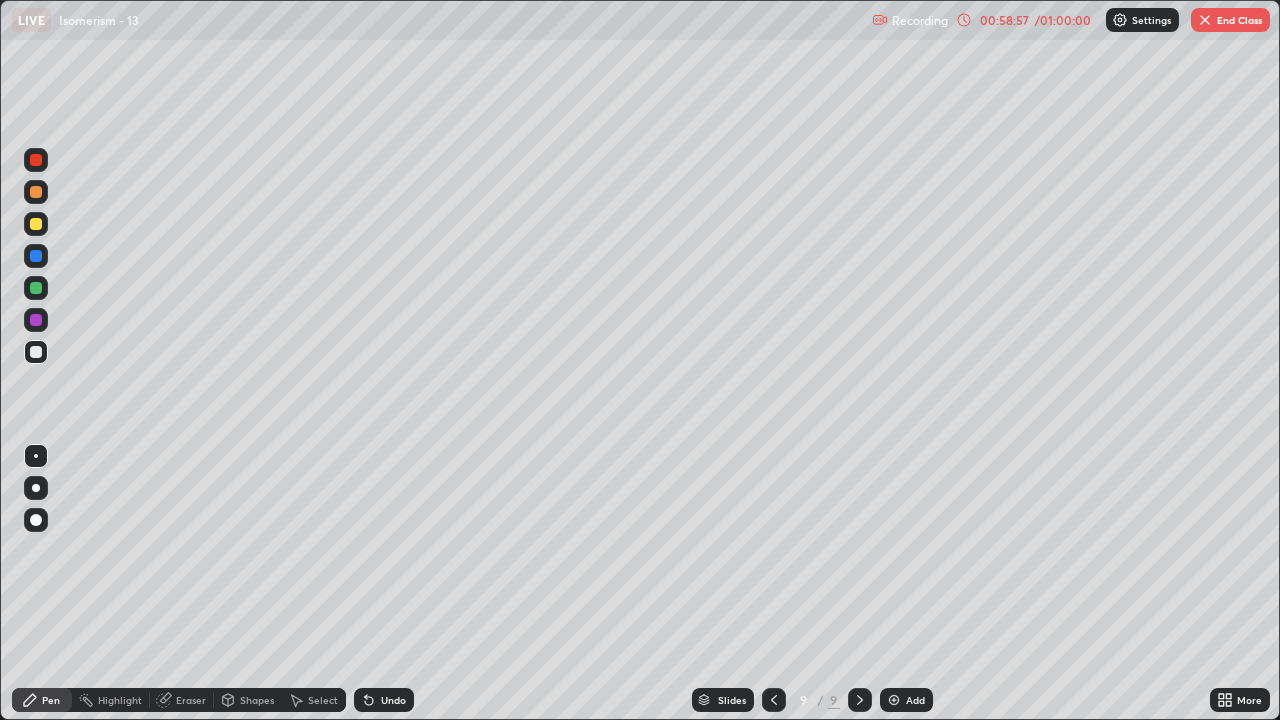 click at bounding box center (36, 224) 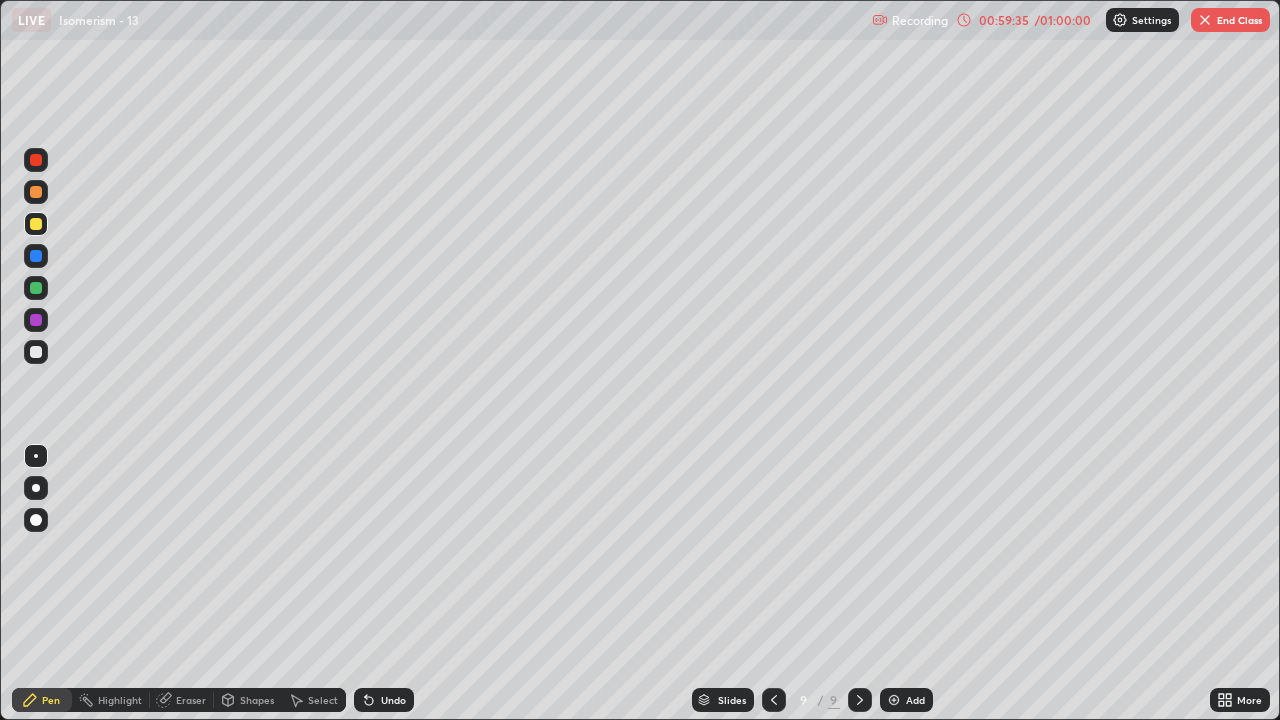 click on "Select" at bounding box center (314, 700) 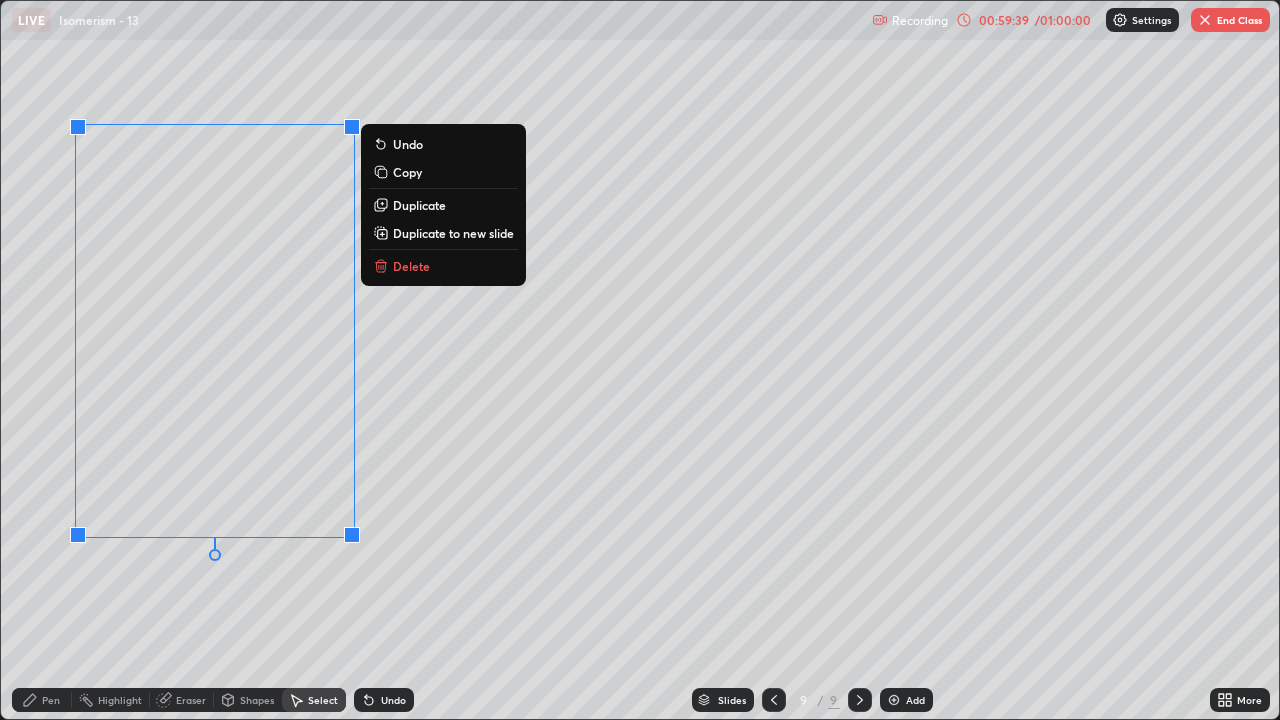click on "0 ° Undo Copy Duplicate Duplicate to new slide Delete" at bounding box center (640, 360) 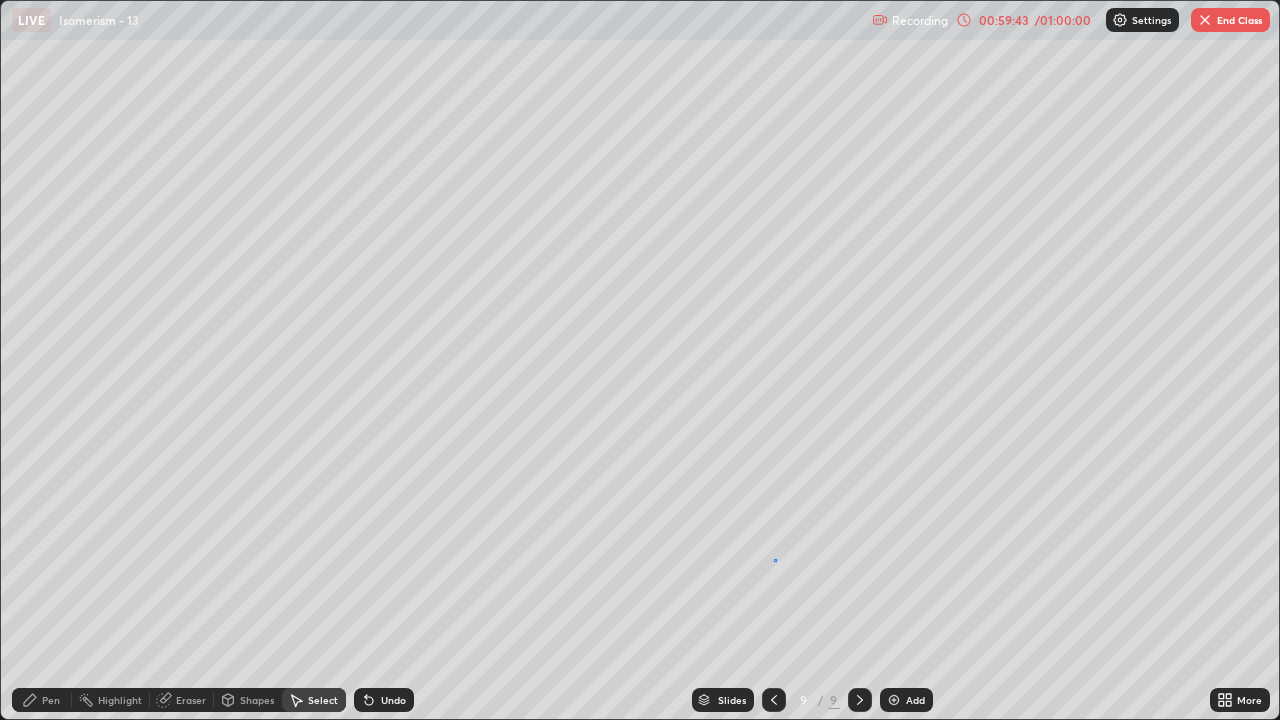 click on "0 ° Undo Copy Duplicate Duplicate to new slide Delete" at bounding box center (640, 360) 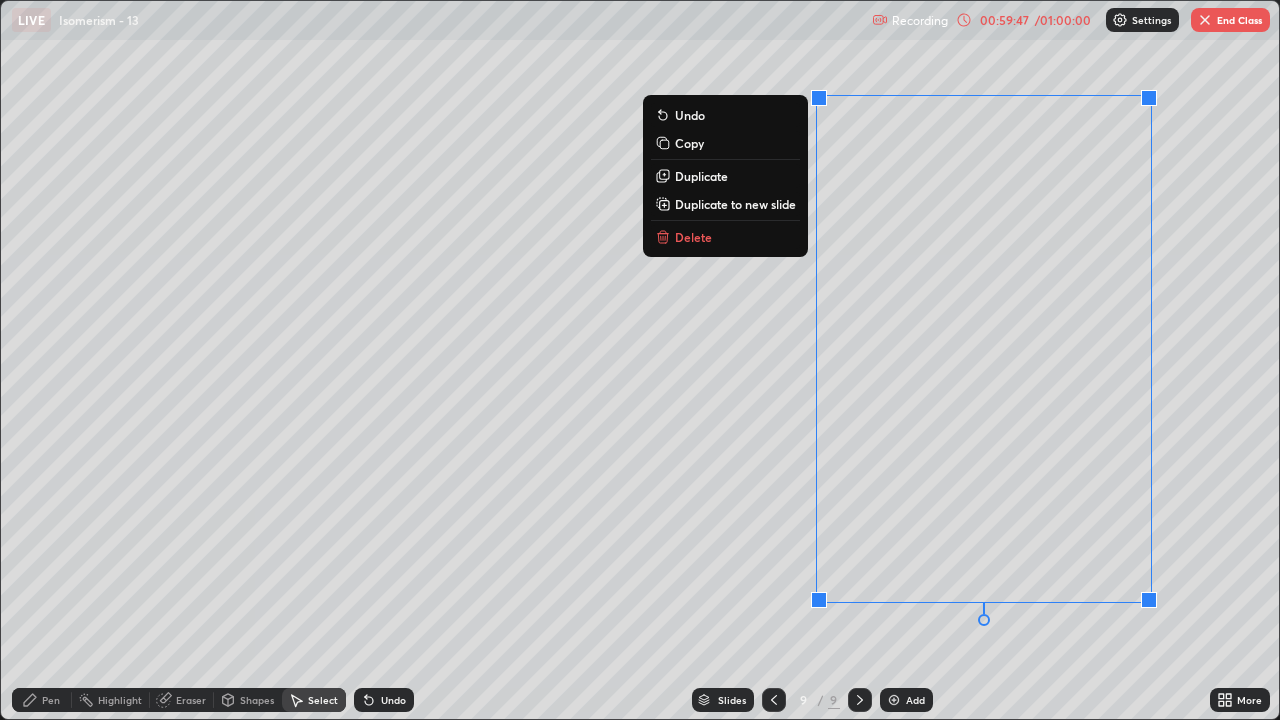 click on "0 ° Undo Copy Duplicate Duplicate to new slide Delete" at bounding box center (640, 360) 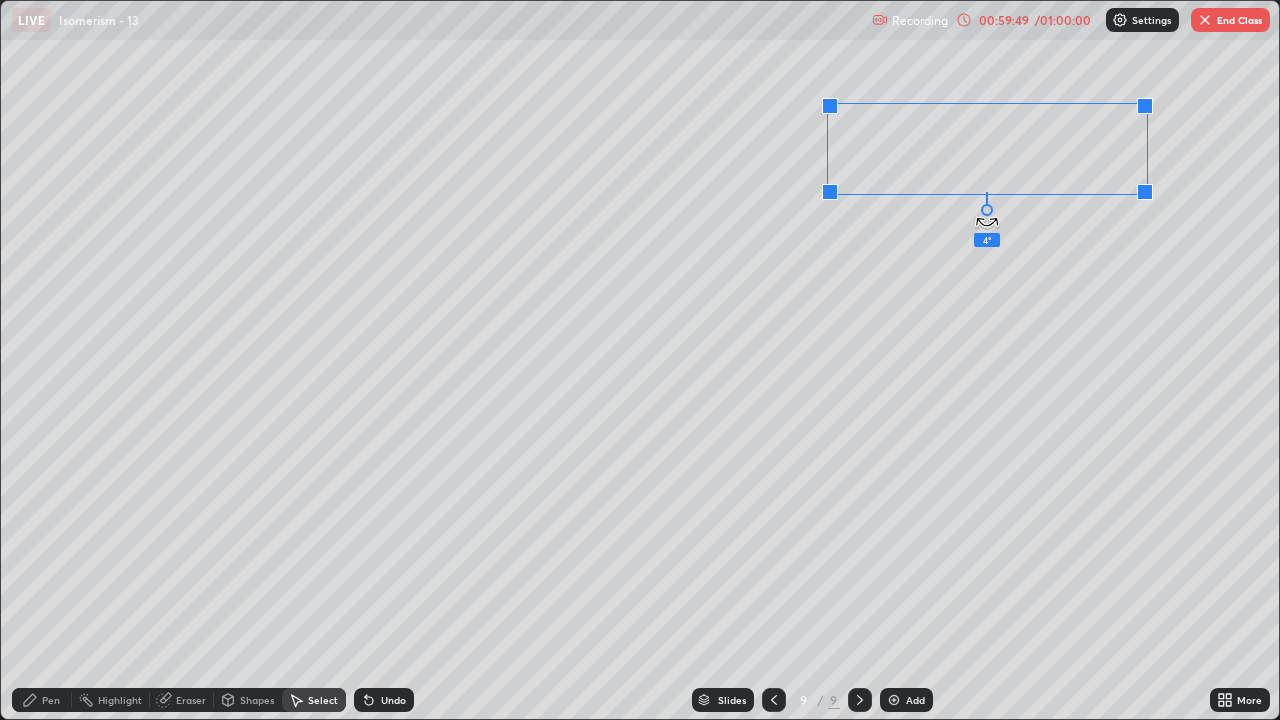 click on "4 ° Undo Copy Duplicate Duplicate to new slide Delete" at bounding box center (640, 360) 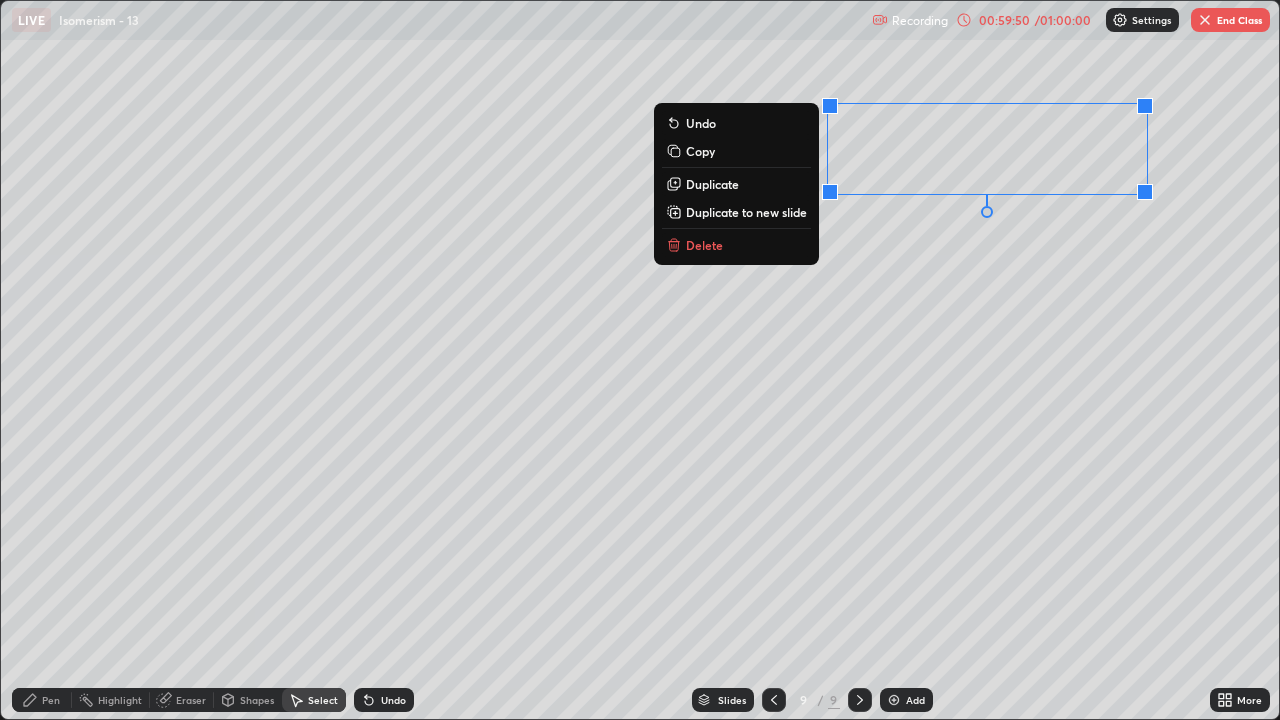 click on "0 ° Undo Copy Duplicate Duplicate to new slide Delete" at bounding box center (640, 360) 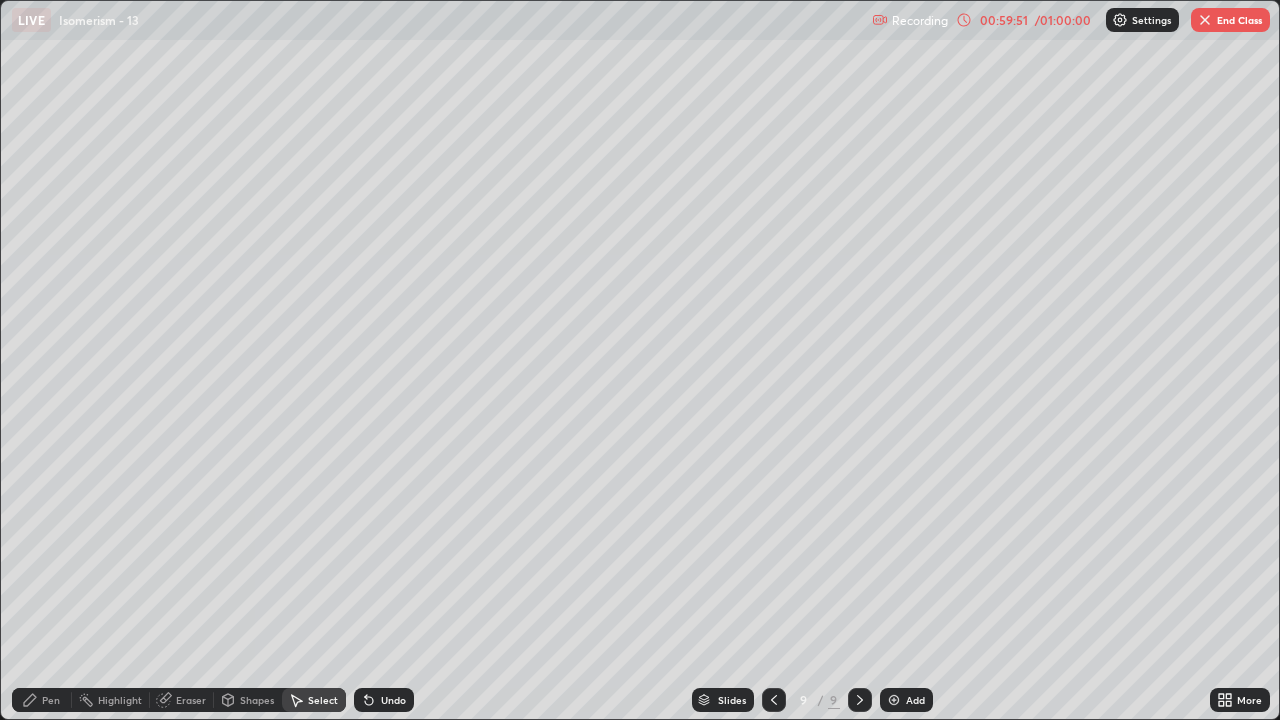 click on "Pen" at bounding box center (42, 700) 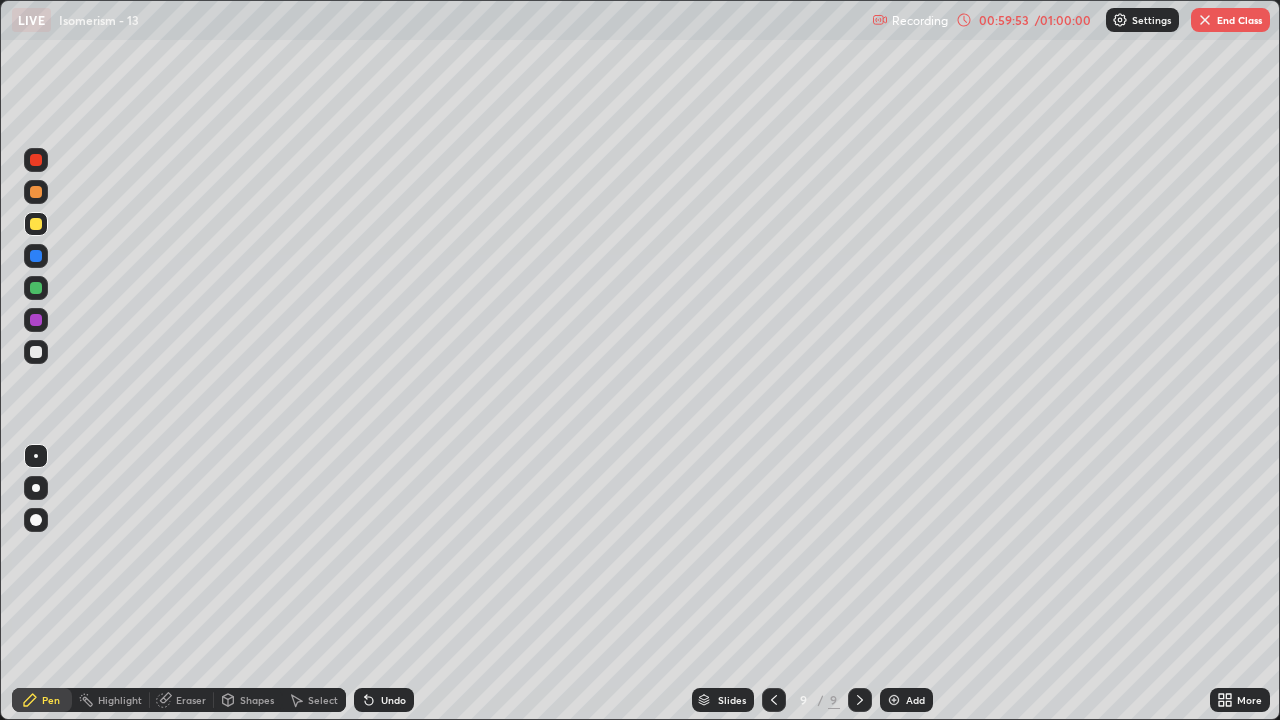 click at bounding box center (36, 488) 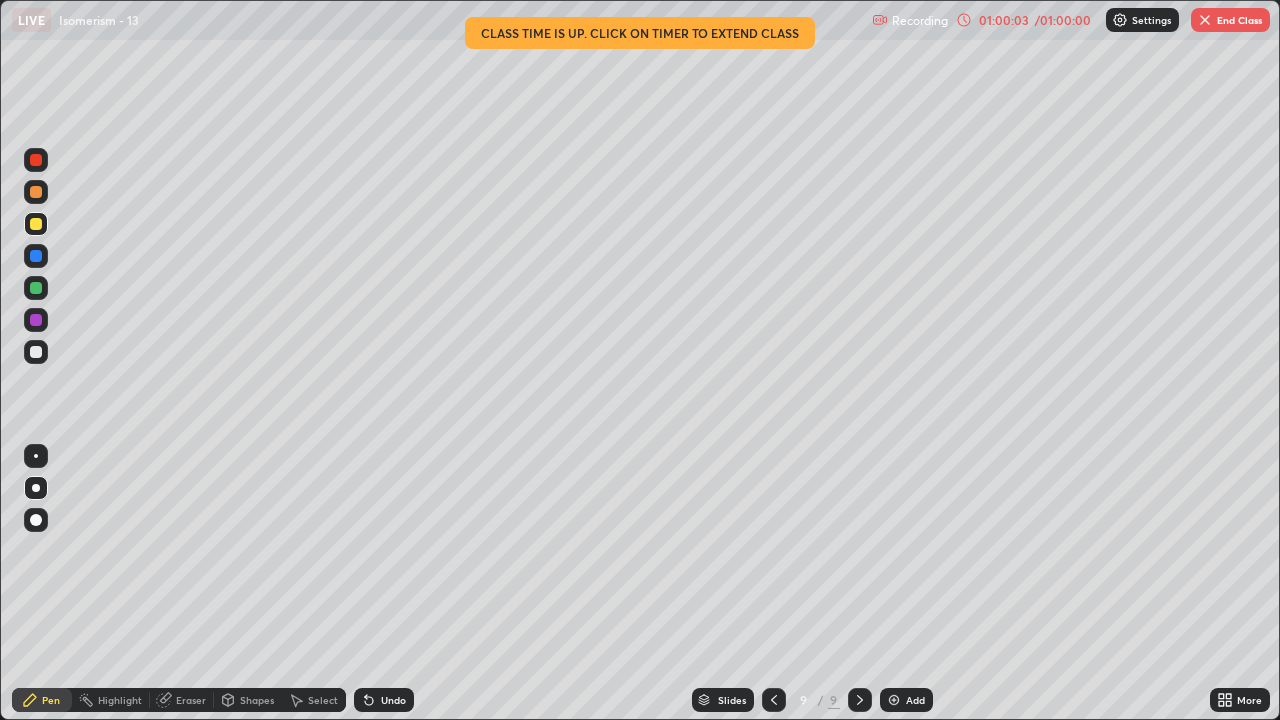 click on "01:00:03" at bounding box center (1004, 20) 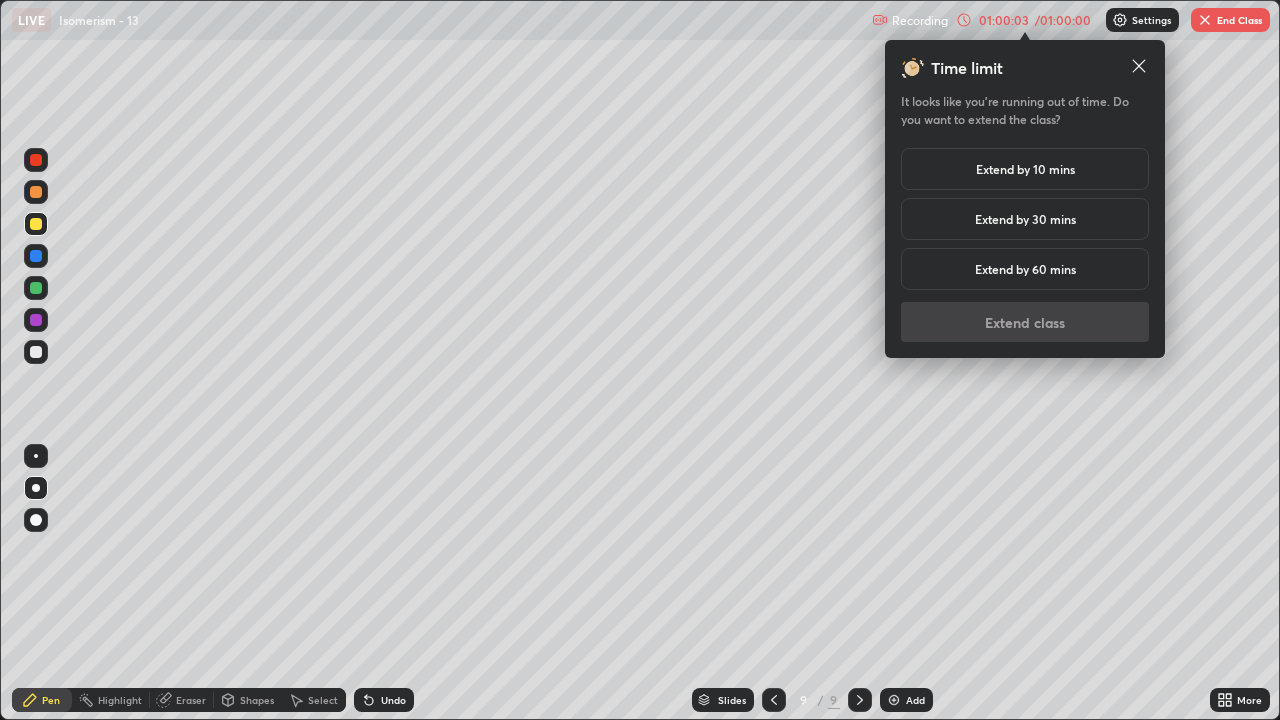click on "Extend by 10 mins" at bounding box center (1025, 169) 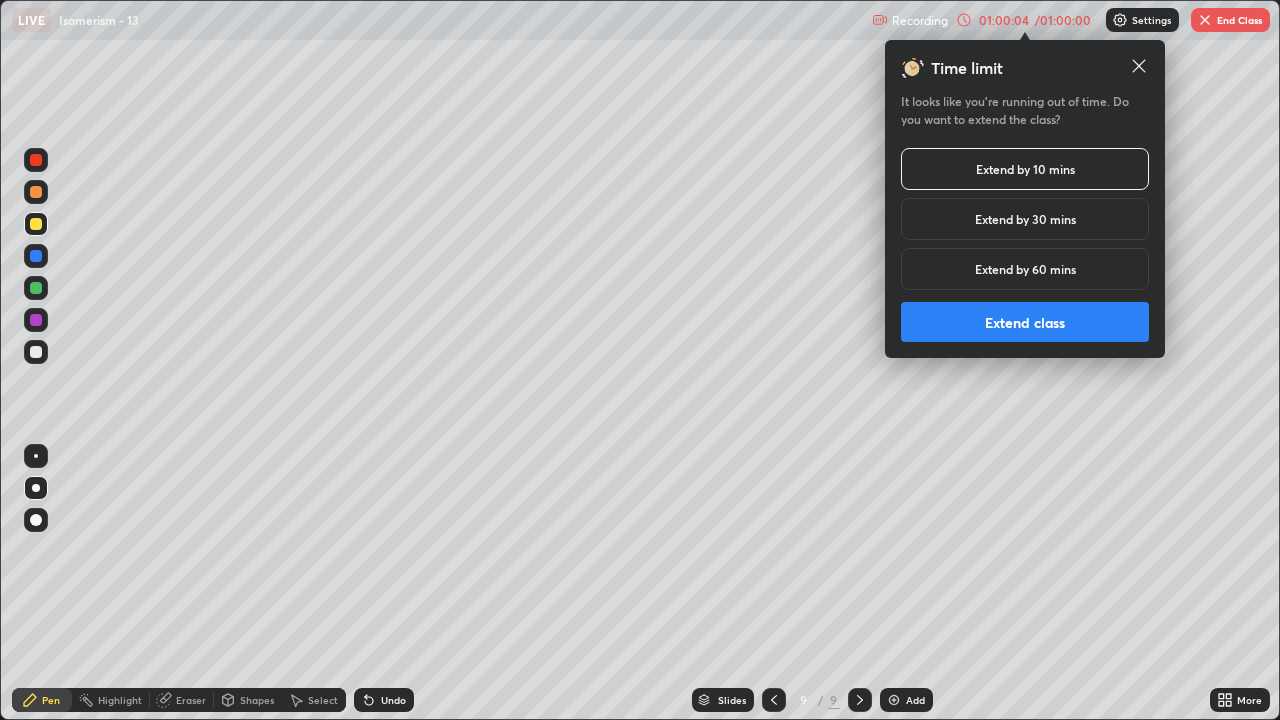 click on "Extend class" at bounding box center (1025, 322) 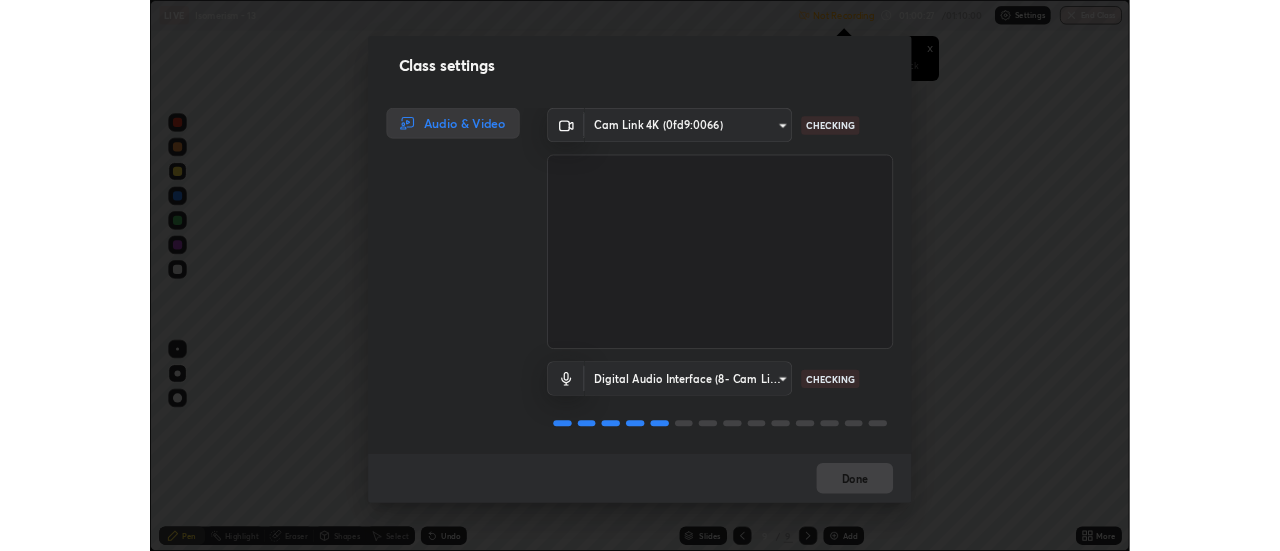 scroll, scrollTop: 2, scrollLeft: 0, axis: vertical 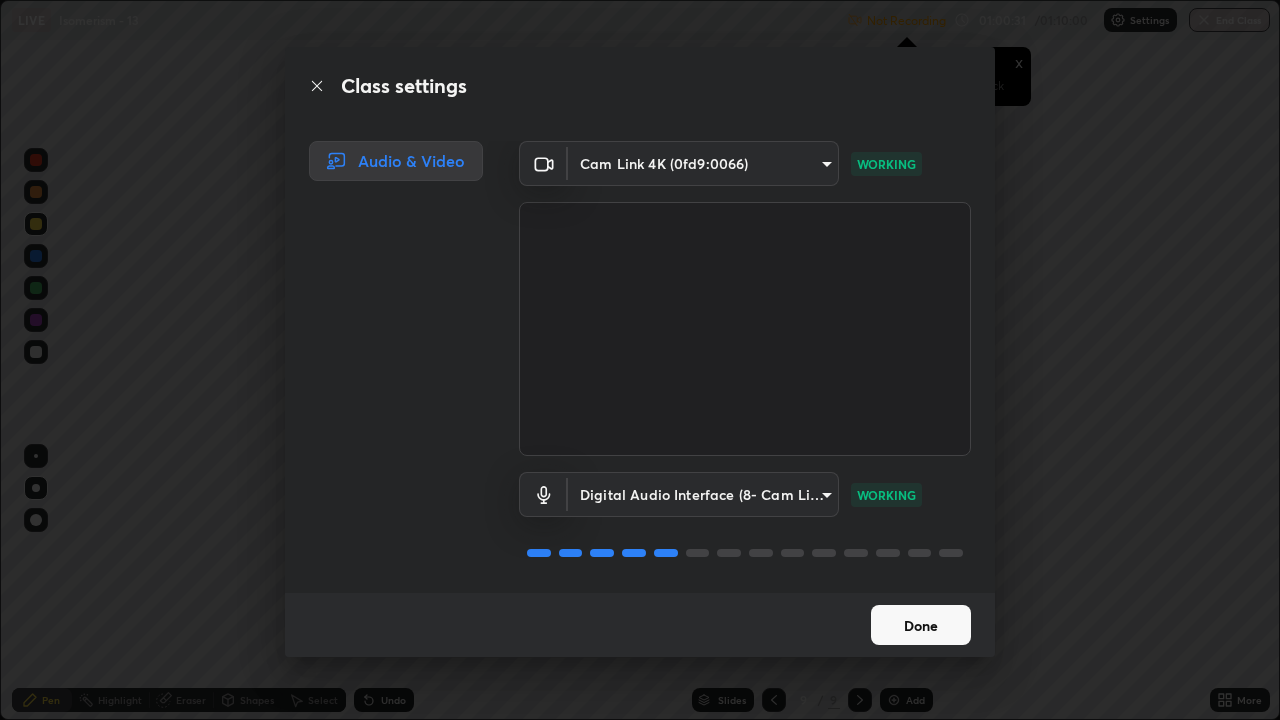 click on "Done" at bounding box center [921, 625] 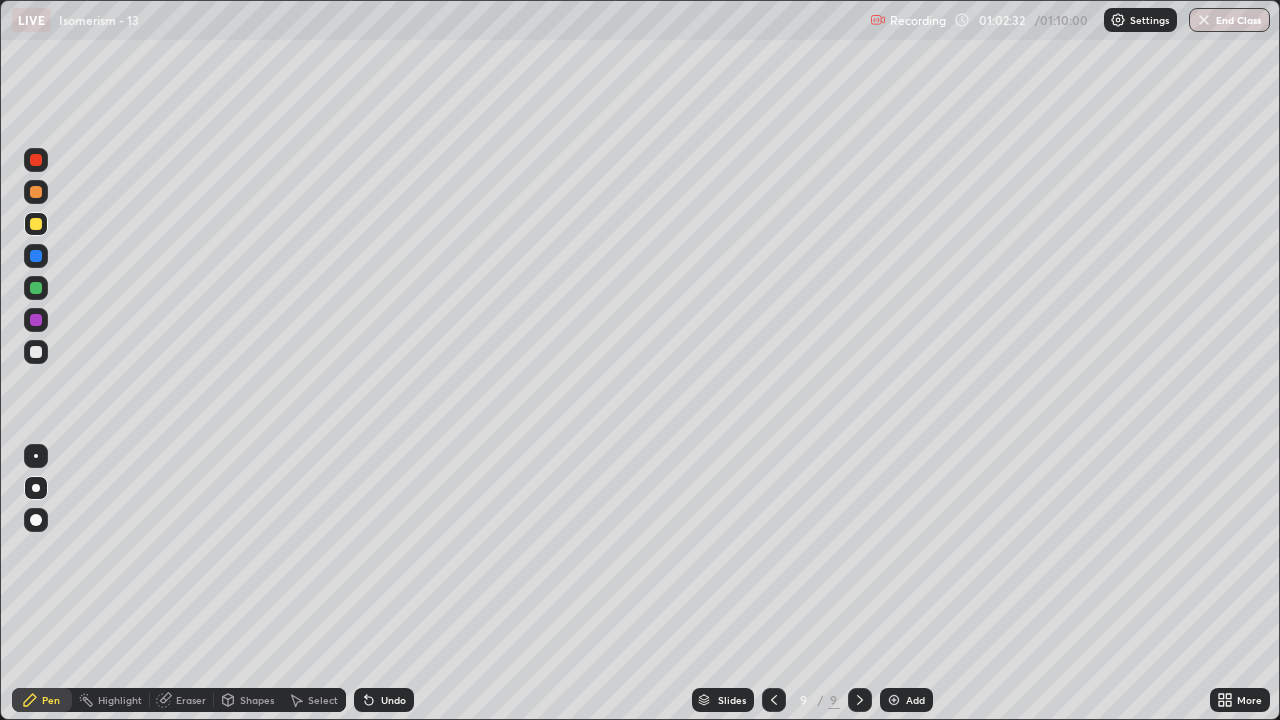 click at bounding box center (36, 456) 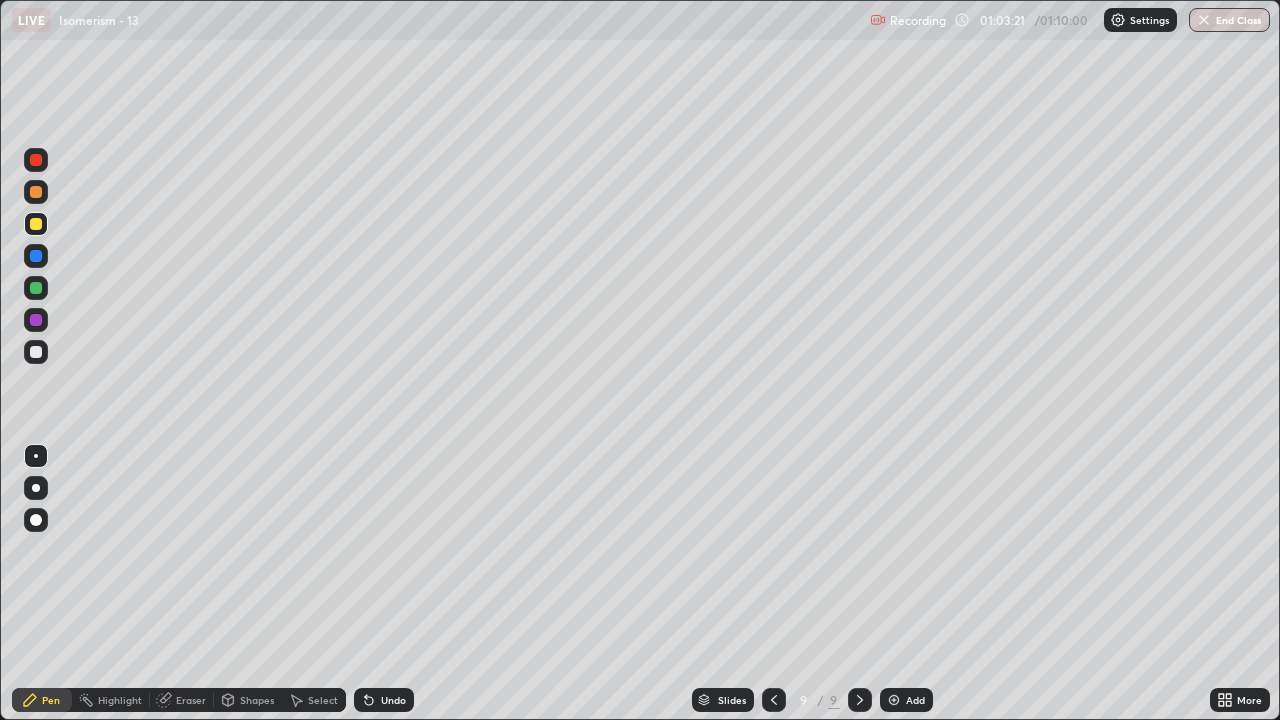 click on "Add" at bounding box center [906, 700] 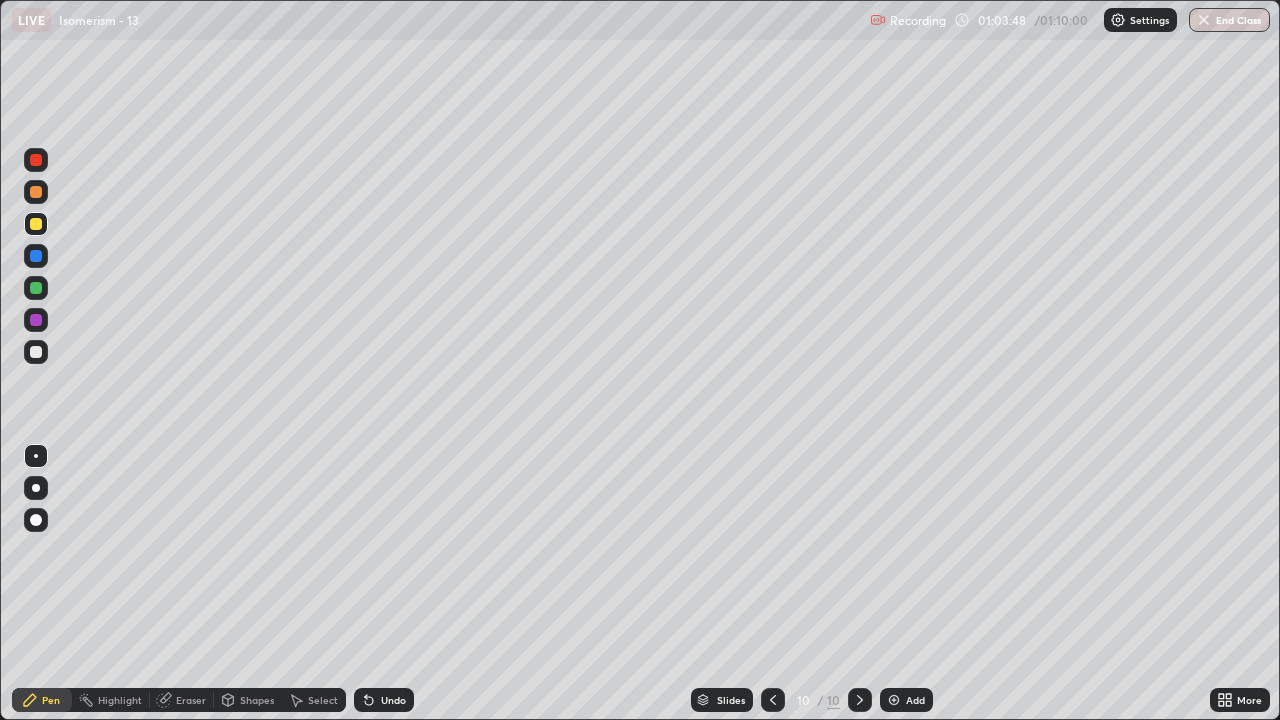 click at bounding box center [773, 700] 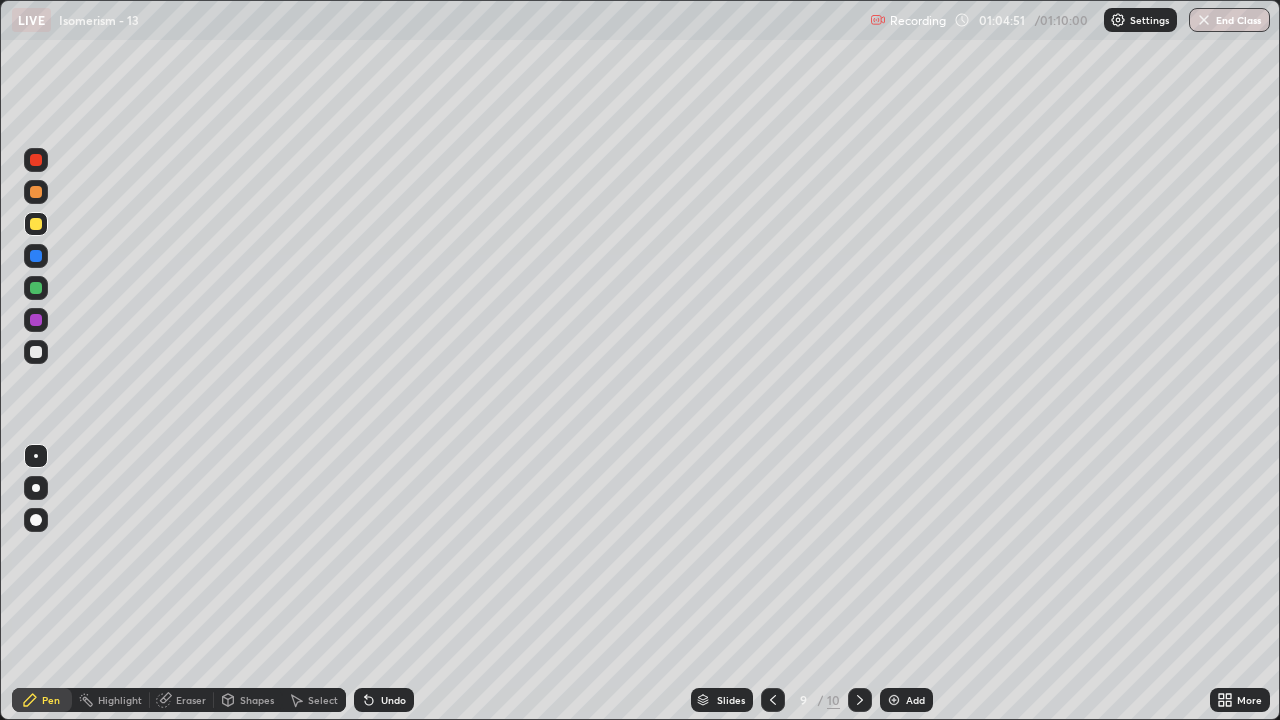 click on "Add" at bounding box center [906, 700] 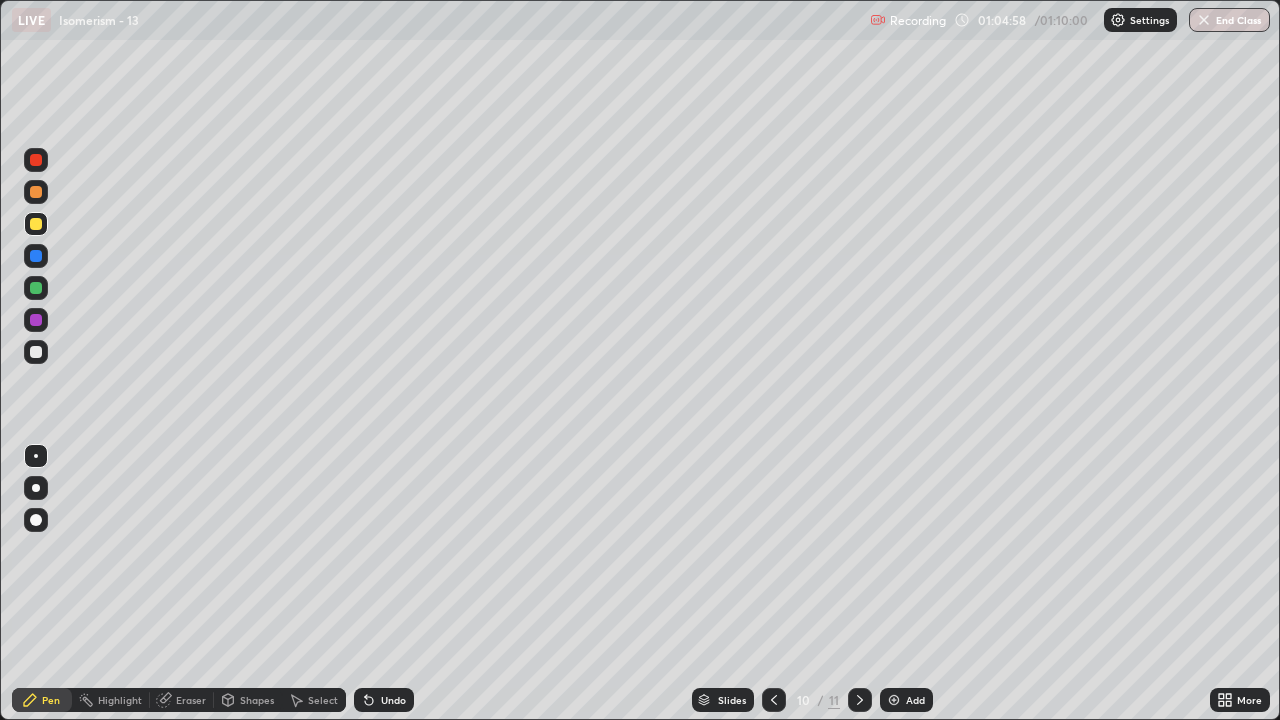 click at bounding box center (36, 256) 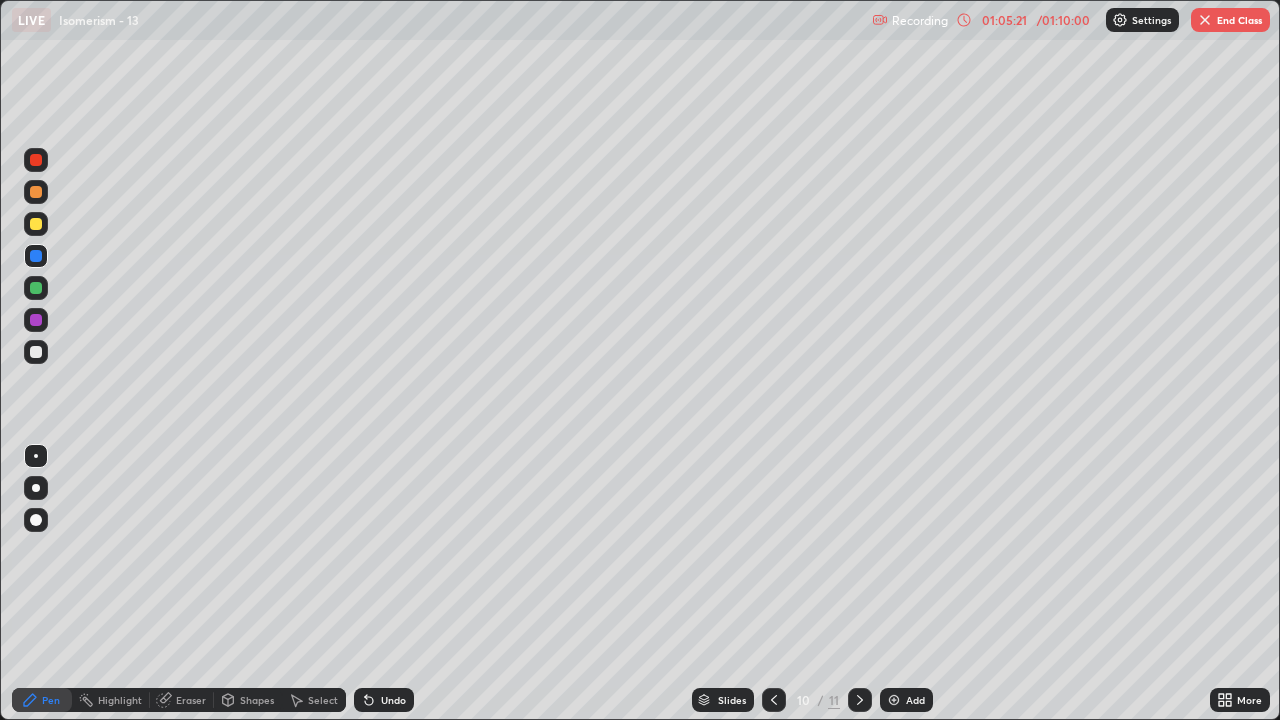 click at bounding box center (774, 700) 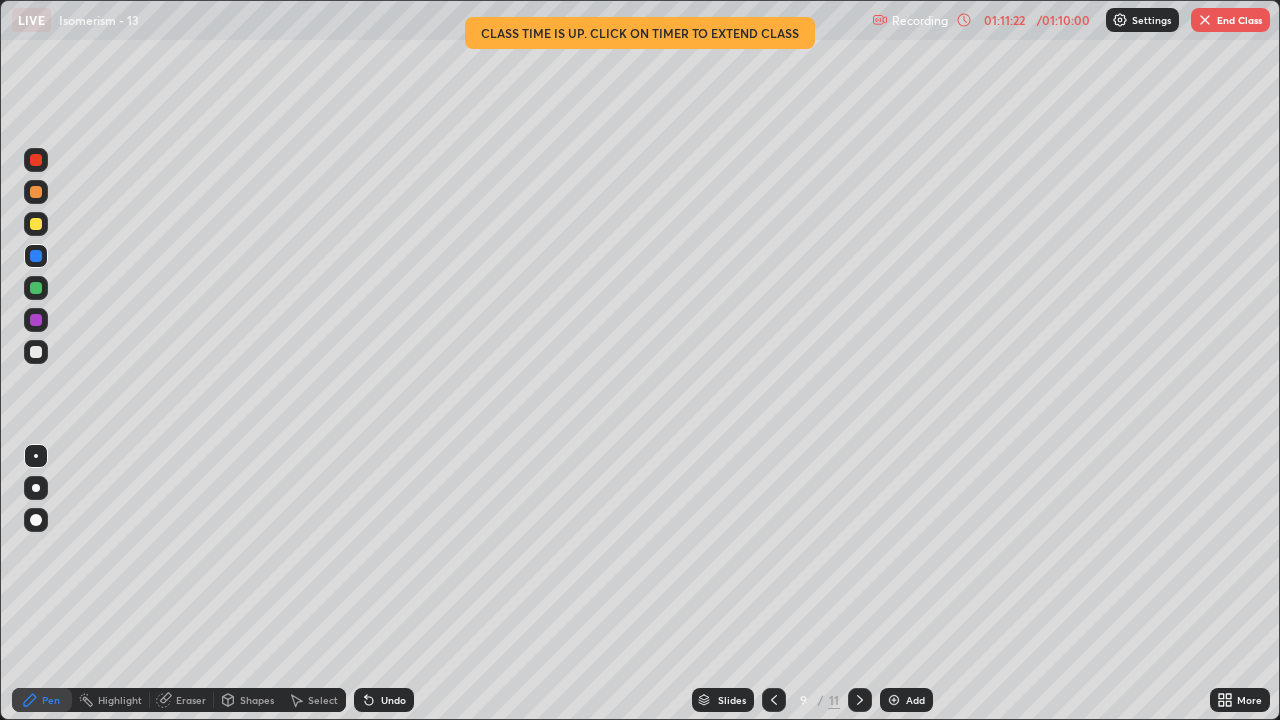click on "End Class" at bounding box center (1230, 20) 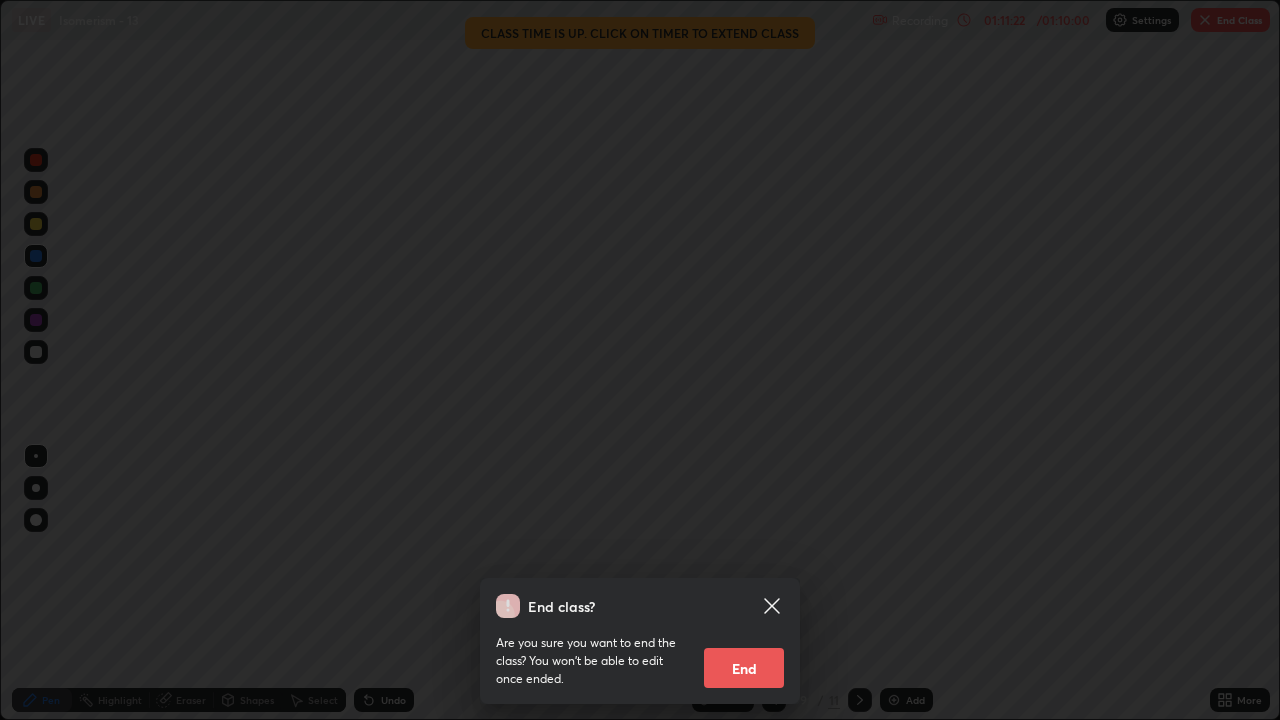 click on "End" at bounding box center (744, 668) 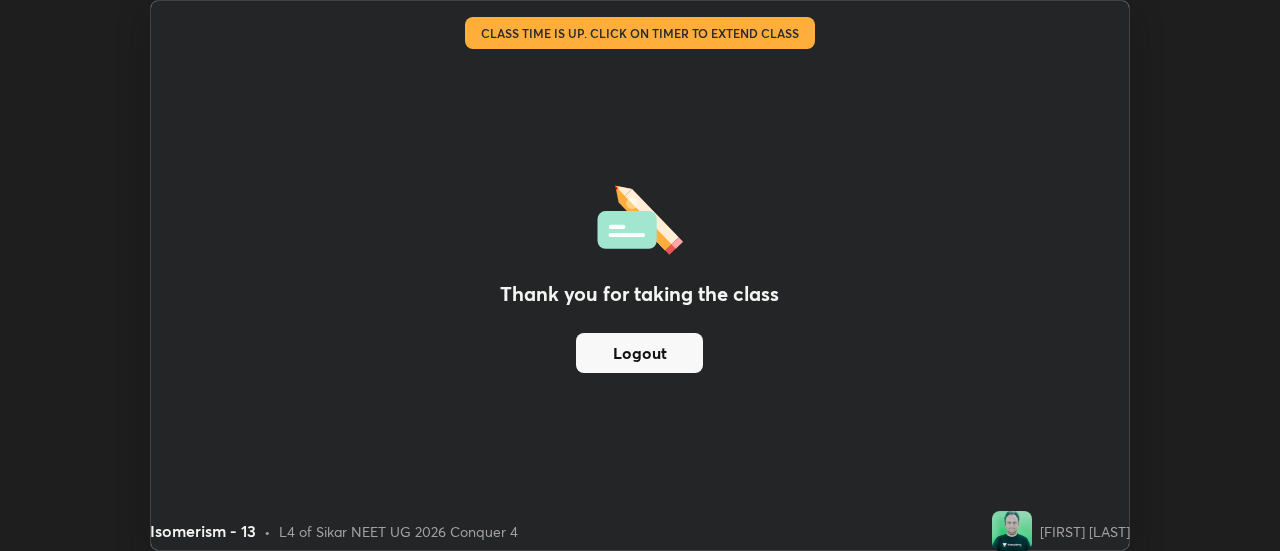 scroll, scrollTop: 551, scrollLeft: 1280, axis: both 